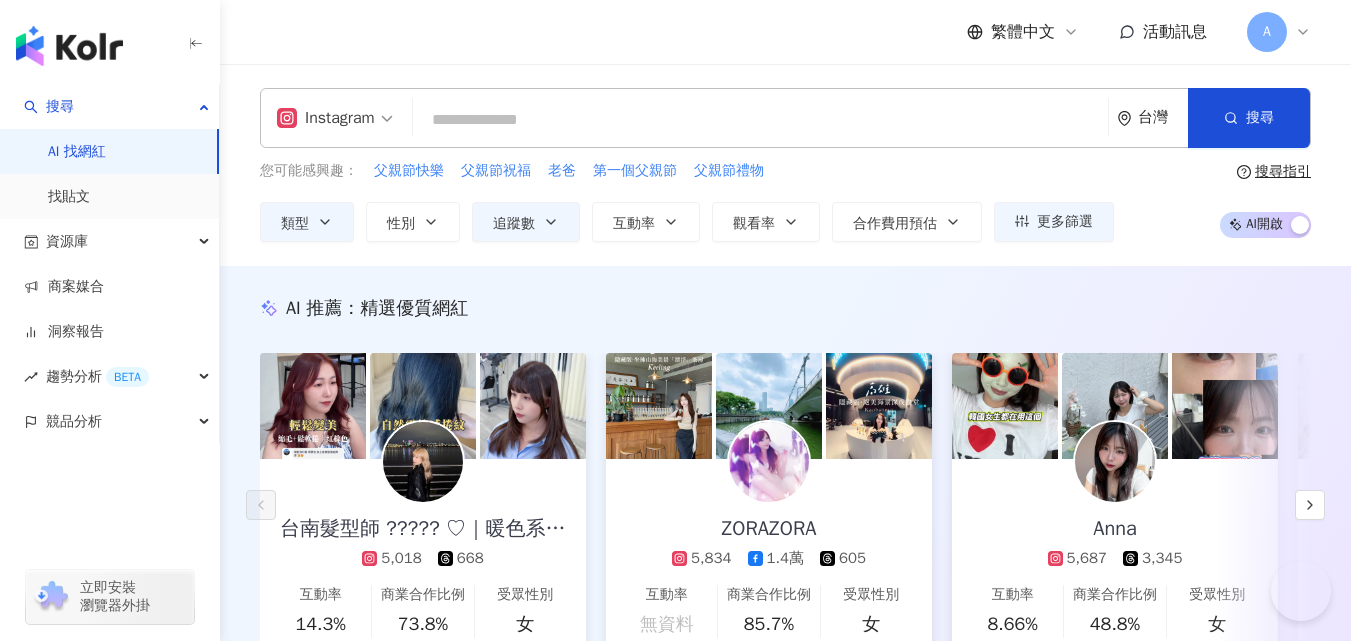 scroll, scrollTop: 534, scrollLeft: 0, axis: vertical 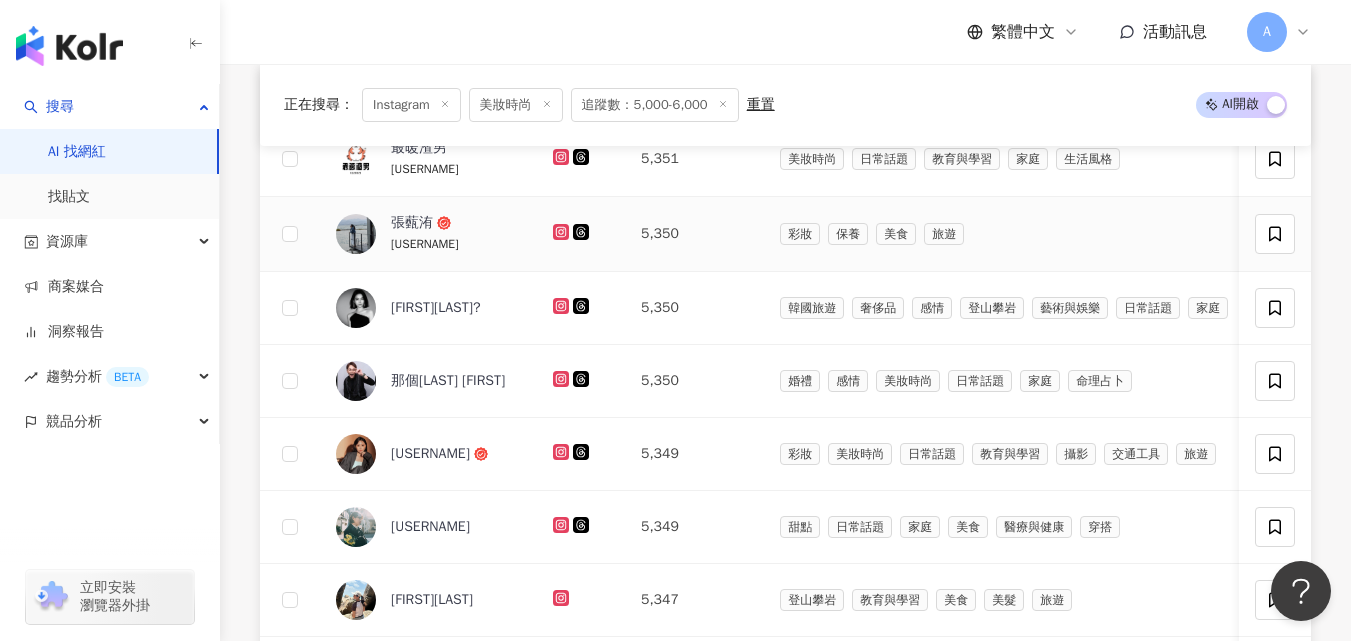 click 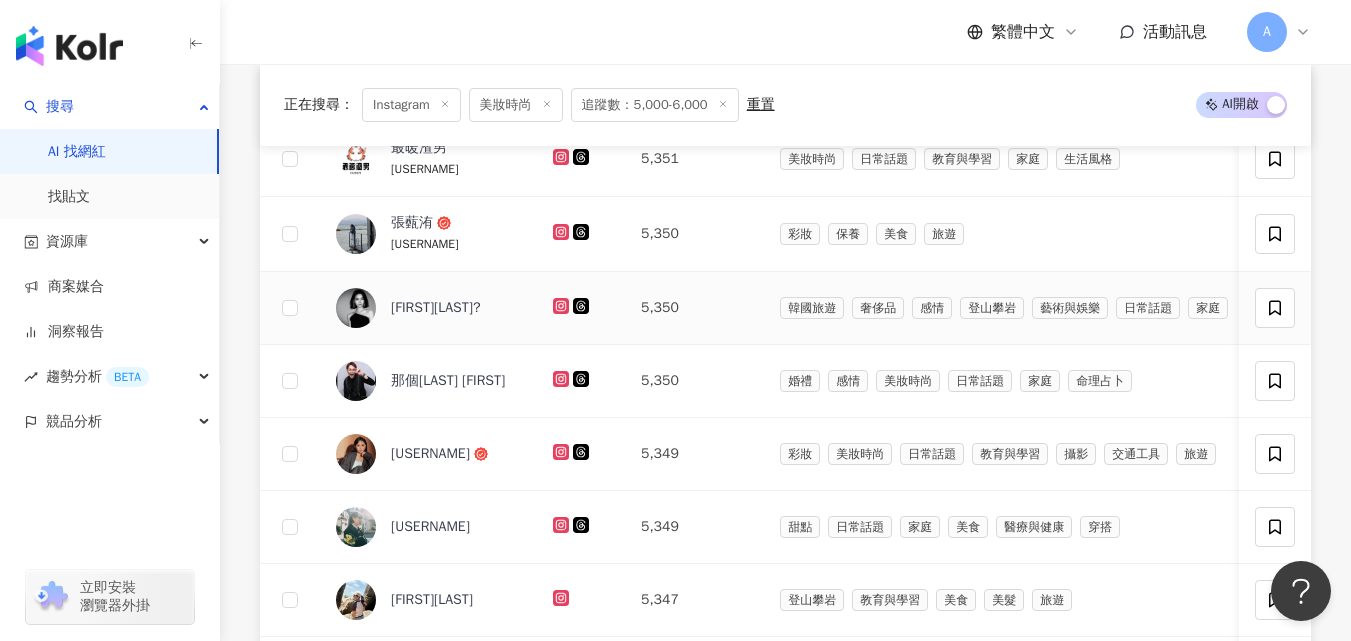 click 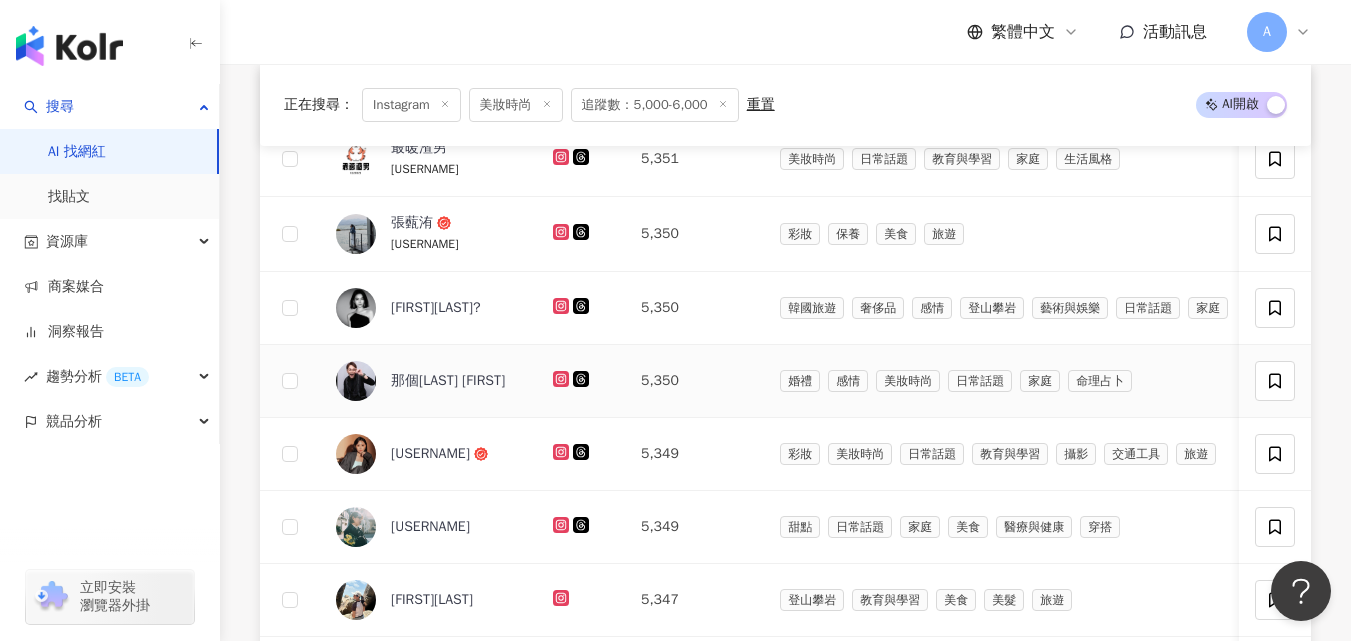 click 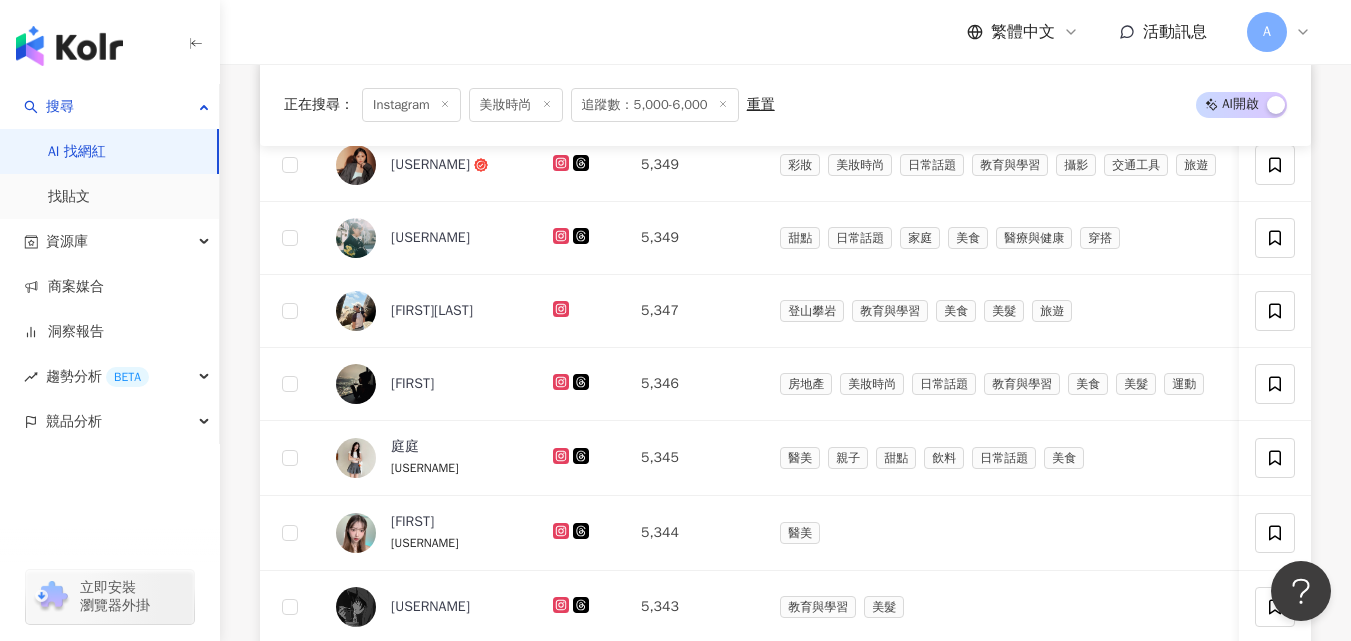 scroll, scrollTop: 1038, scrollLeft: 0, axis: vertical 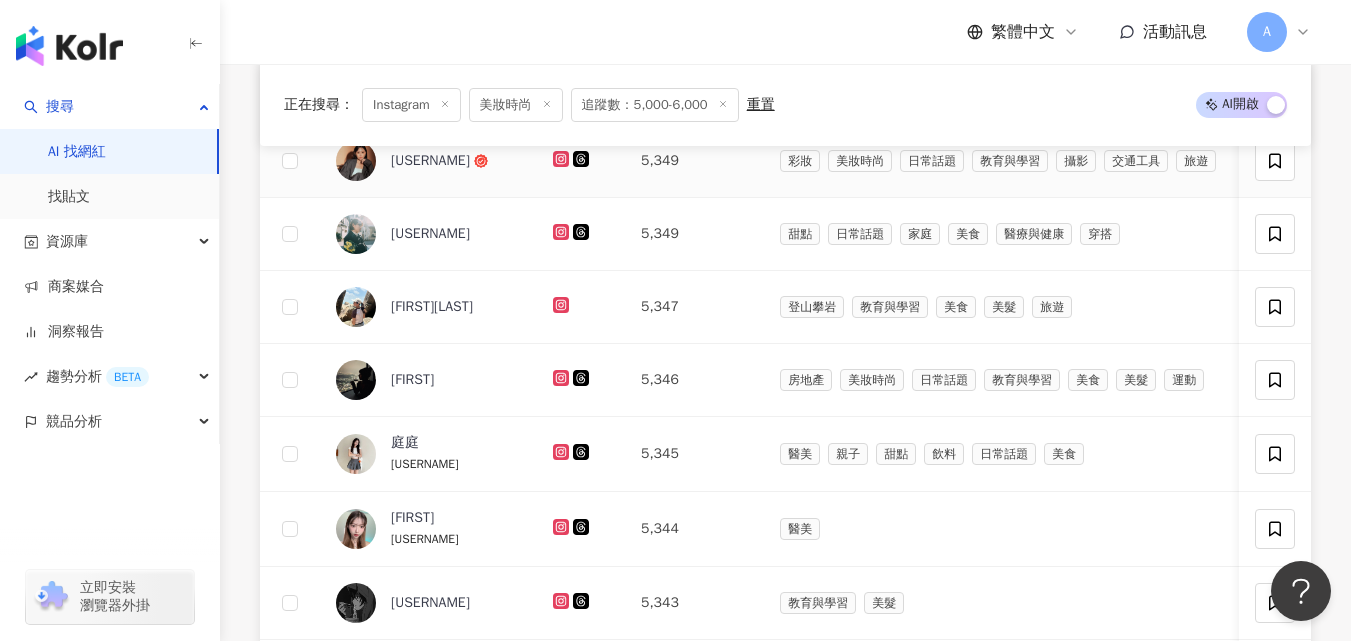 click at bounding box center (563, 160) 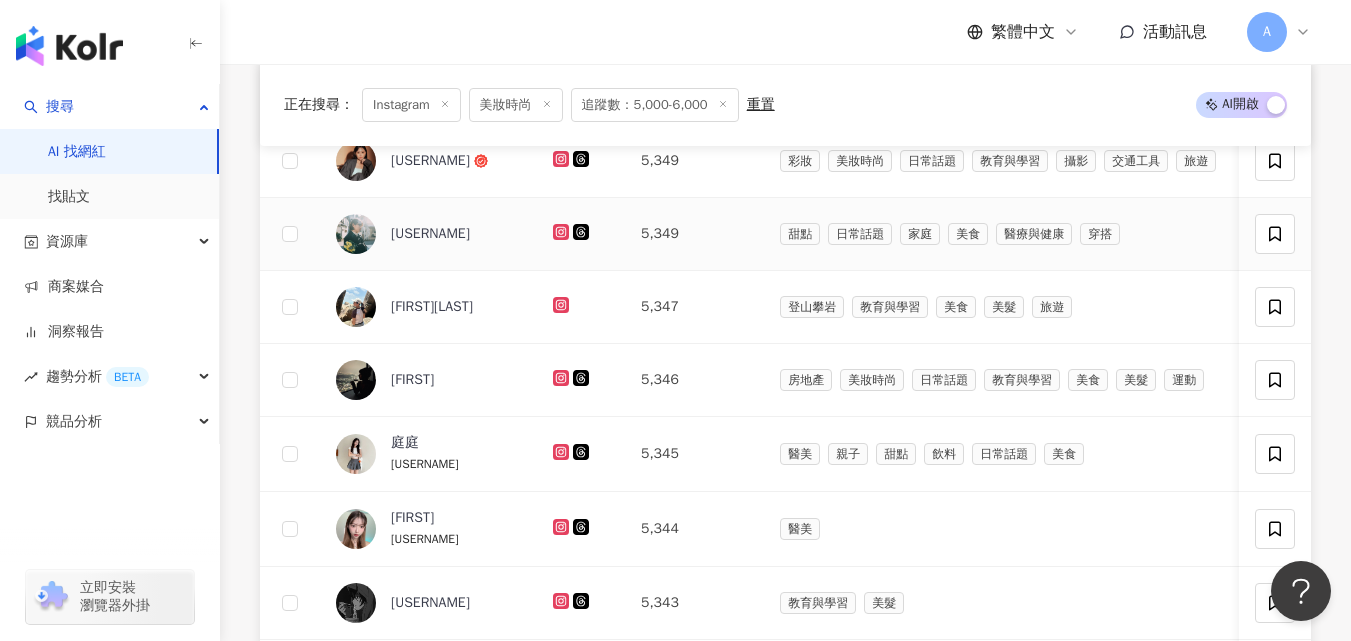 click 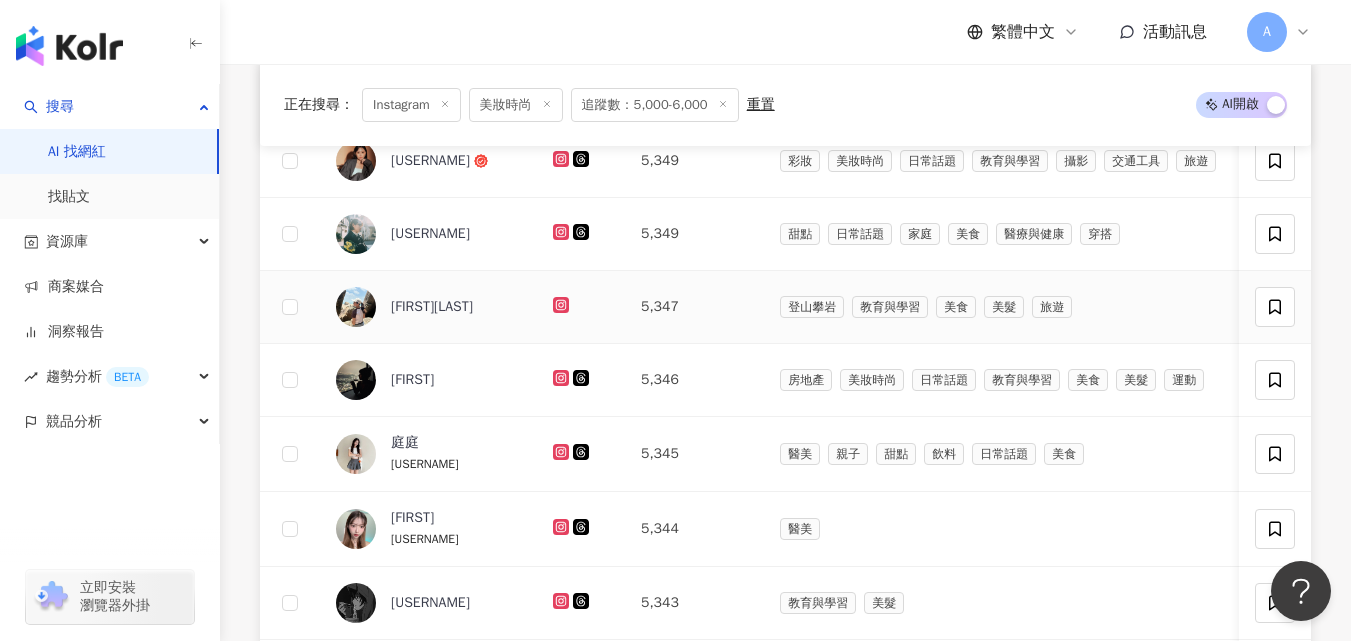 click 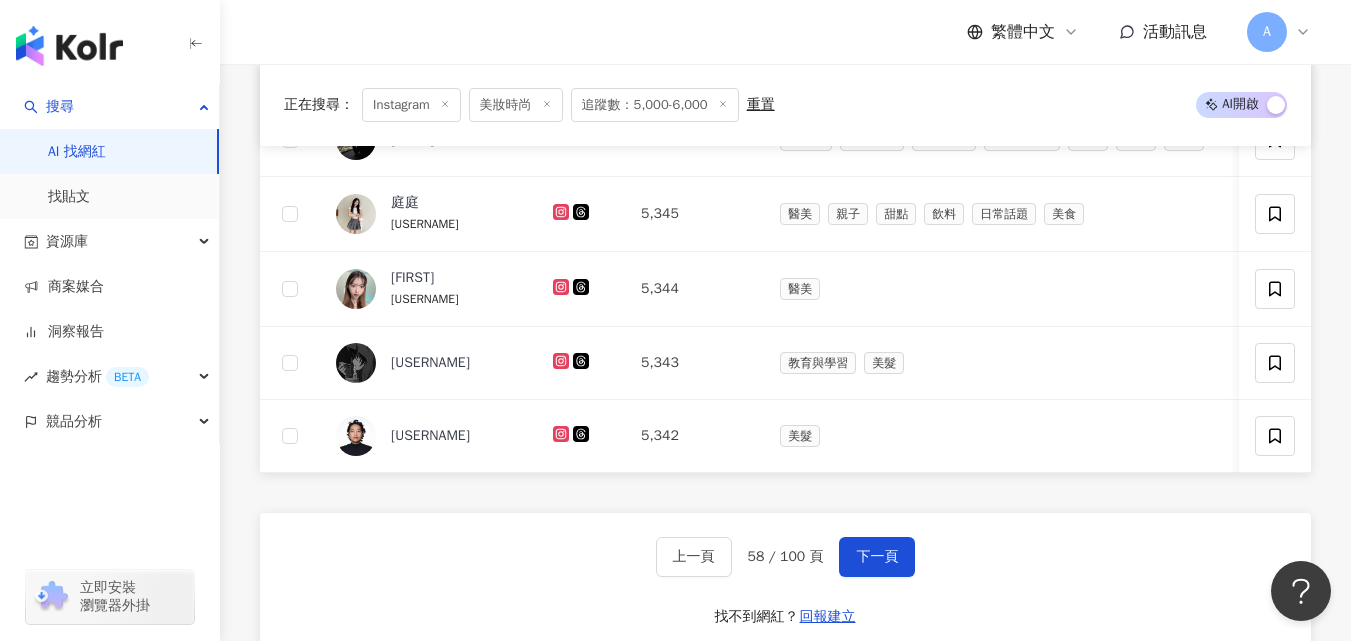 scroll, scrollTop: 1279, scrollLeft: 0, axis: vertical 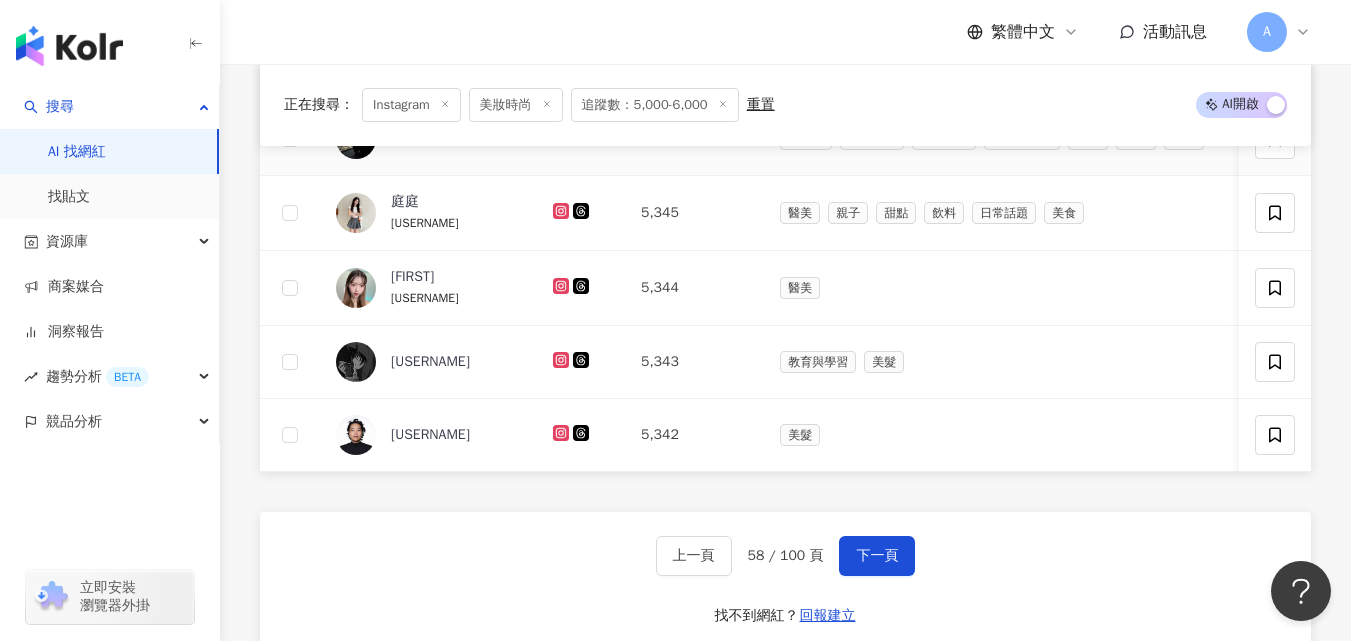 click 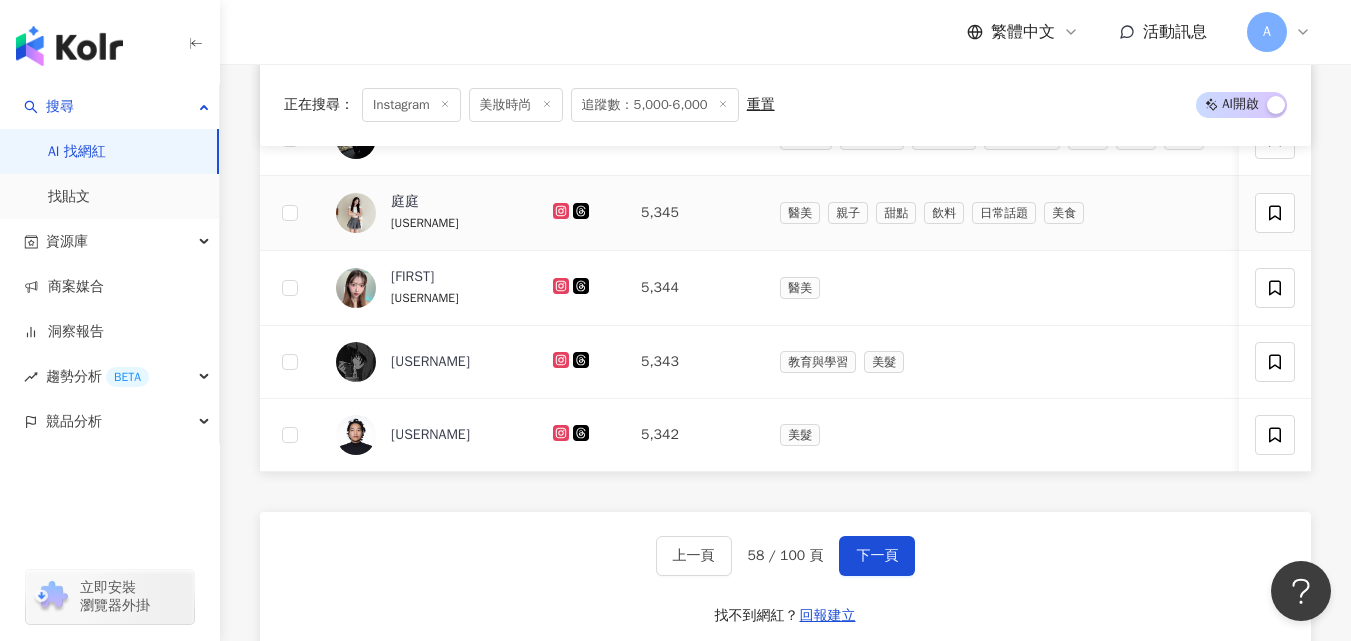 click at bounding box center [563, 212] 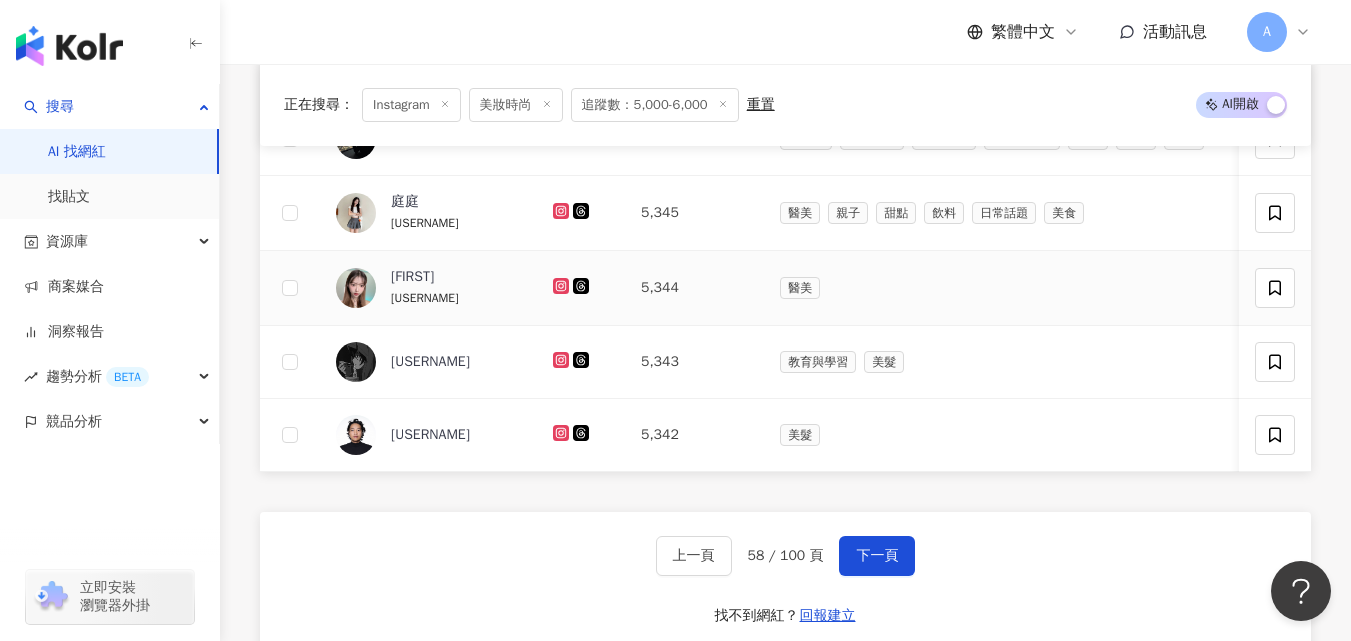 click 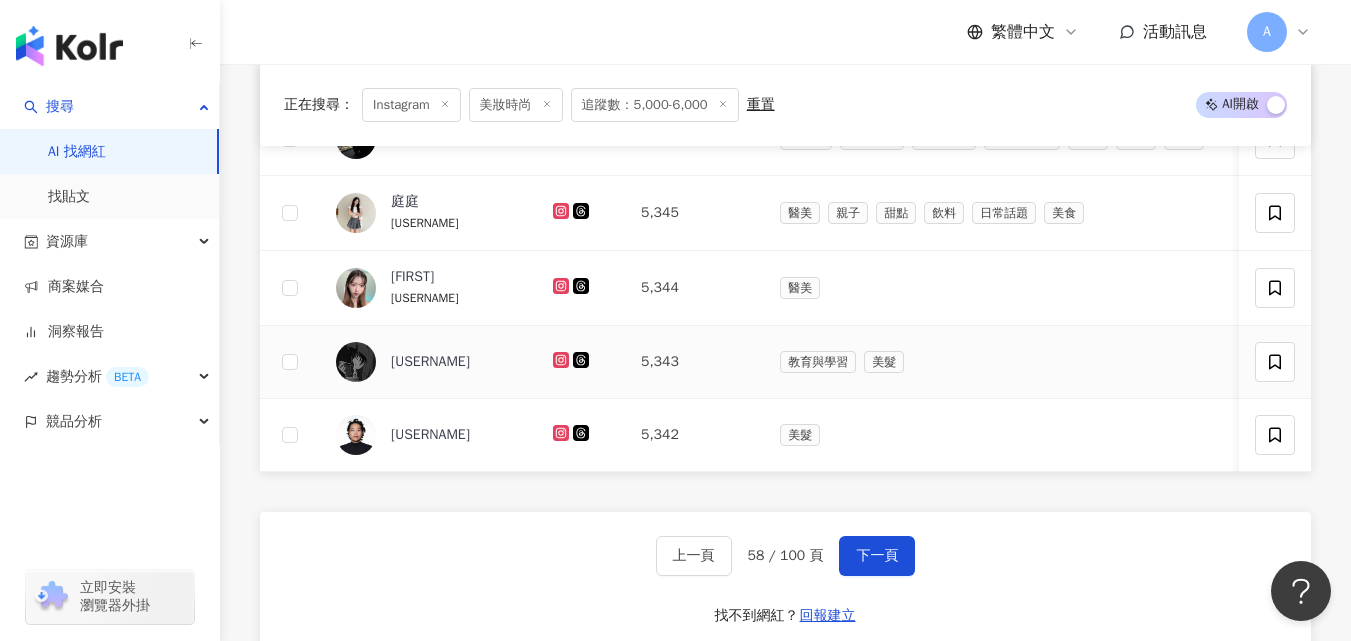 click 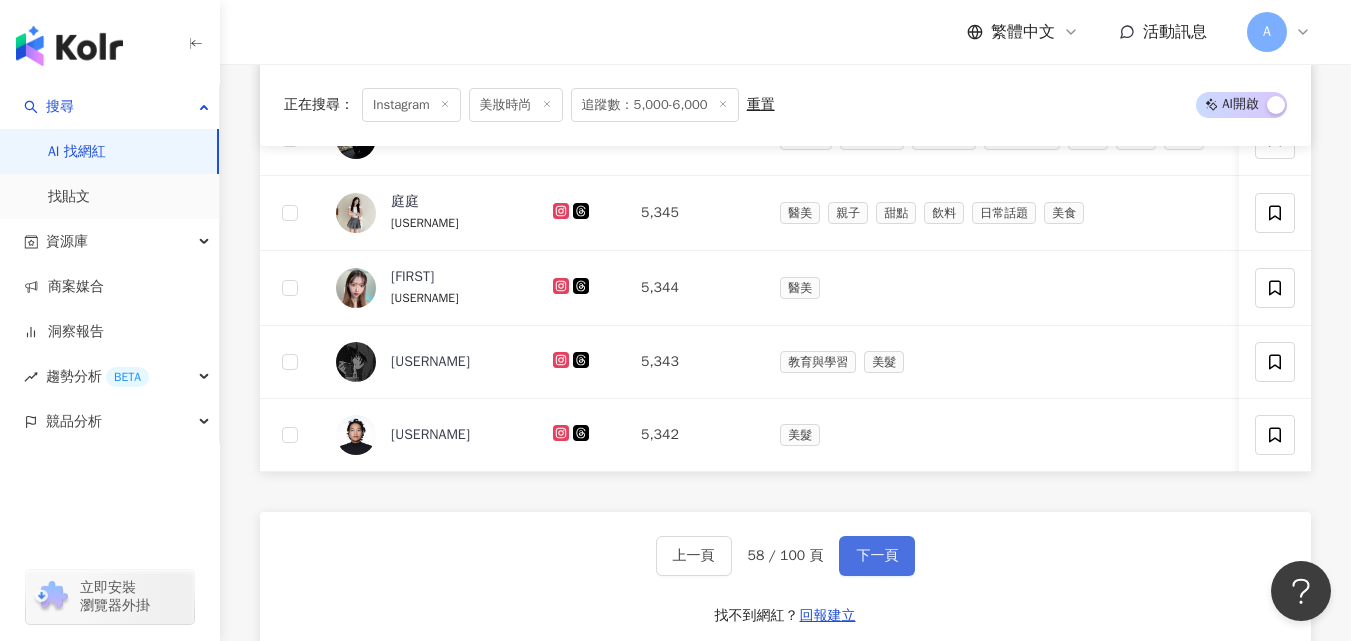 click on "下一頁" at bounding box center [877, 556] 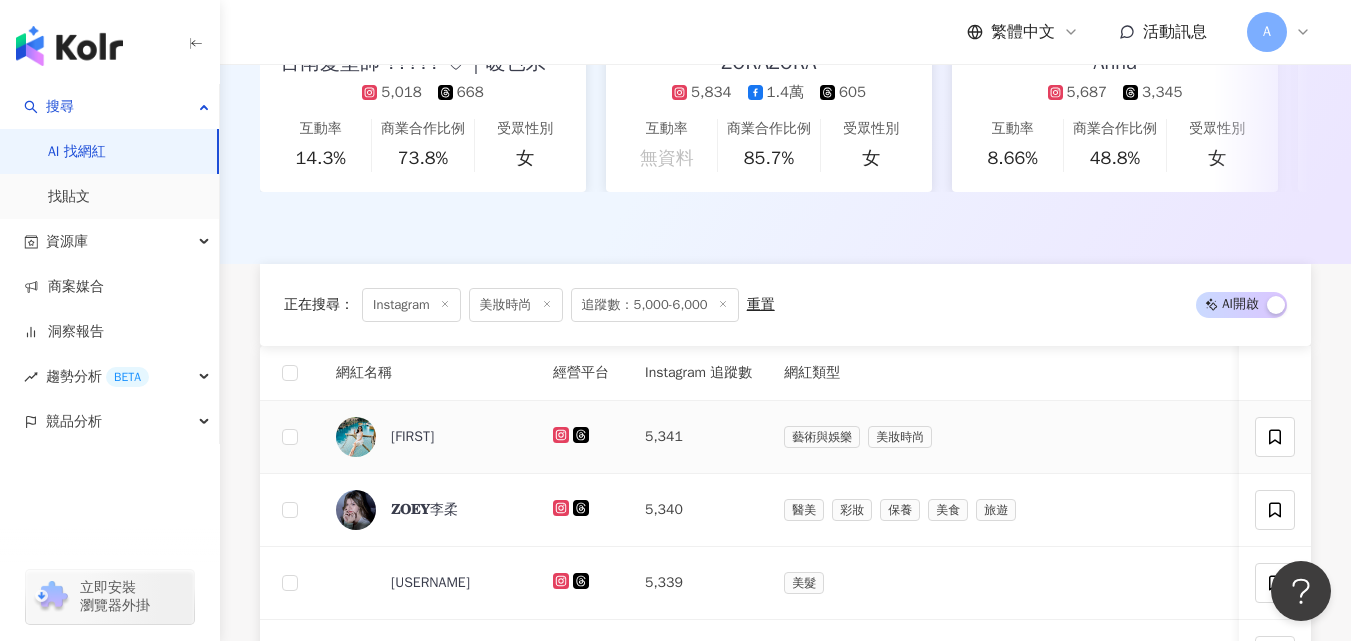 scroll, scrollTop: 745, scrollLeft: 0, axis: vertical 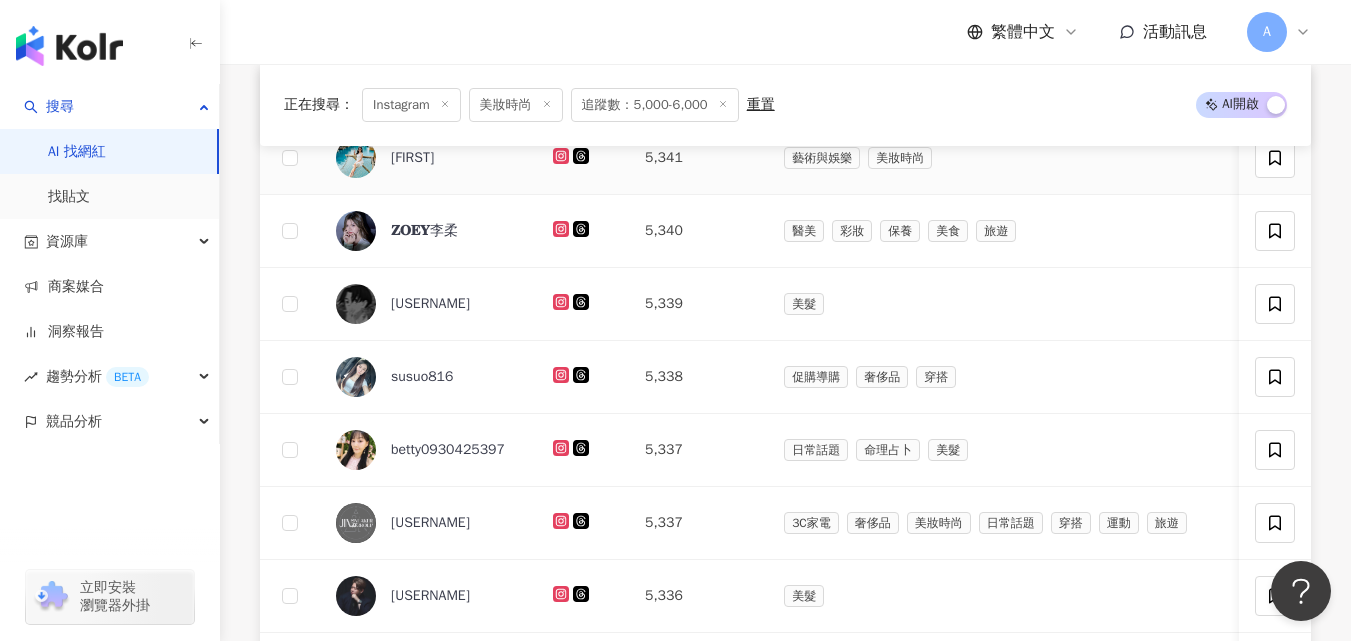 click 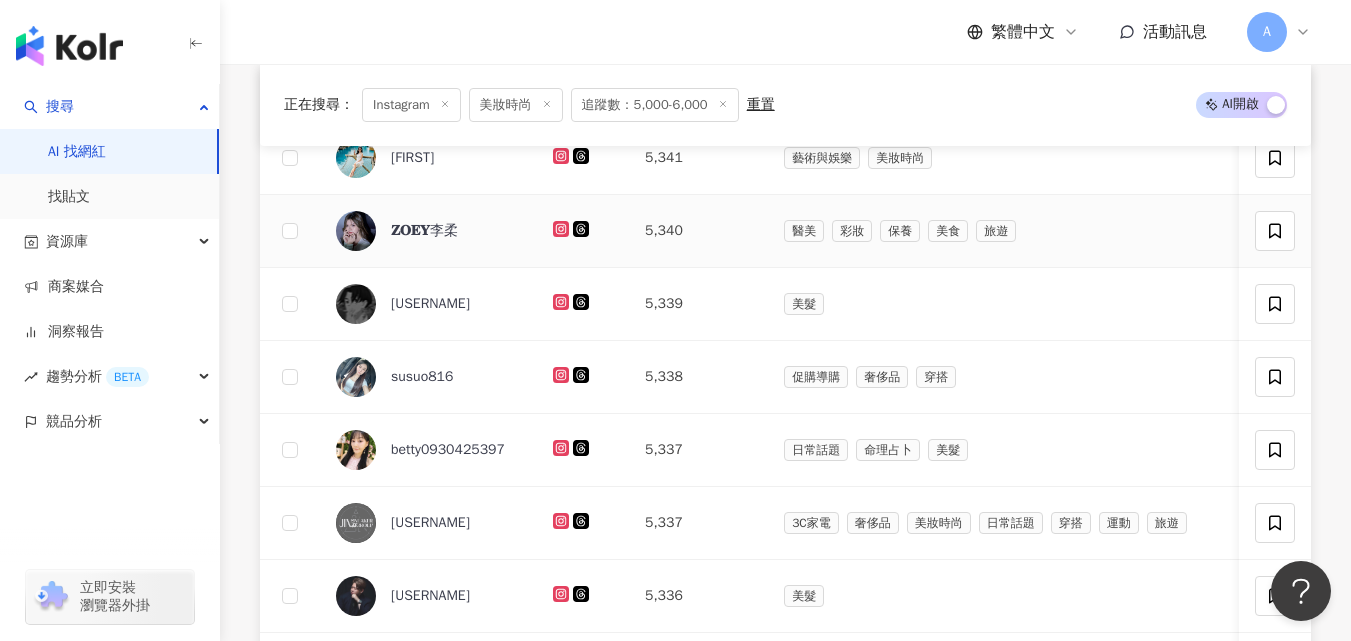 click 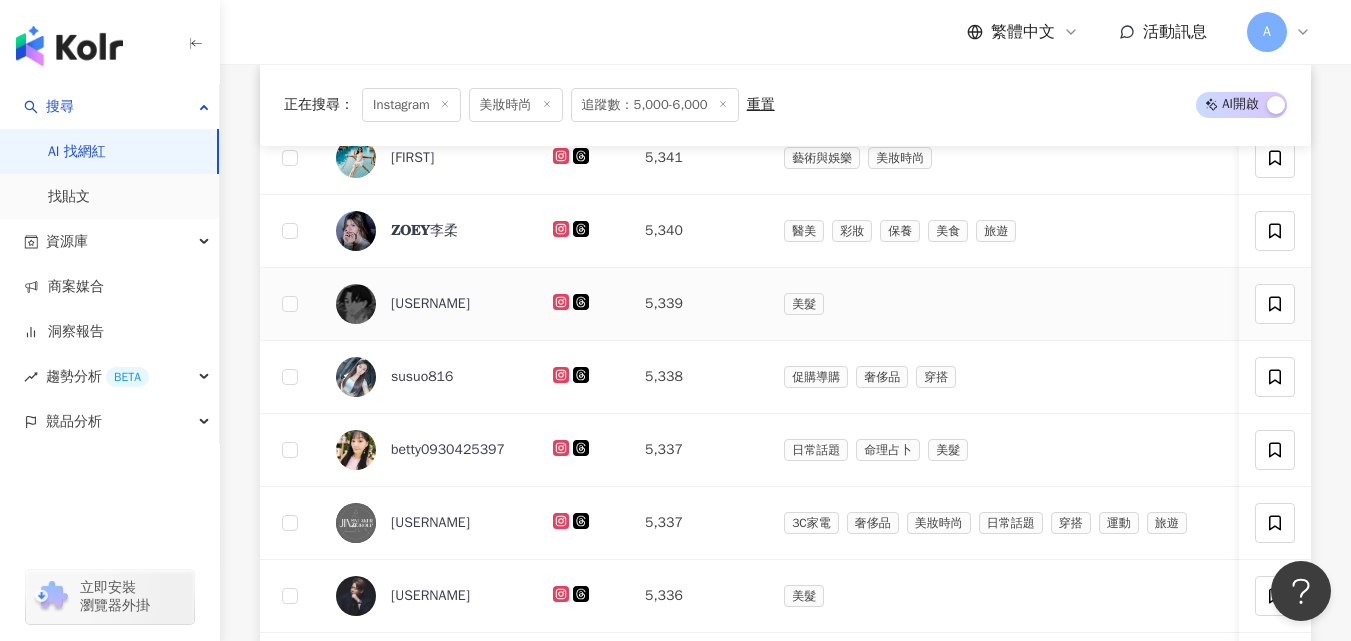 click 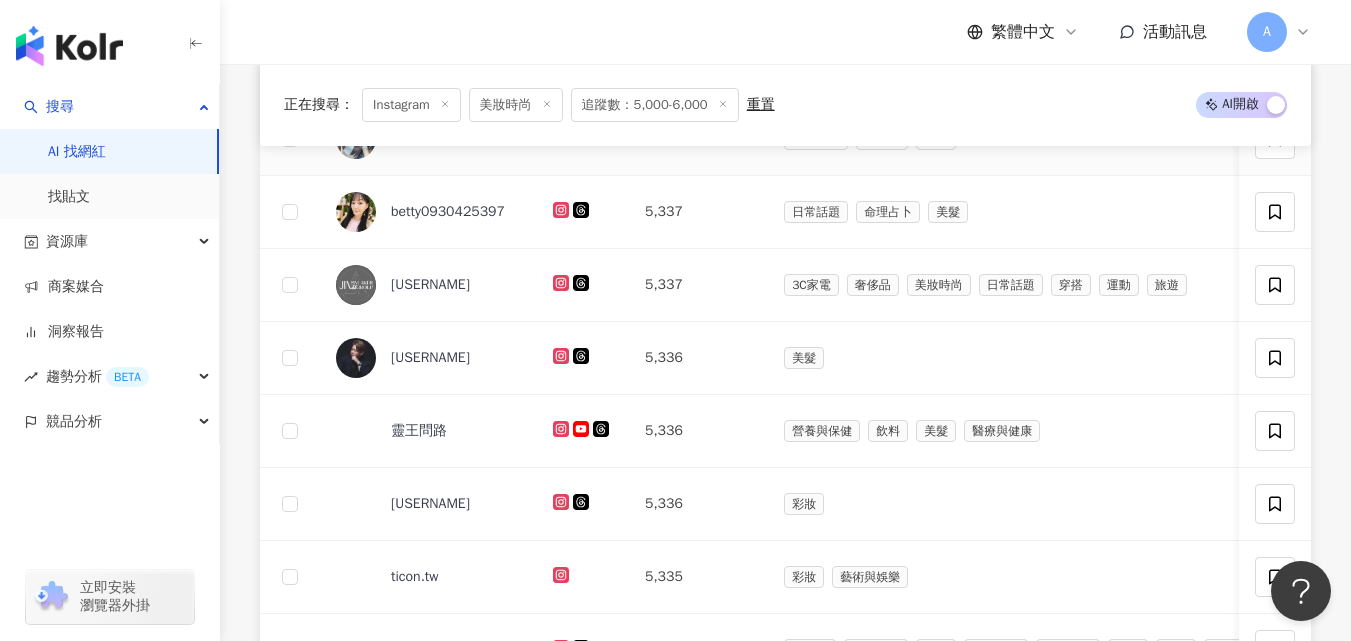 scroll, scrollTop: 985, scrollLeft: 0, axis: vertical 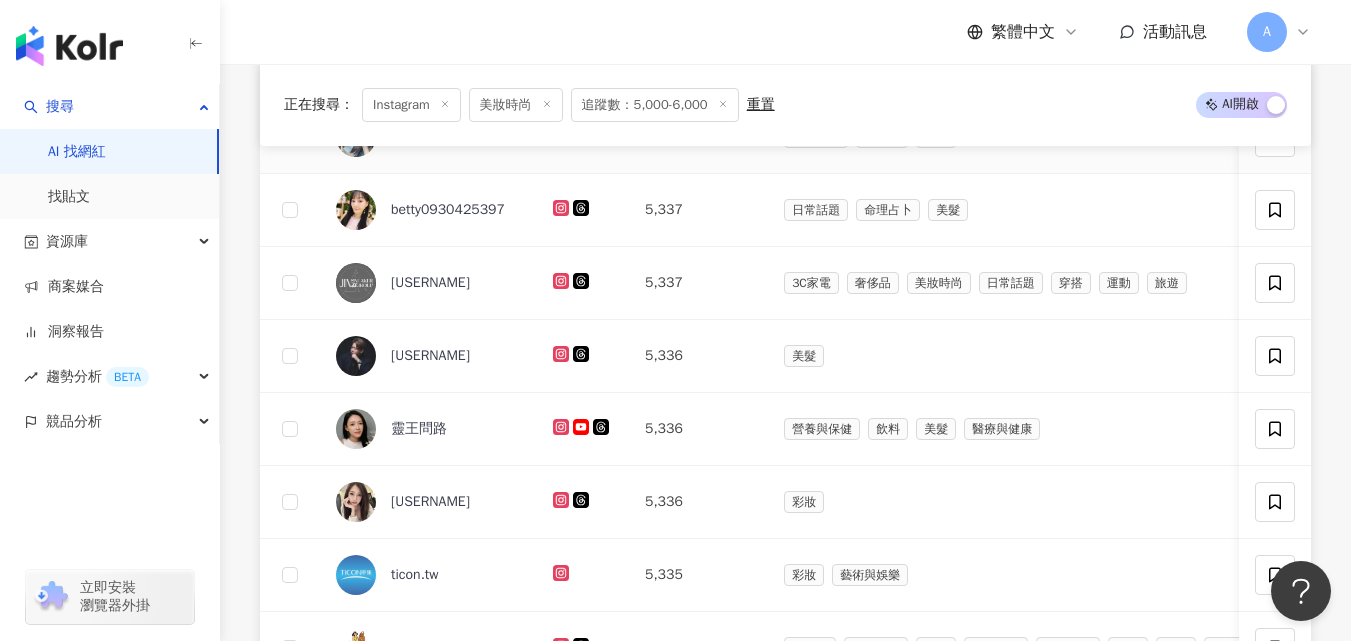 click 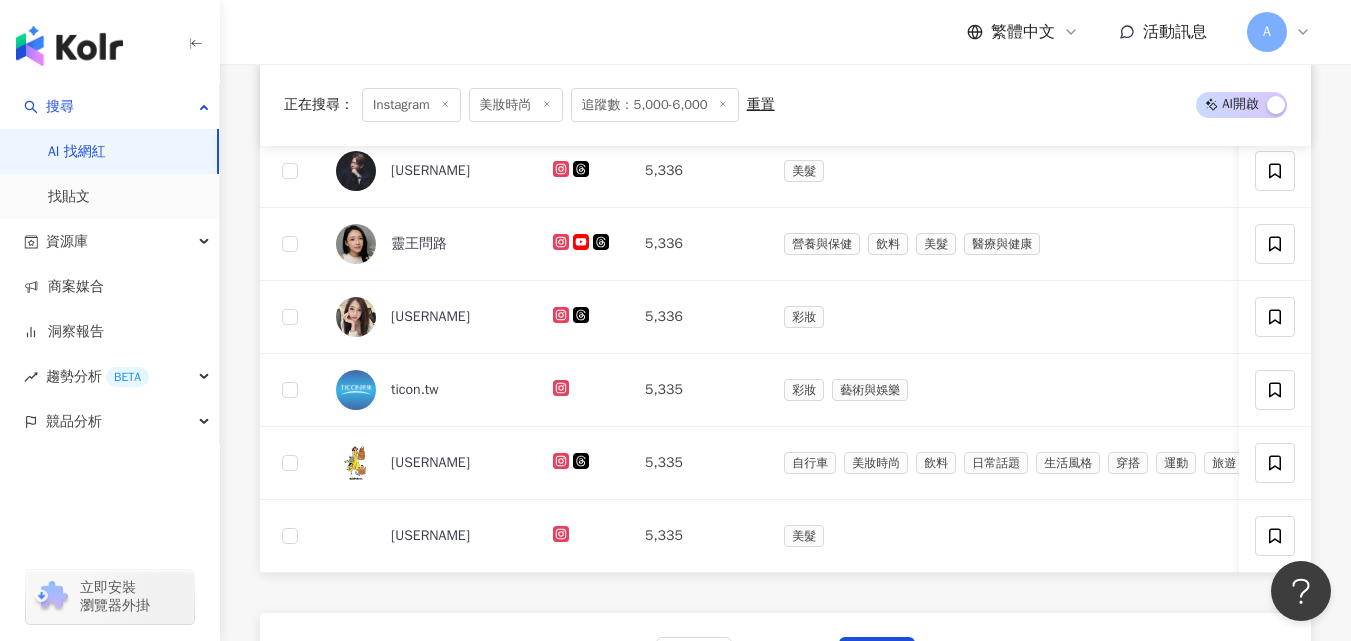 scroll, scrollTop: 1171, scrollLeft: 0, axis: vertical 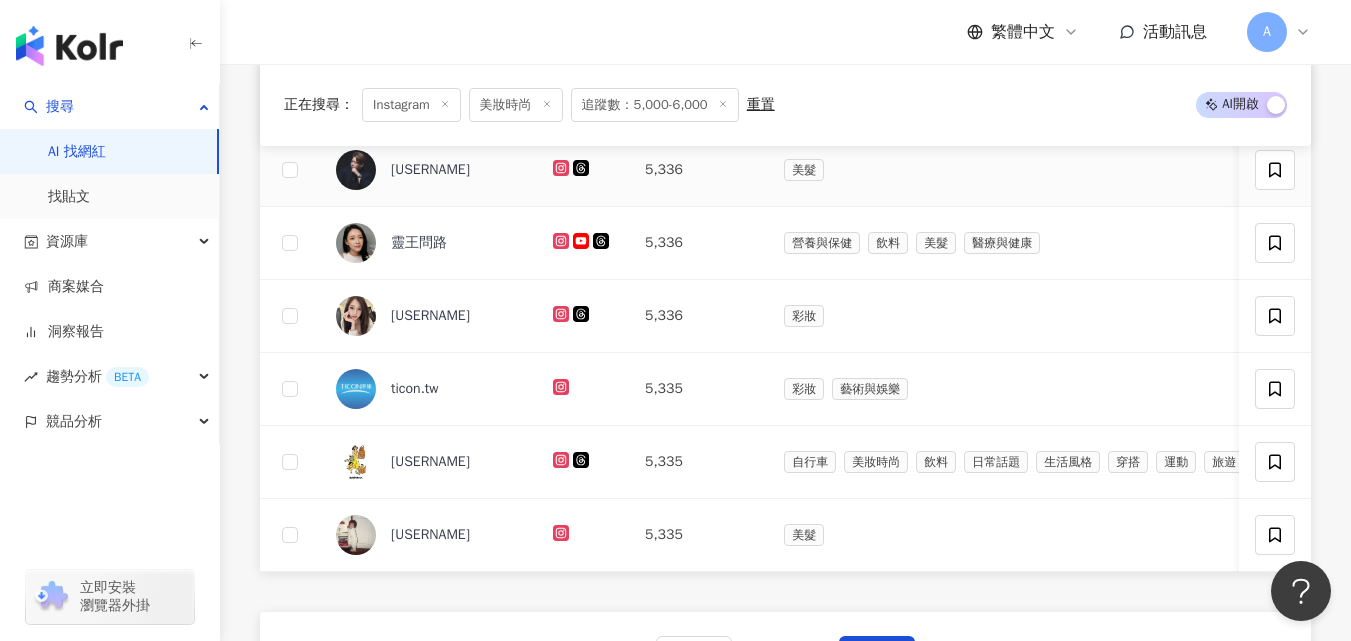 click 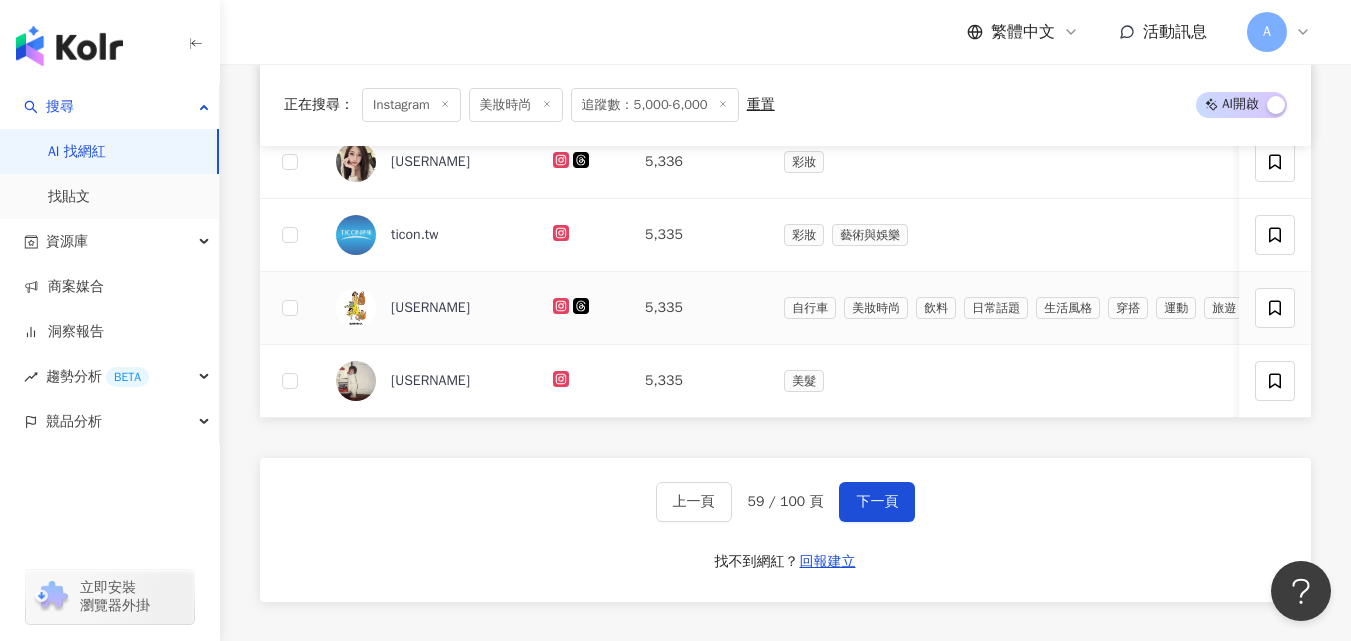 scroll, scrollTop: 1326, scrollLeft: 0, axis: vertical 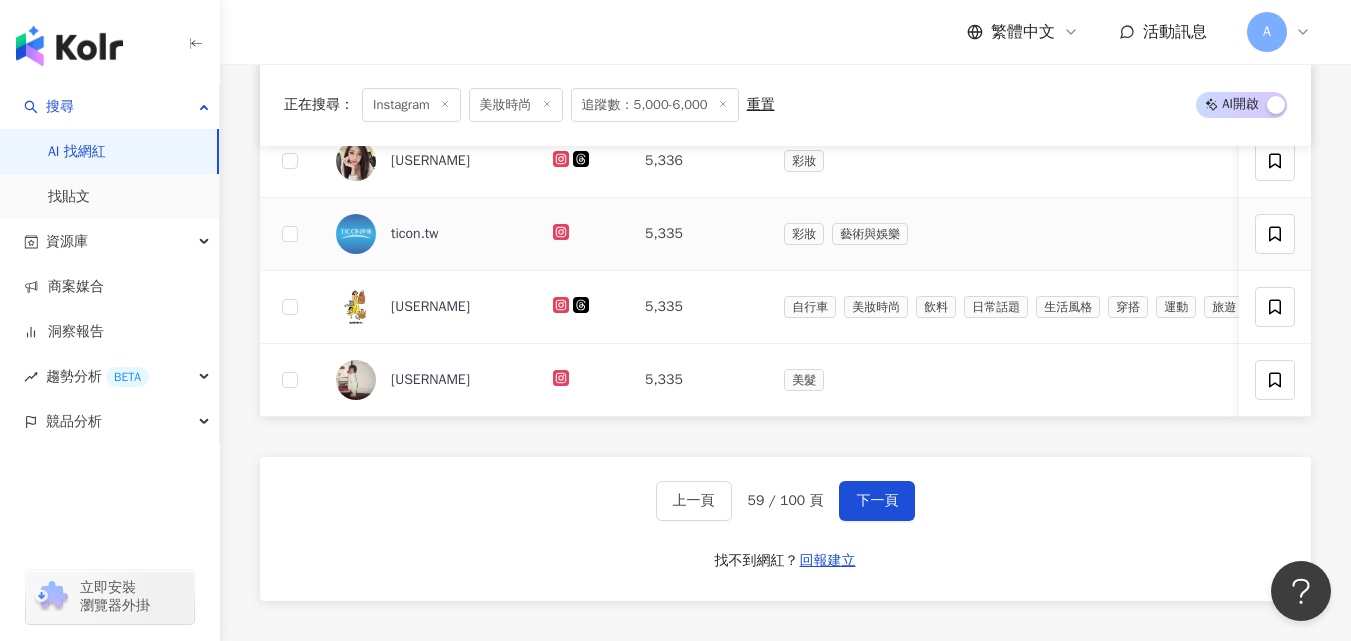 click 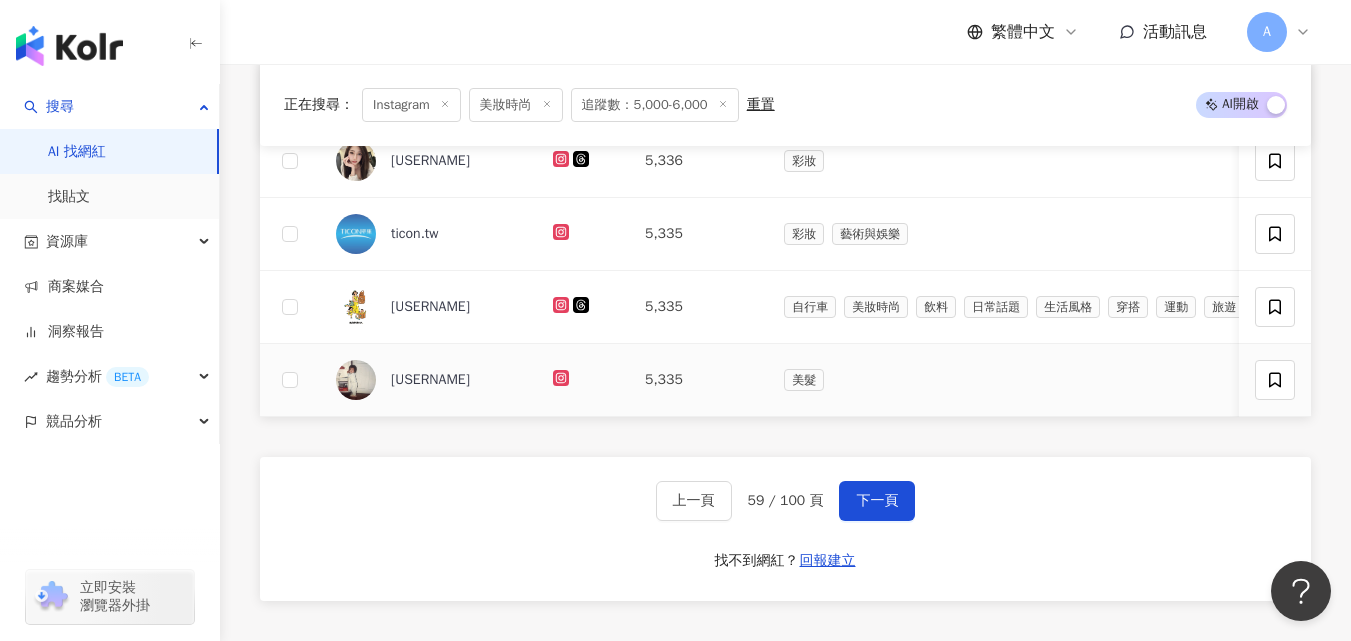 click 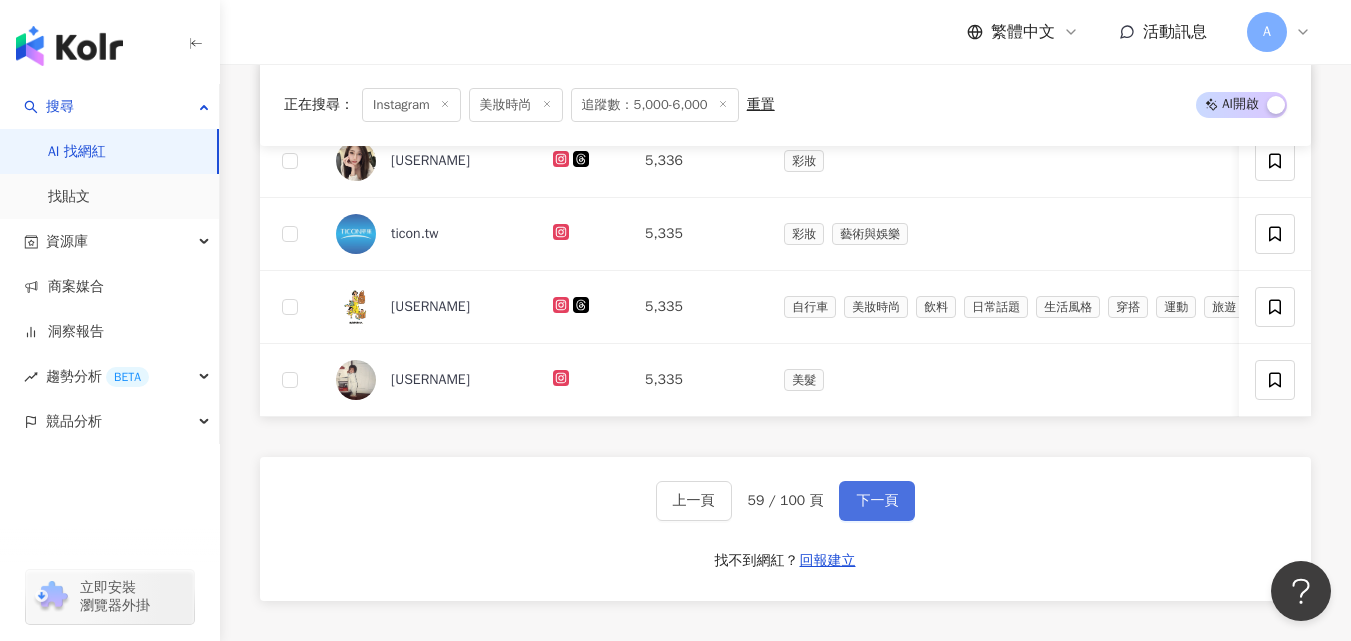 click on "下一頁" at bounding box center (877, 501) 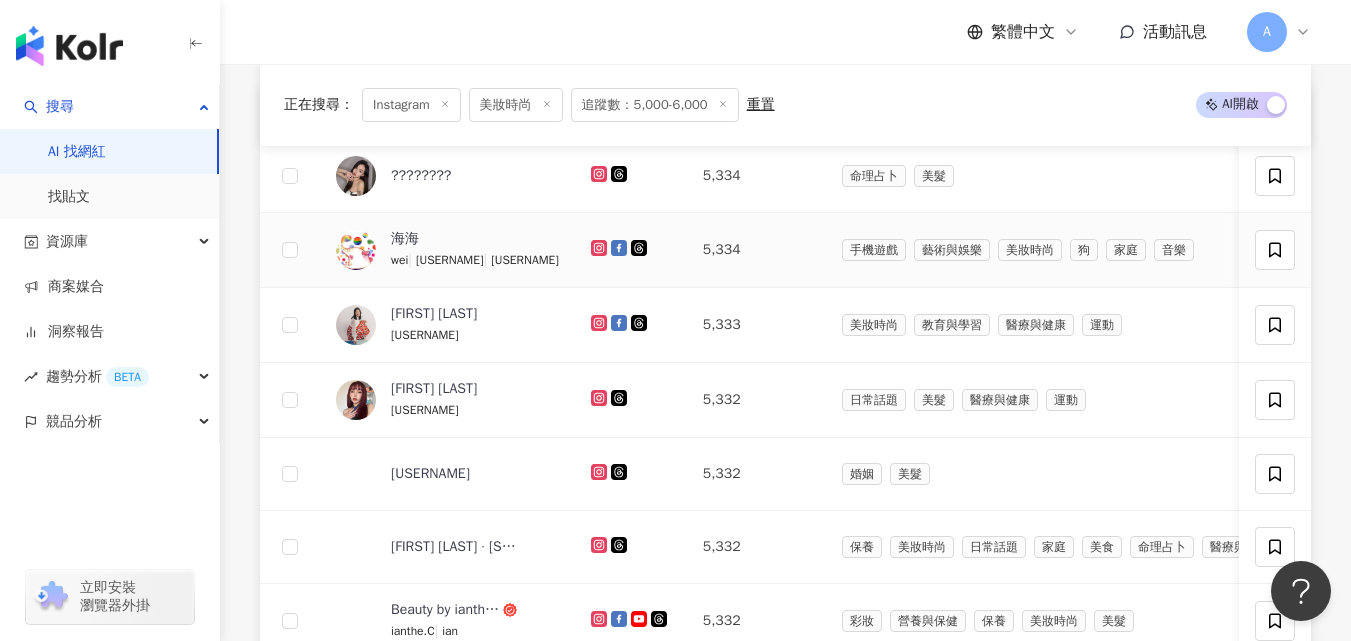 scroll, scrollTop: 728, scrollLeft: 0, axis: vertical 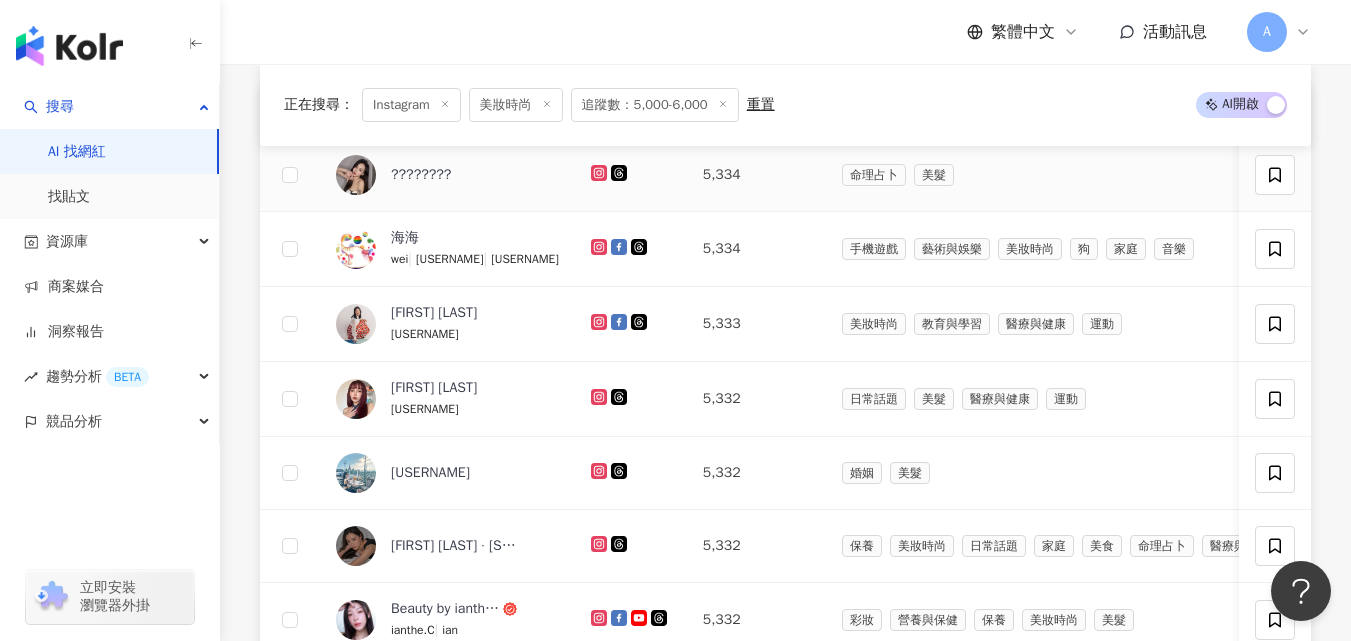 click 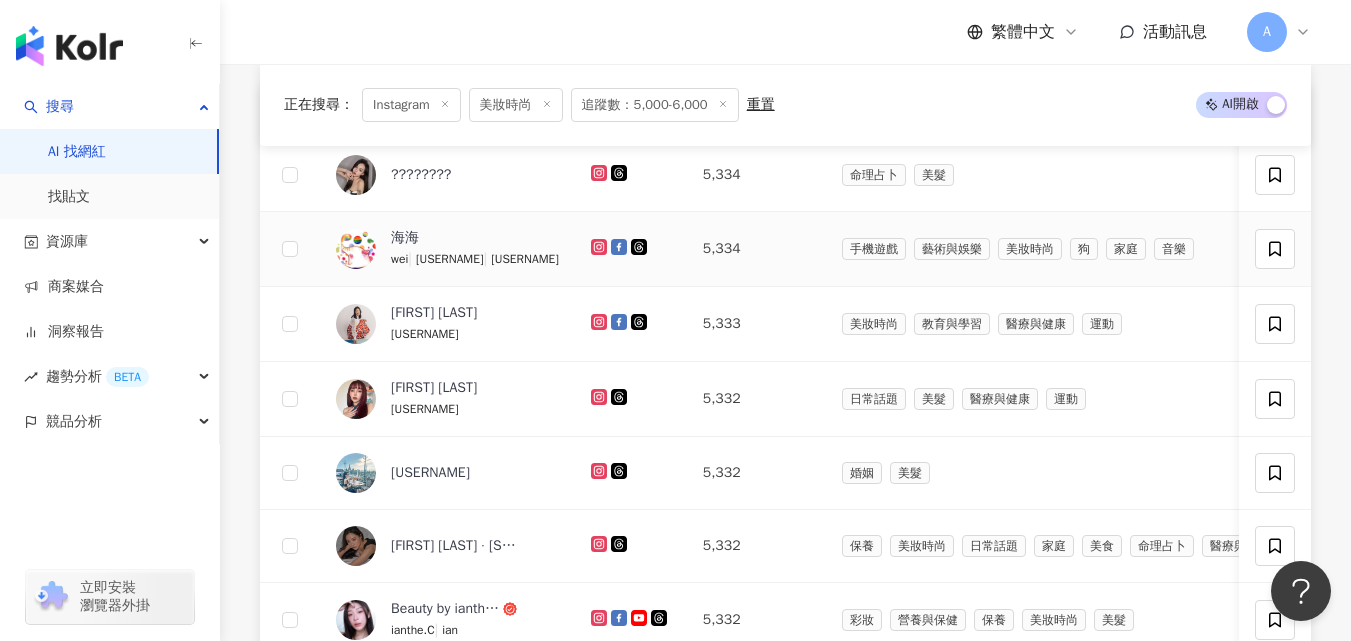 click 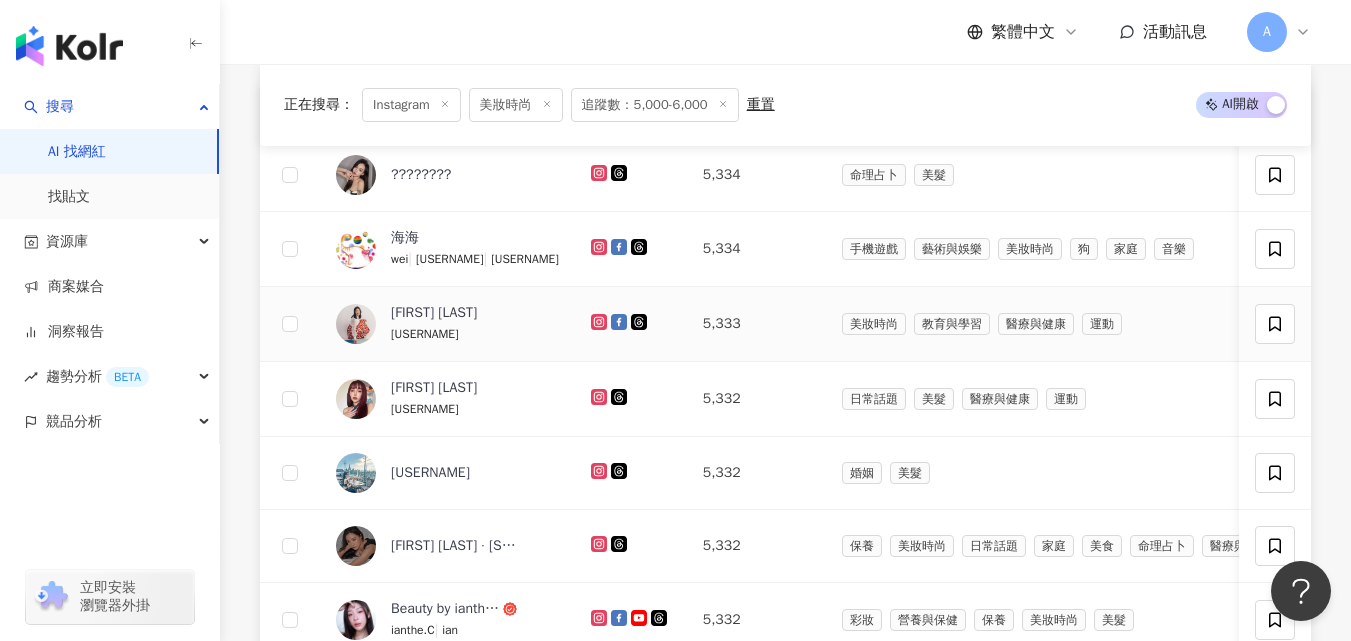 click 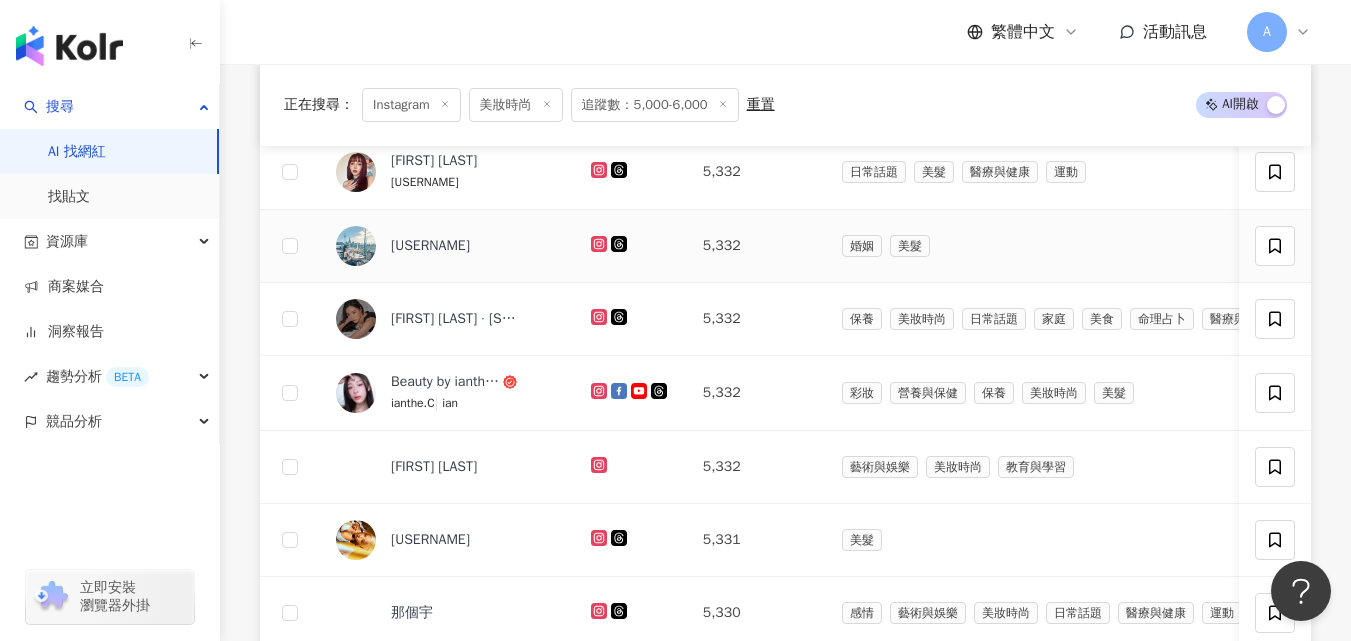 scroll, scrollTop: 963, scrollLeft: 0, axis: vertical 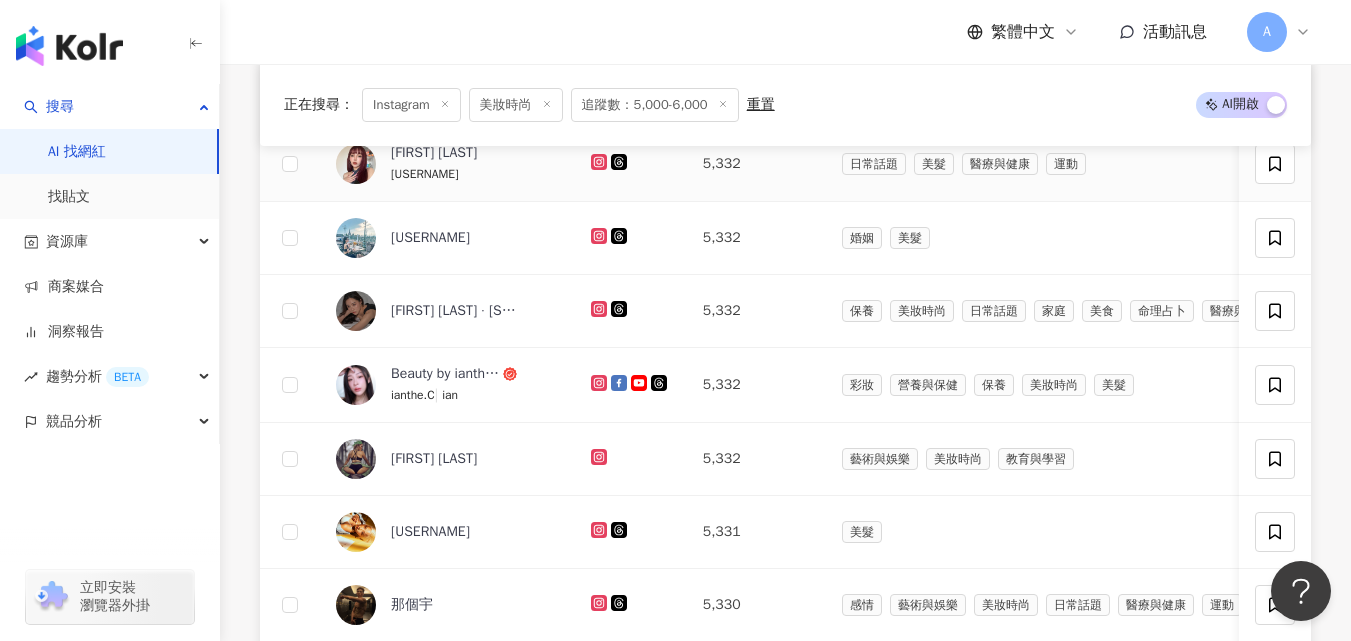 click 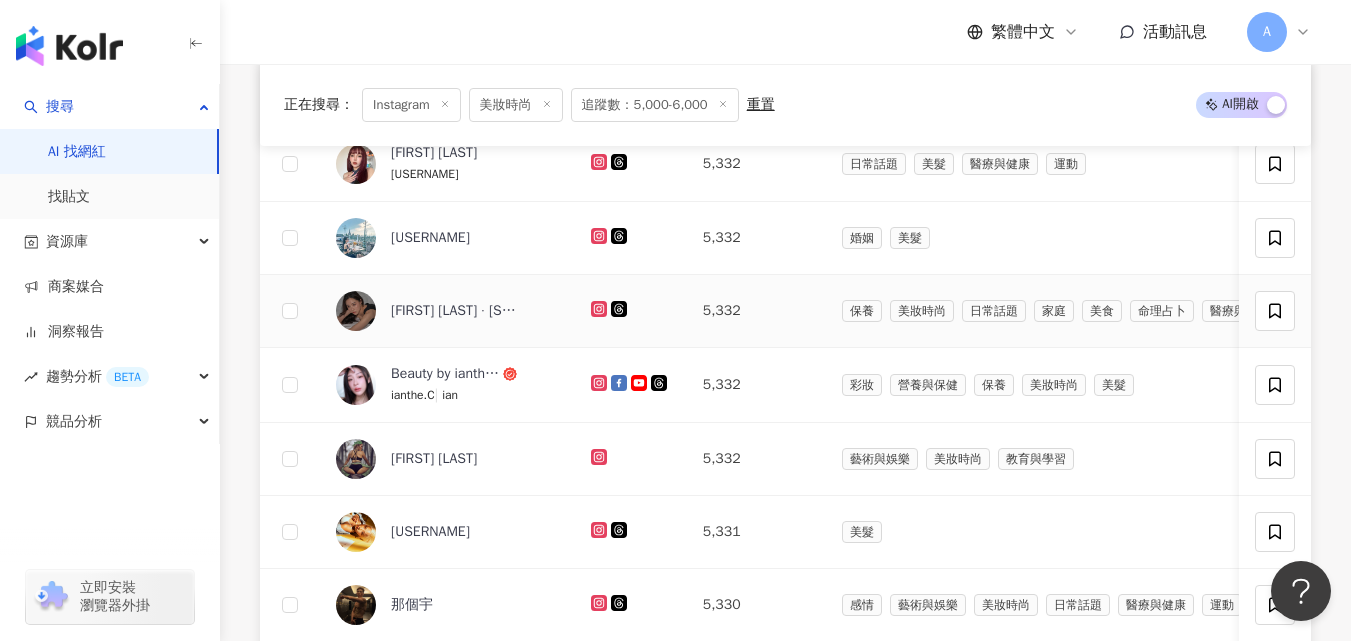 click 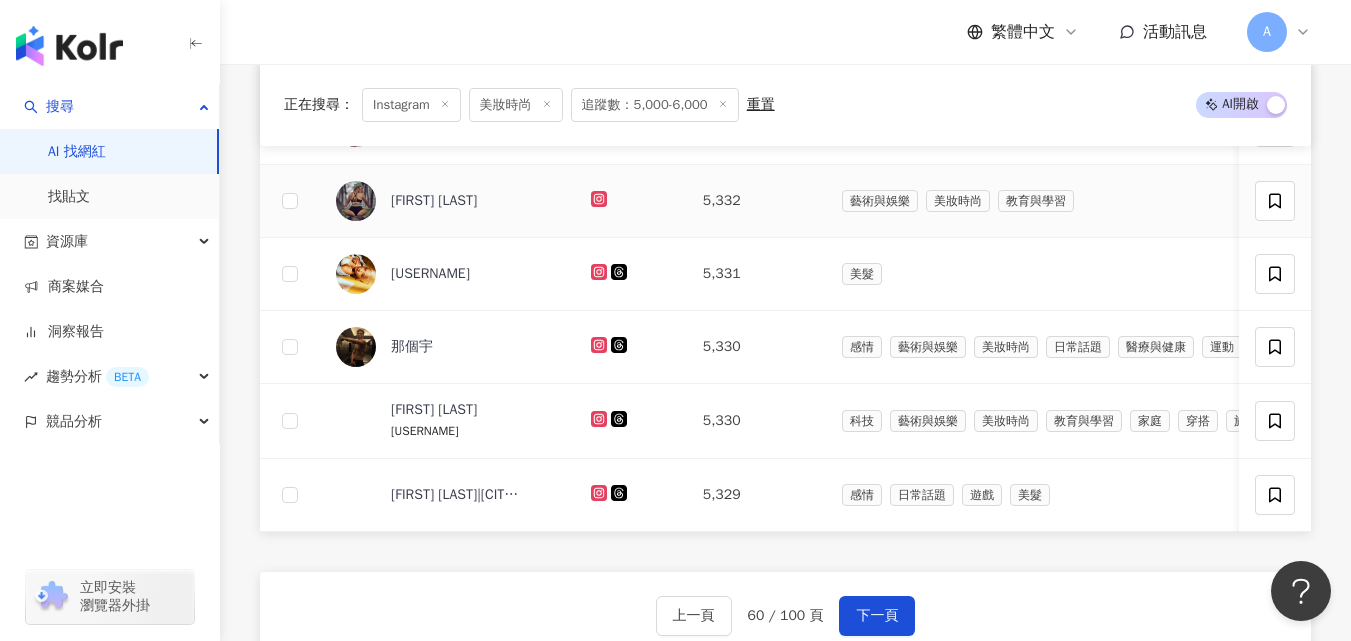 scroll, scrollTop: 1228, scrollLeft: 0, axis: vertical 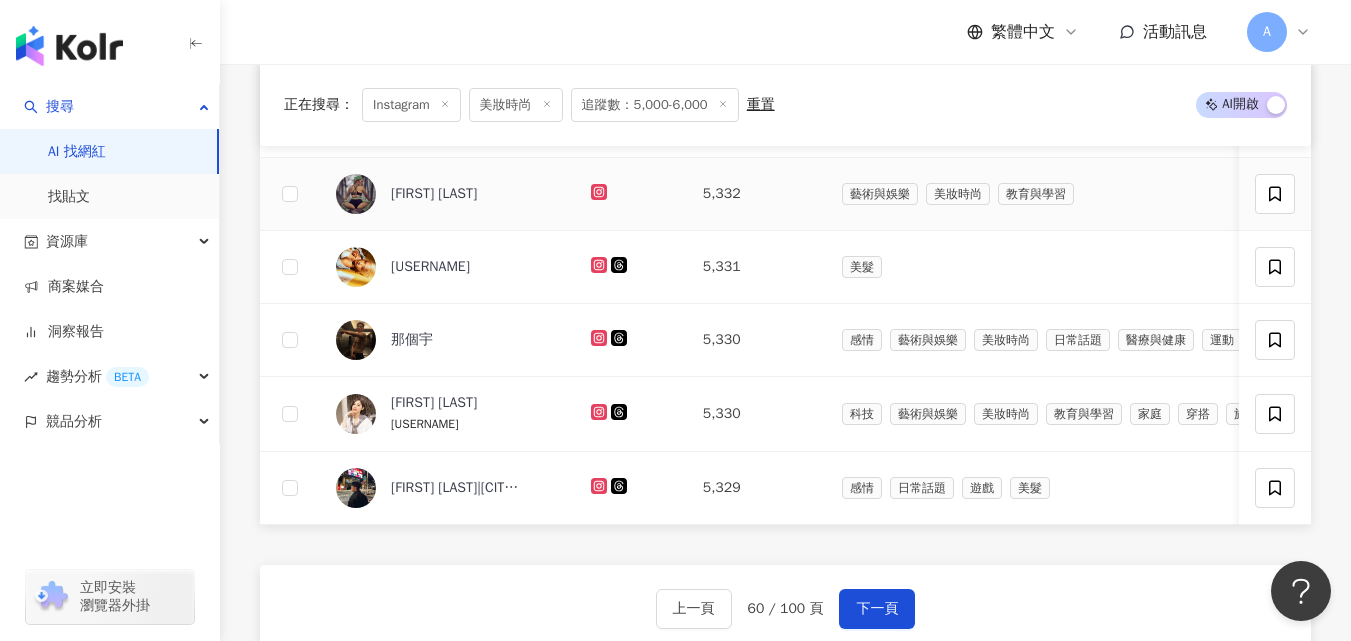 click 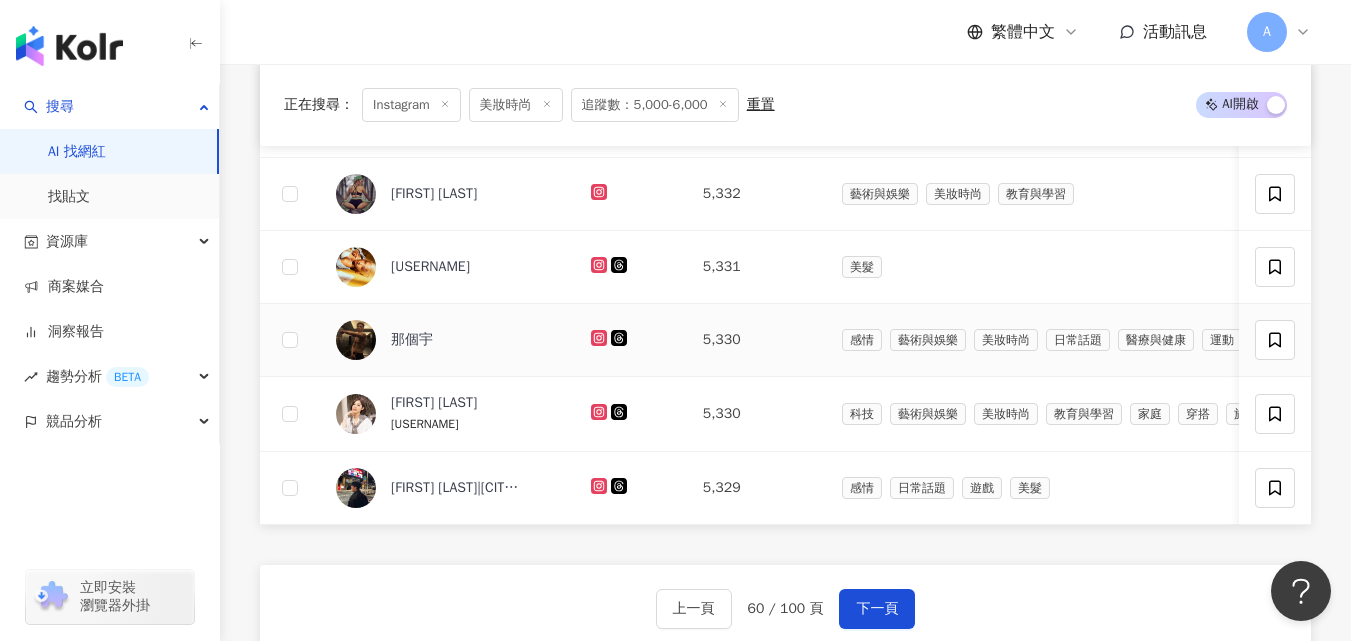 click 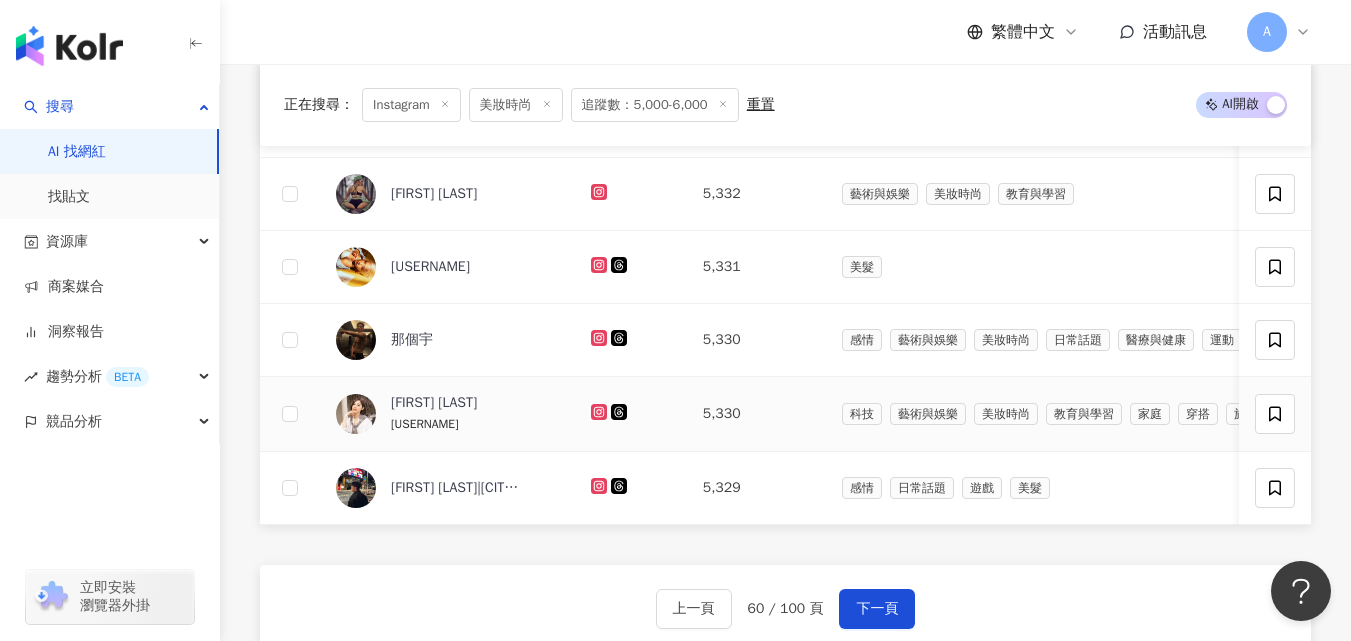 click 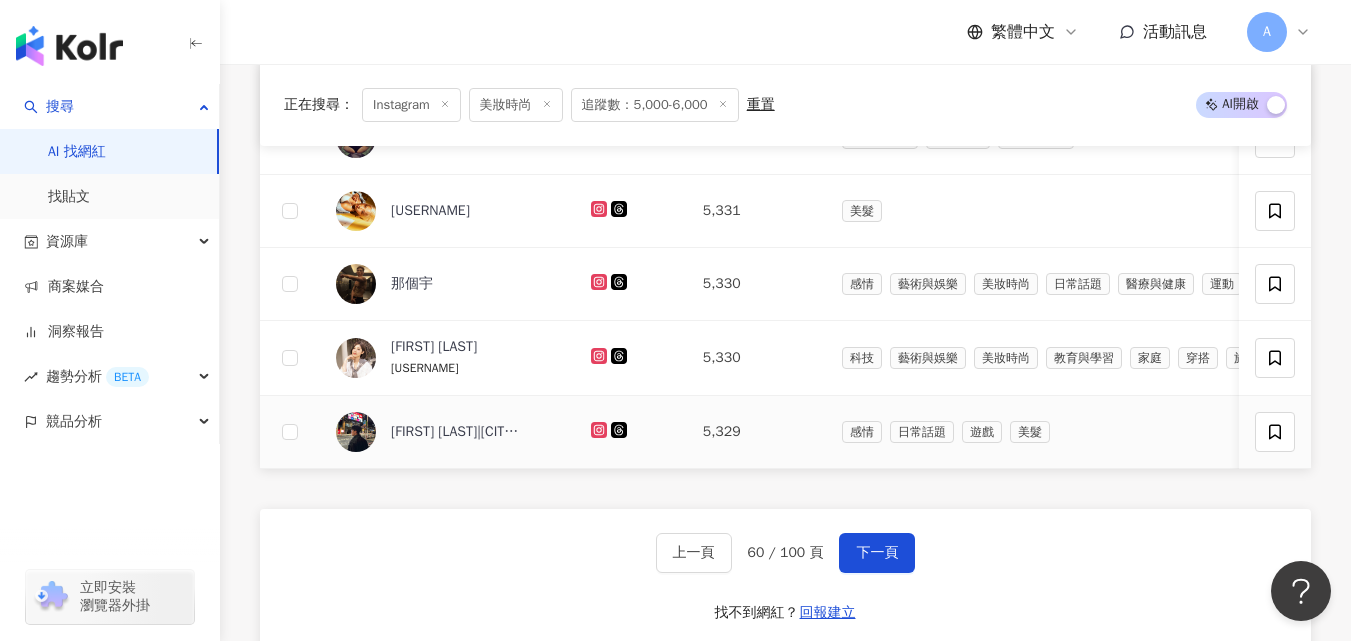 scroll, scrollTop: 1299, scrollLeft: 0, axis: vertical 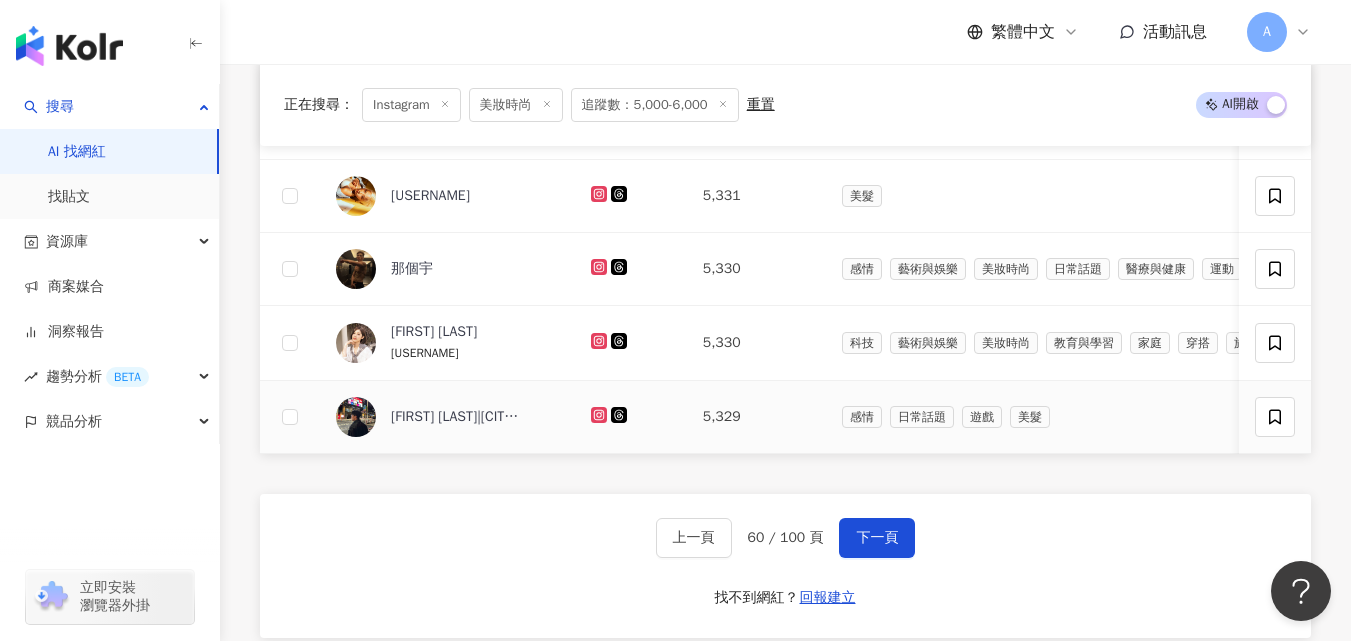 click 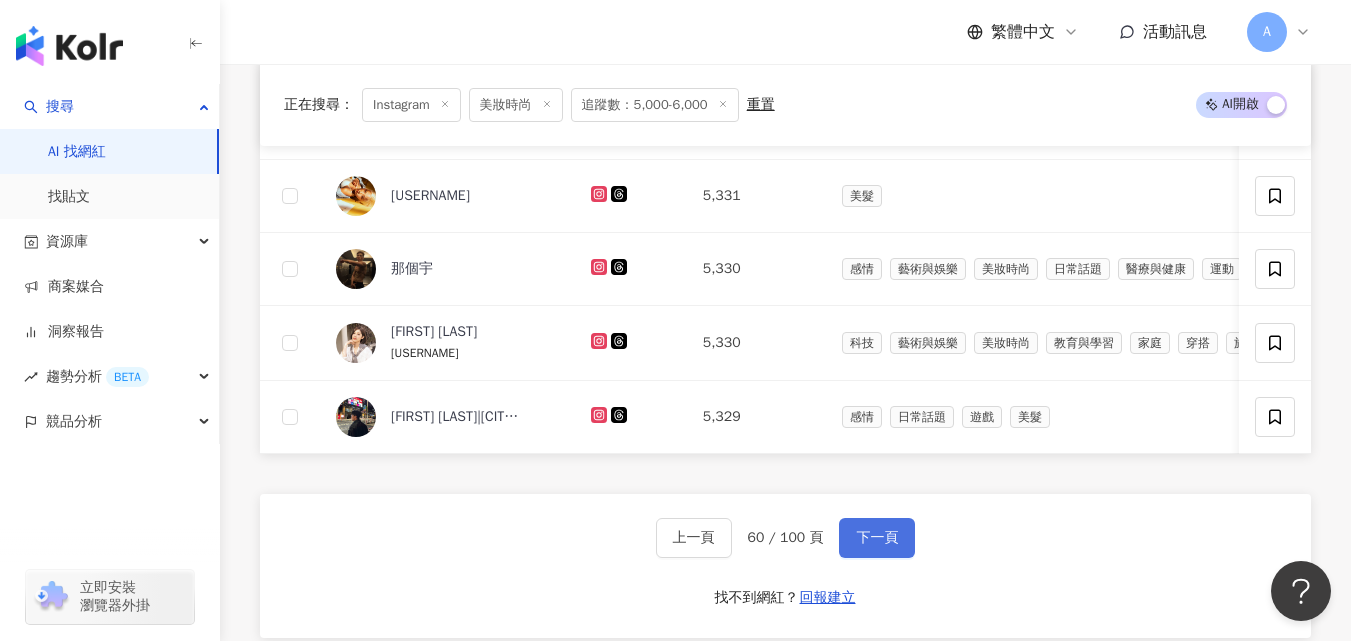 click on "下一頁" at bounding box center (877, 538) 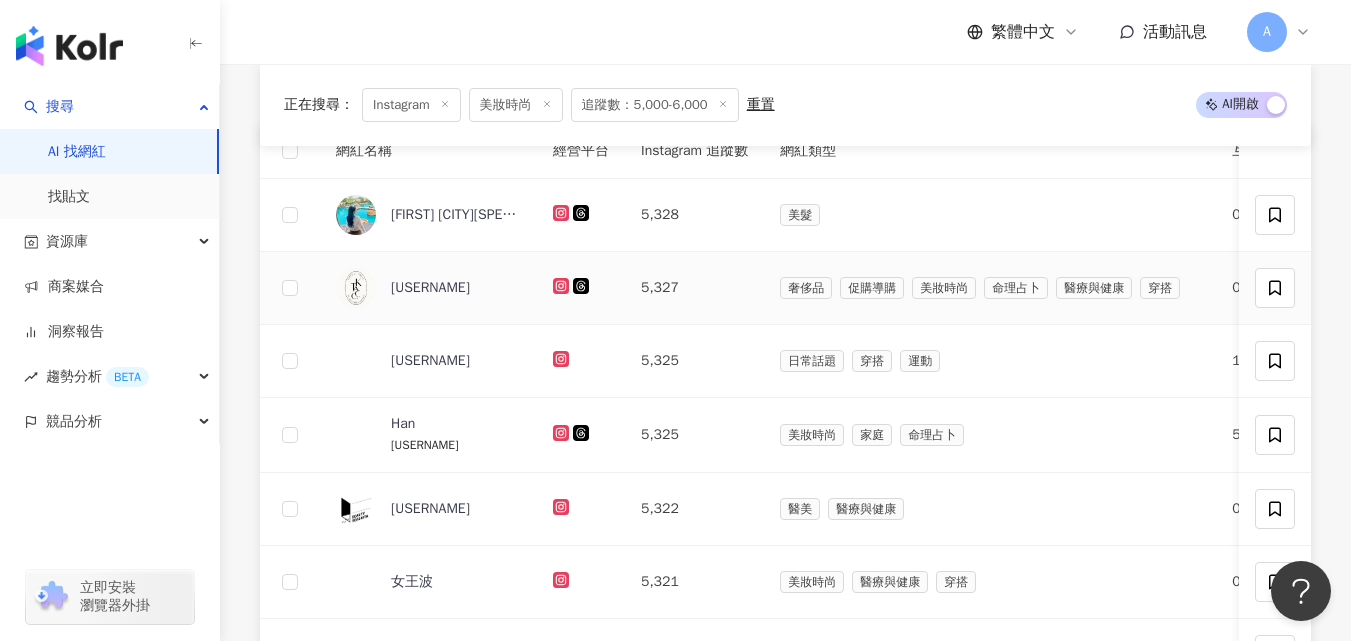 scroll, scrollTop: 689, scrollLeft: 0, axis: vertical 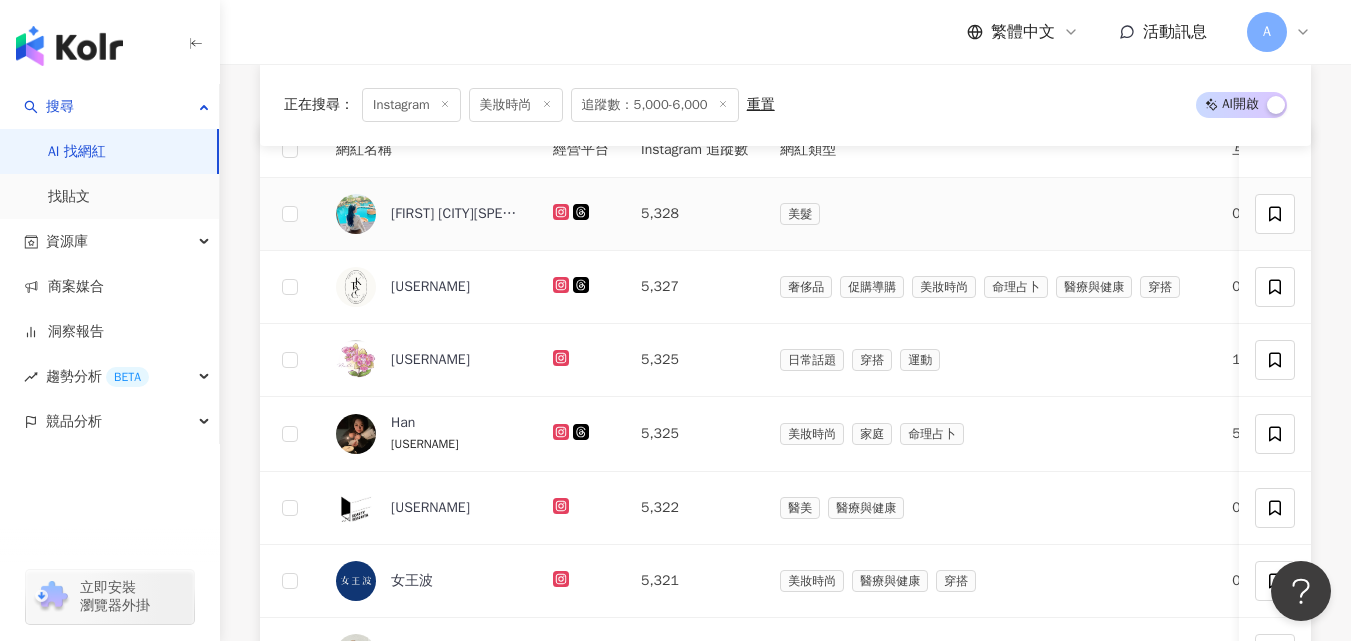 click 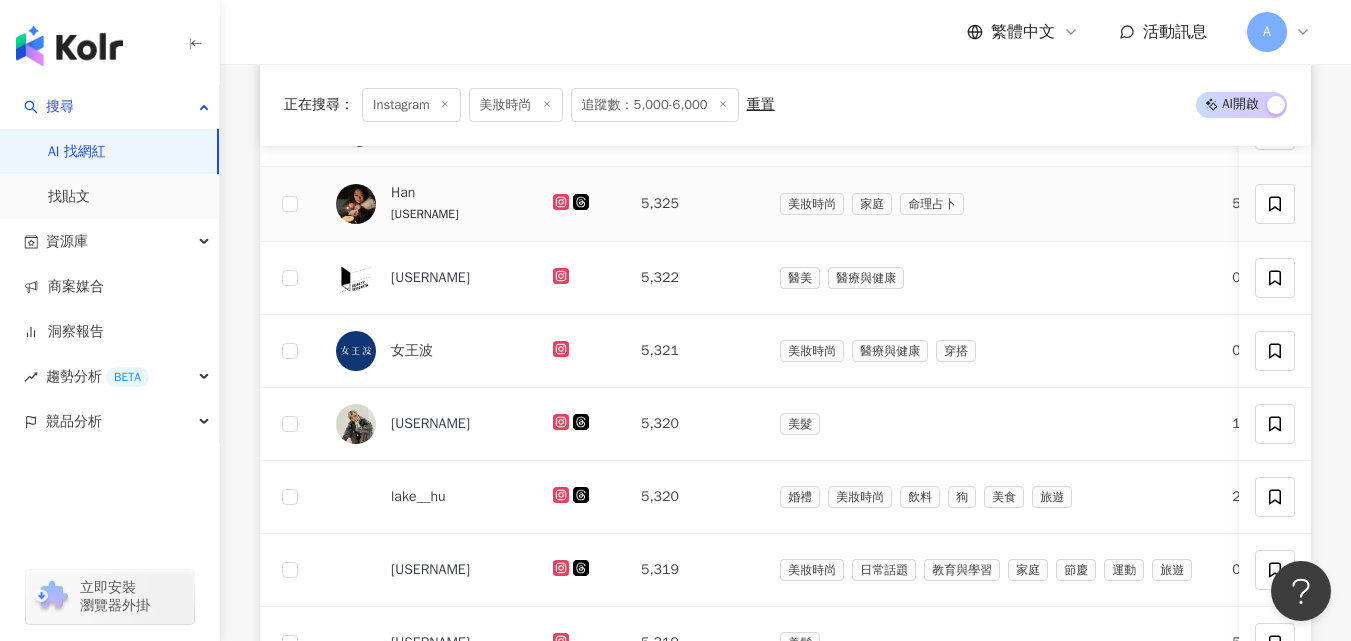 scroll, scrollTop: 921, scrollLeft: 0, axis: vertical 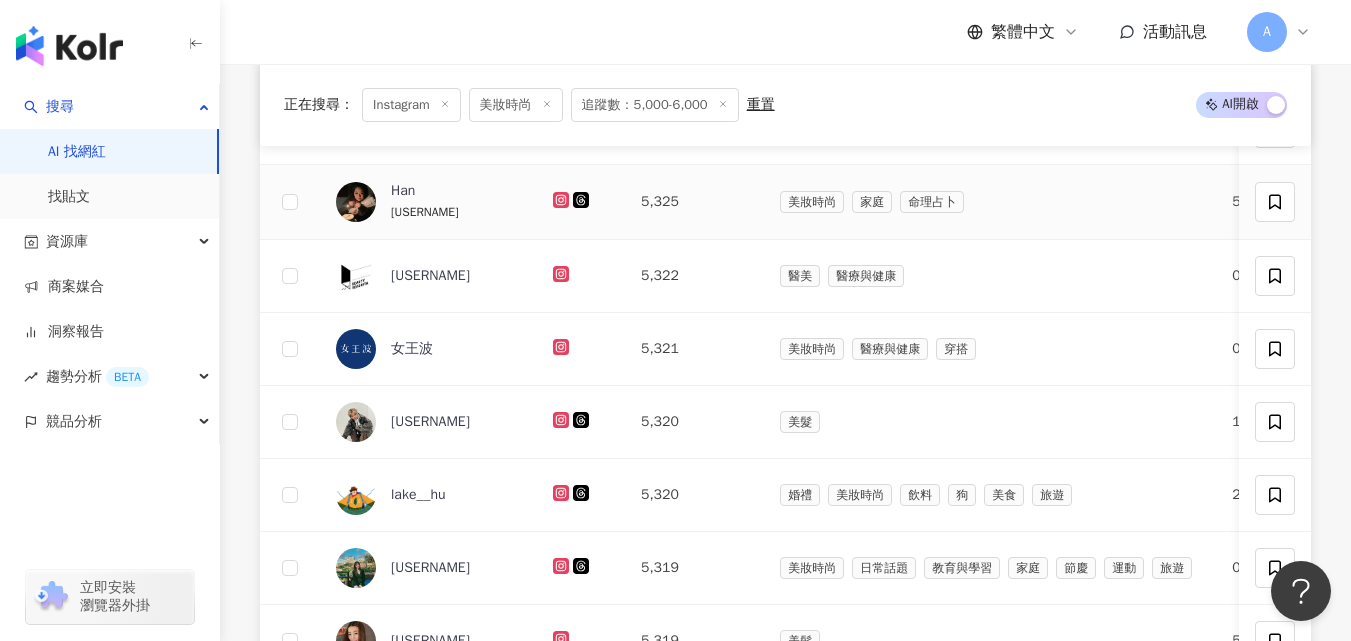 click 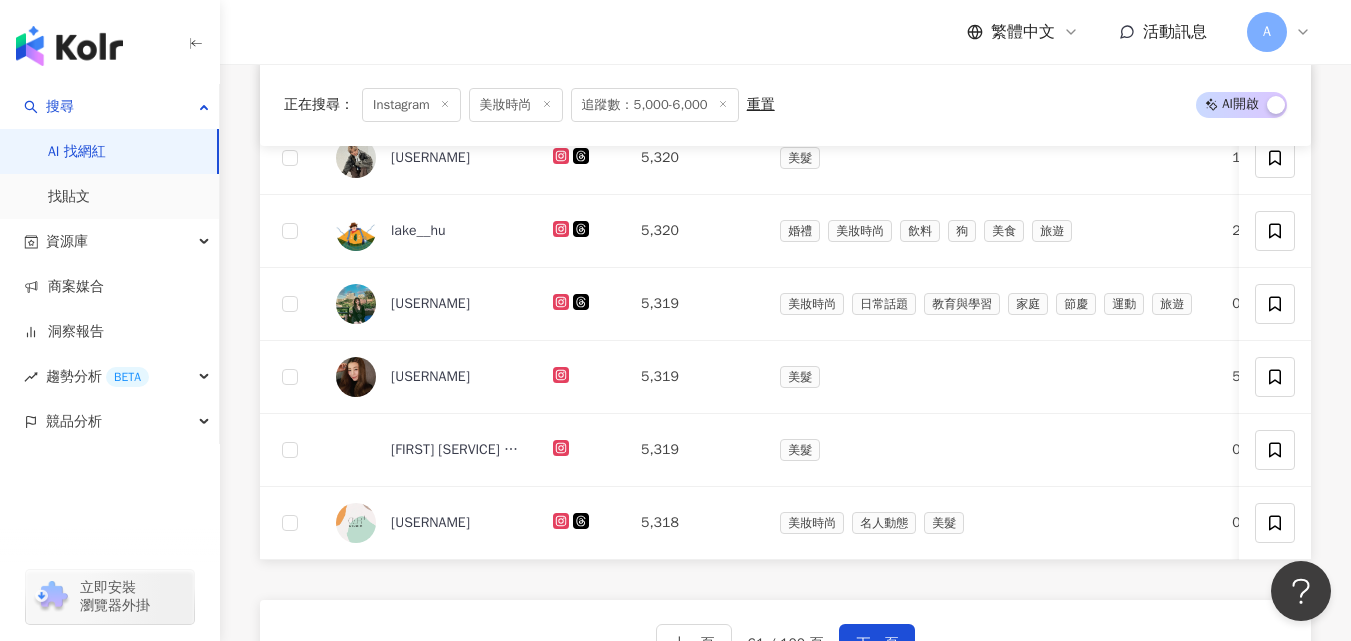 scroll, scrollTop: 1186, scrollLeft: 0, axis: vertical 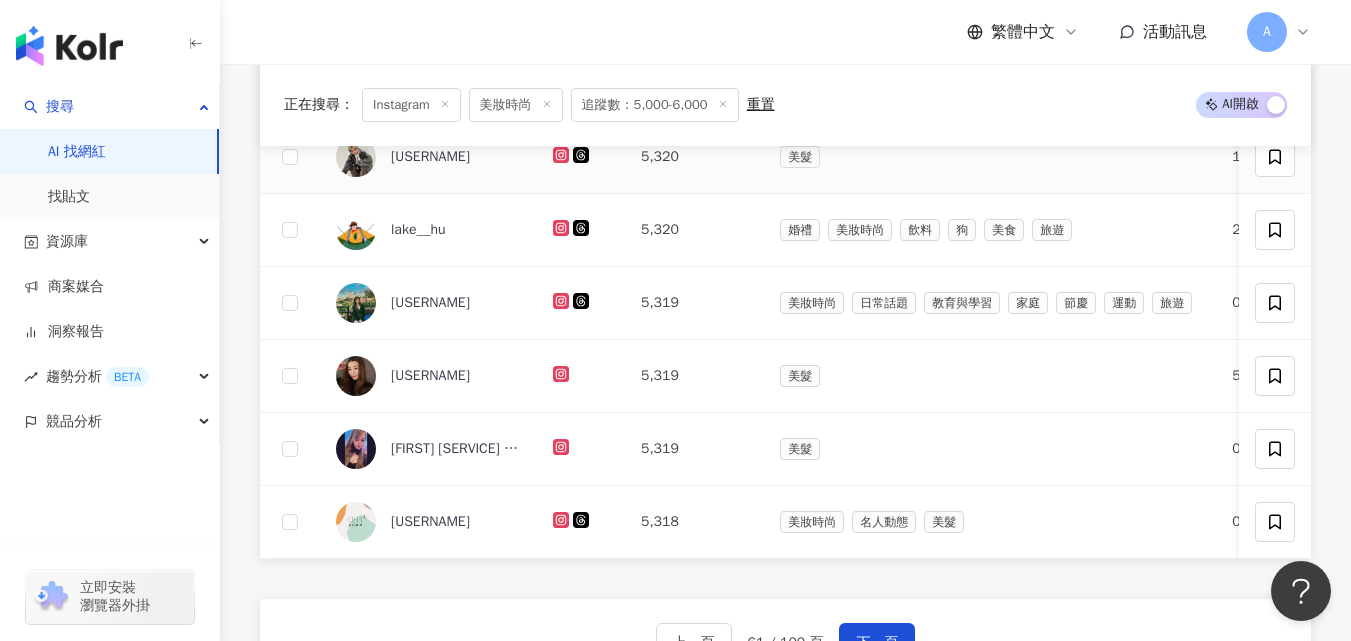 click 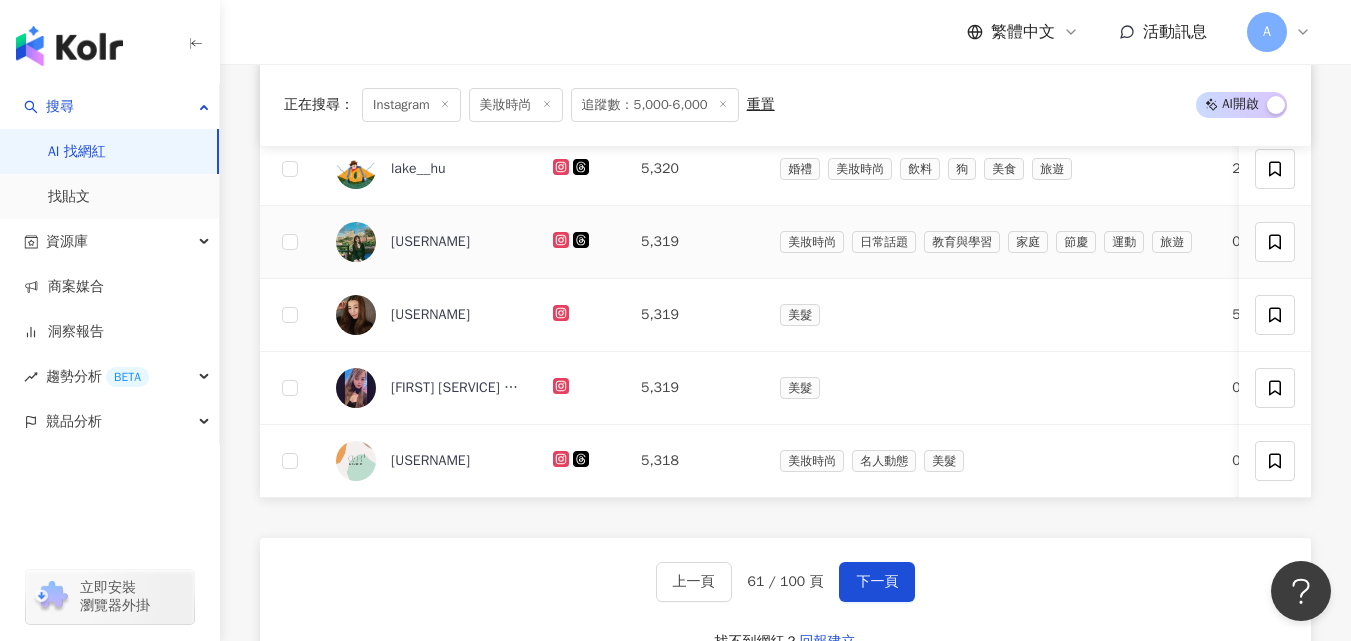 scroll, scrollTop: 1248, scrollLeft: 0, axis: vertical 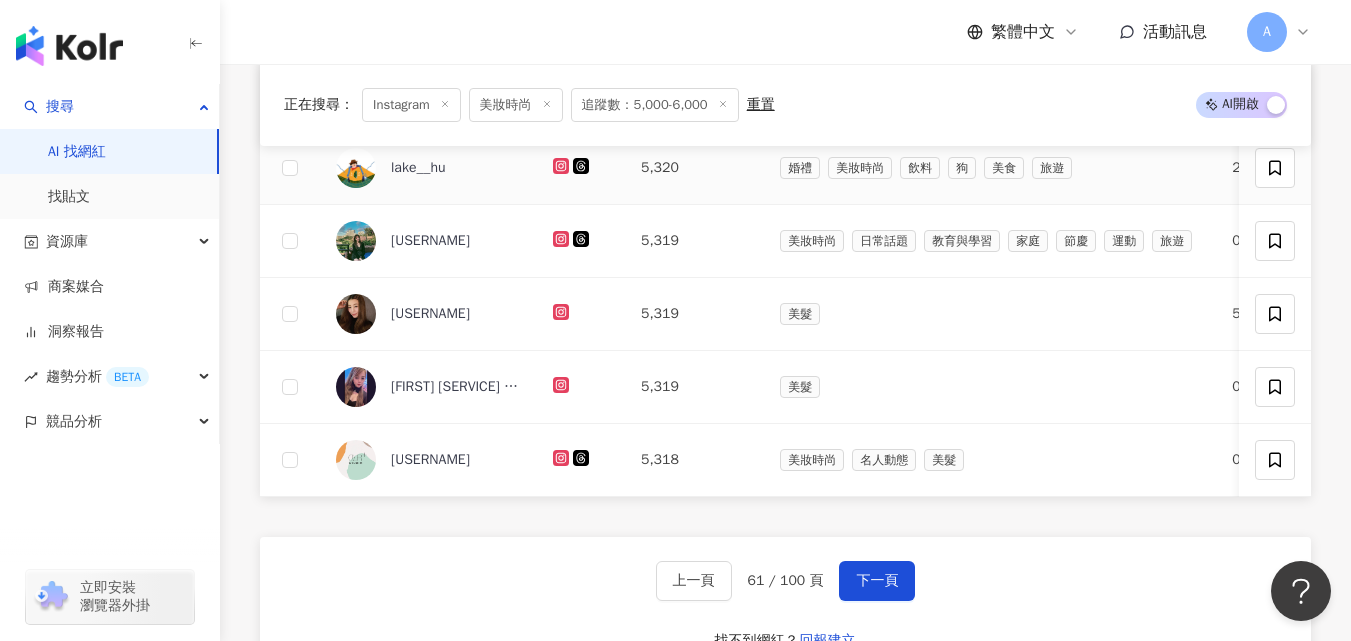 click 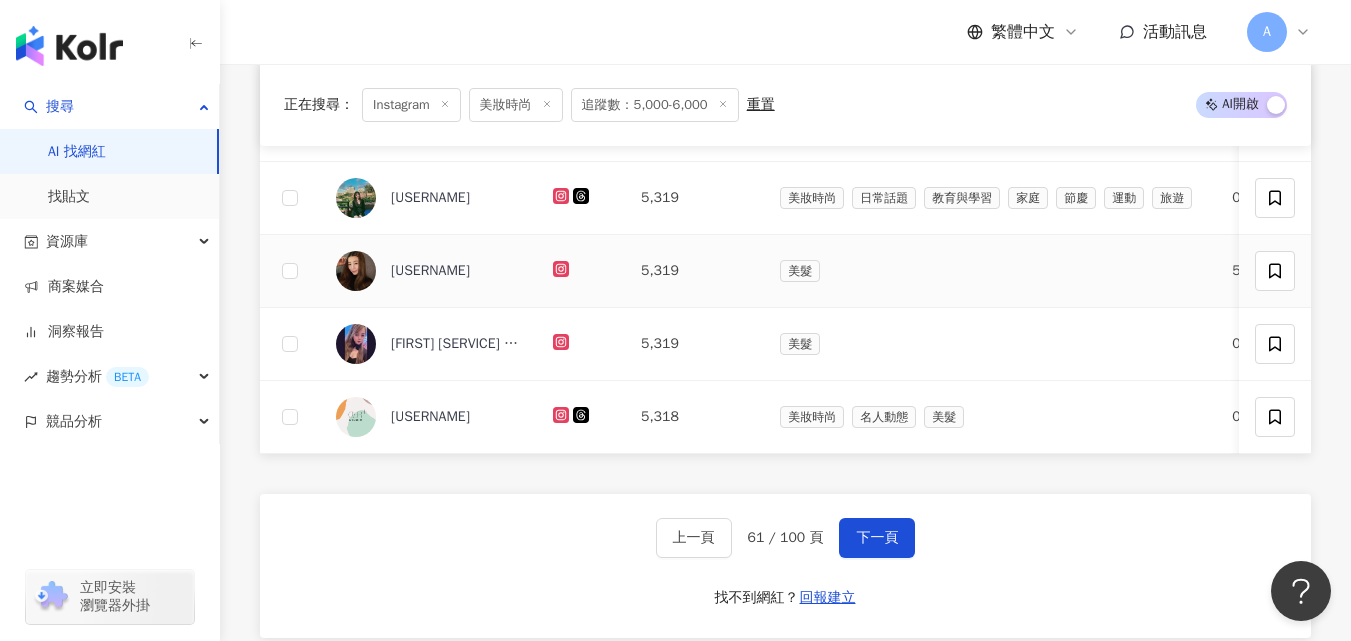 scroll, scrollTop: 1295, scrollLeft: 0, axis: vertical 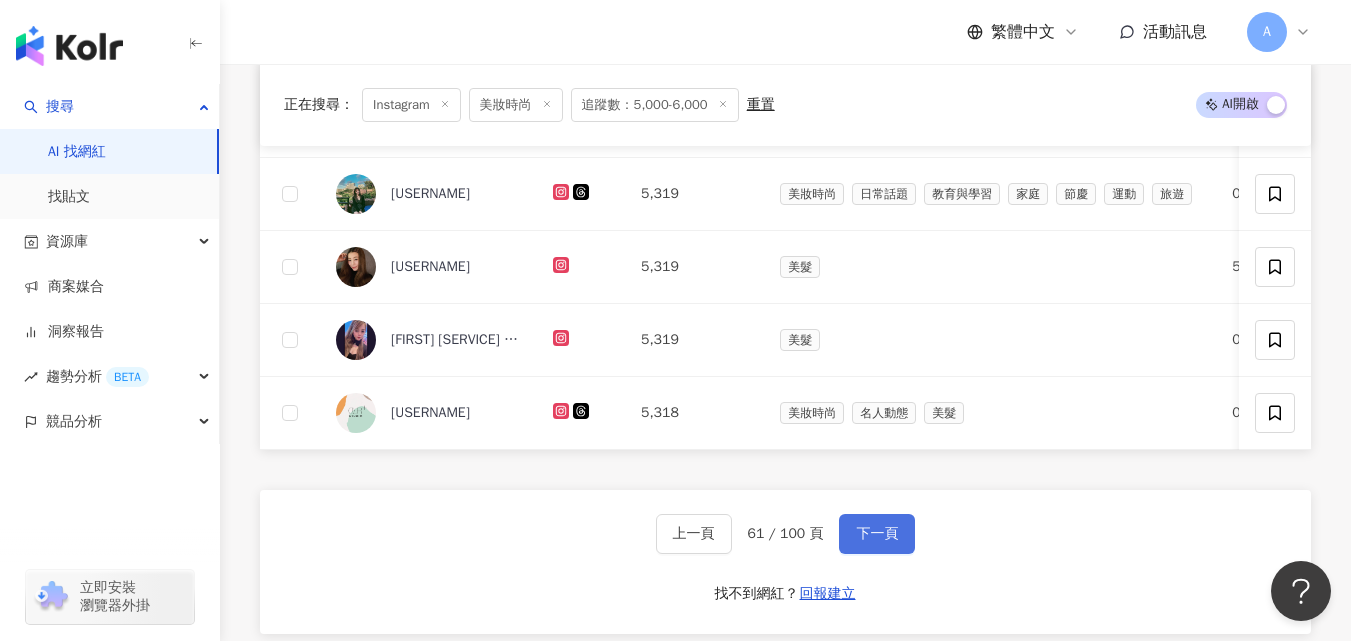 click on "下一頁" at bounding box center [877, 534] 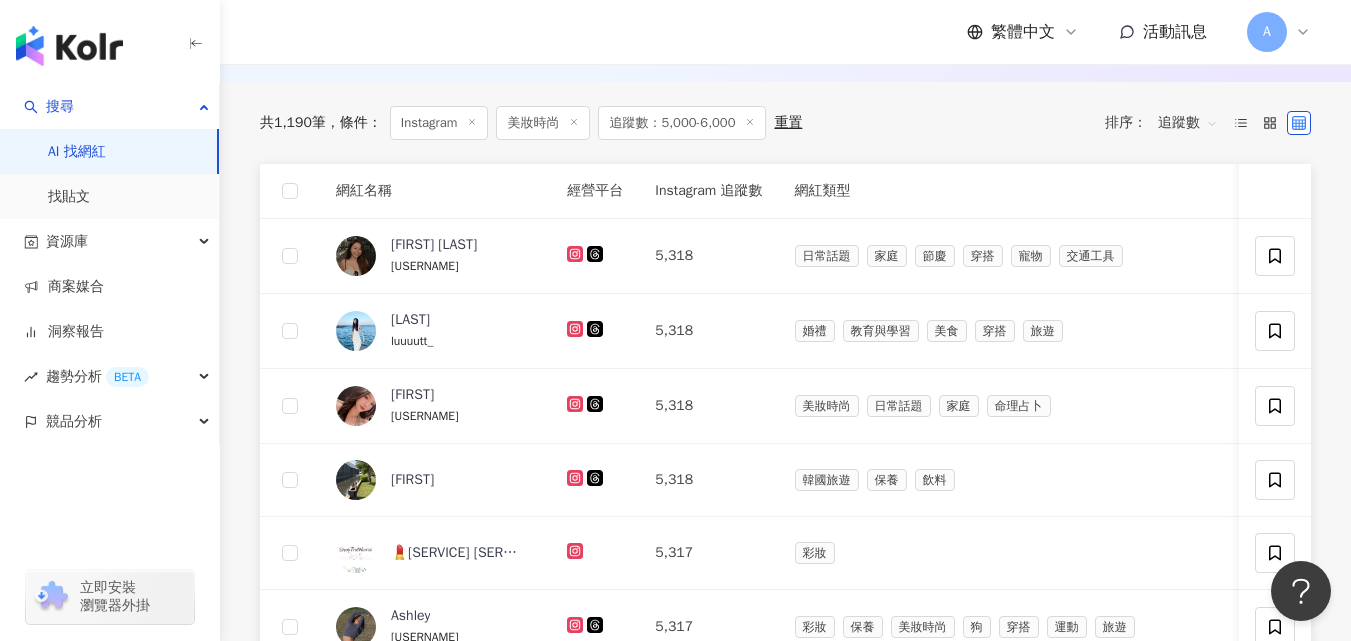 scroll, scrollTop: 649, scrollLeft: 0, axis: vertical 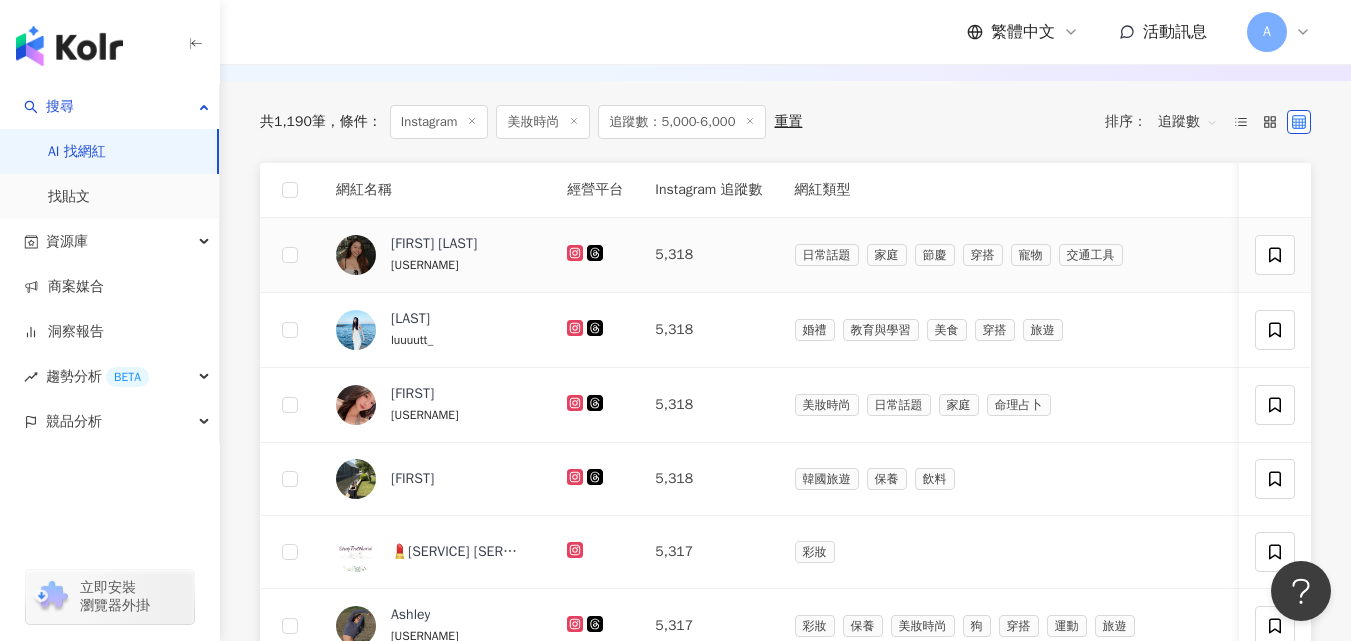 click 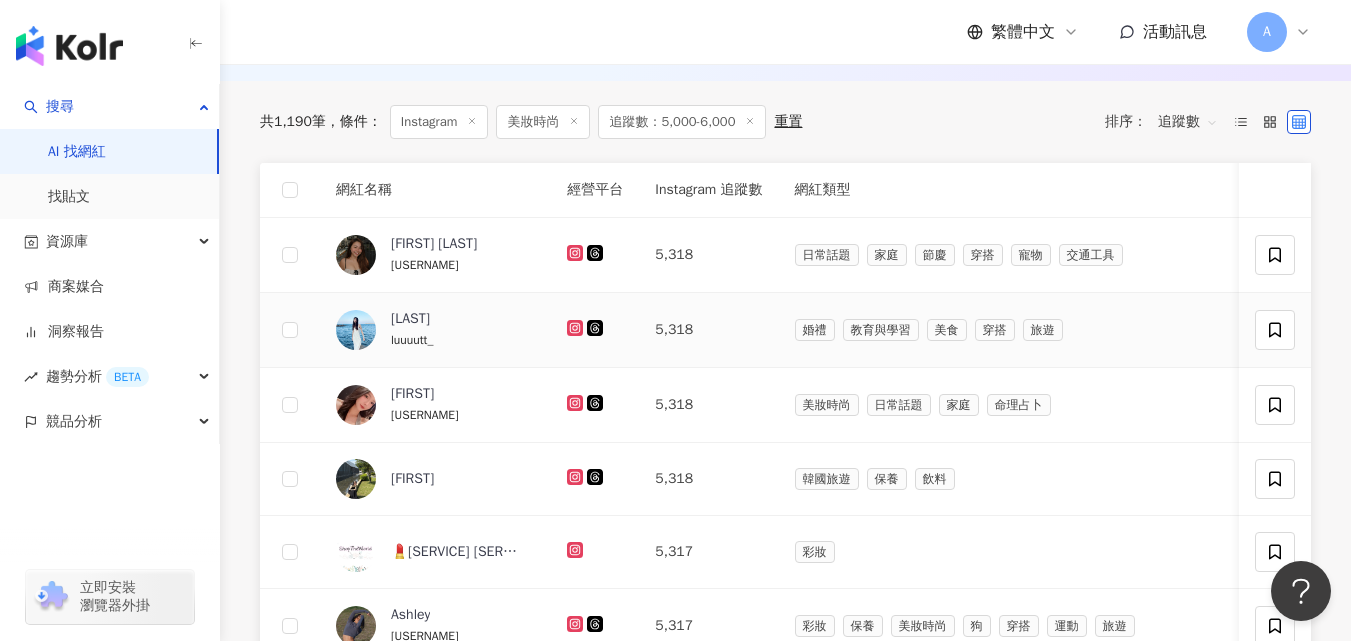 click 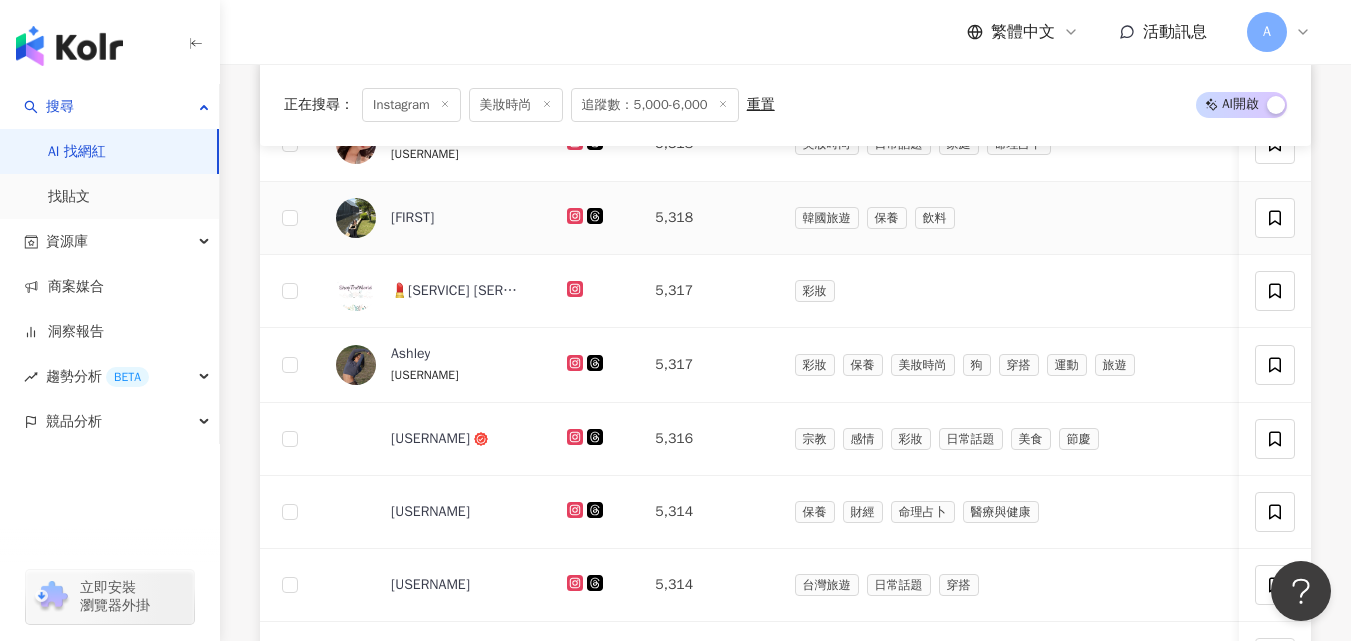 scroll, scrollTop: 912, scrollLeft: 0, axis: vertical 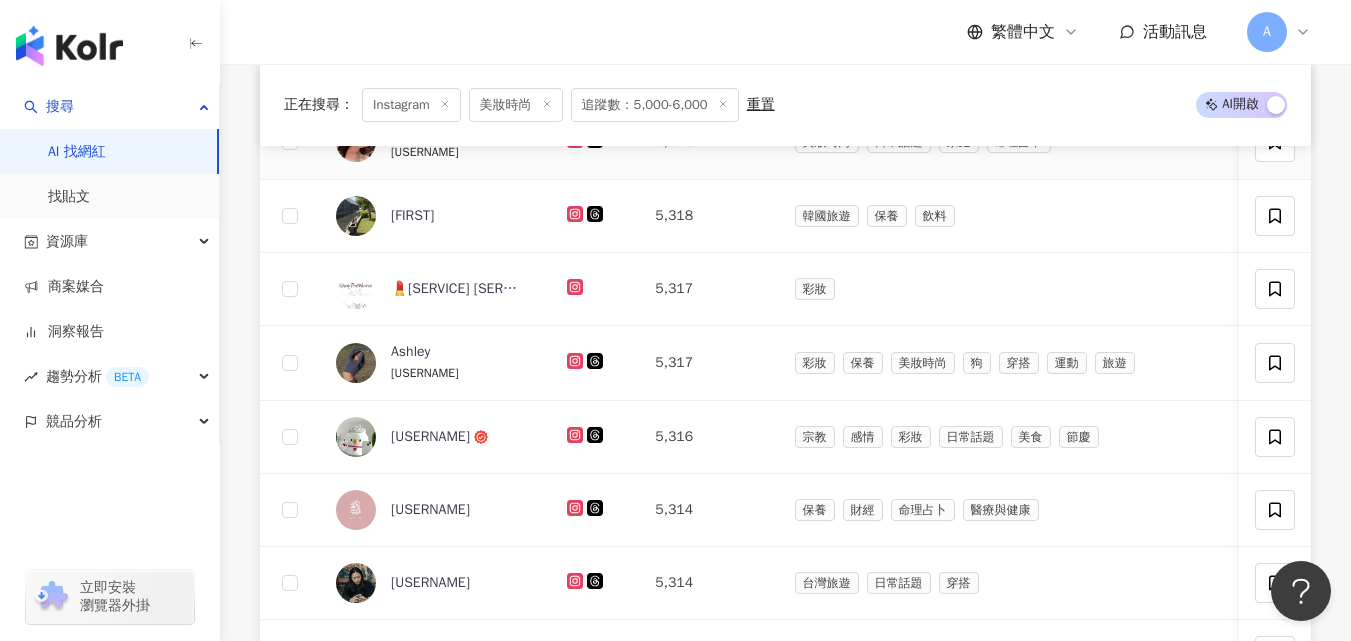click 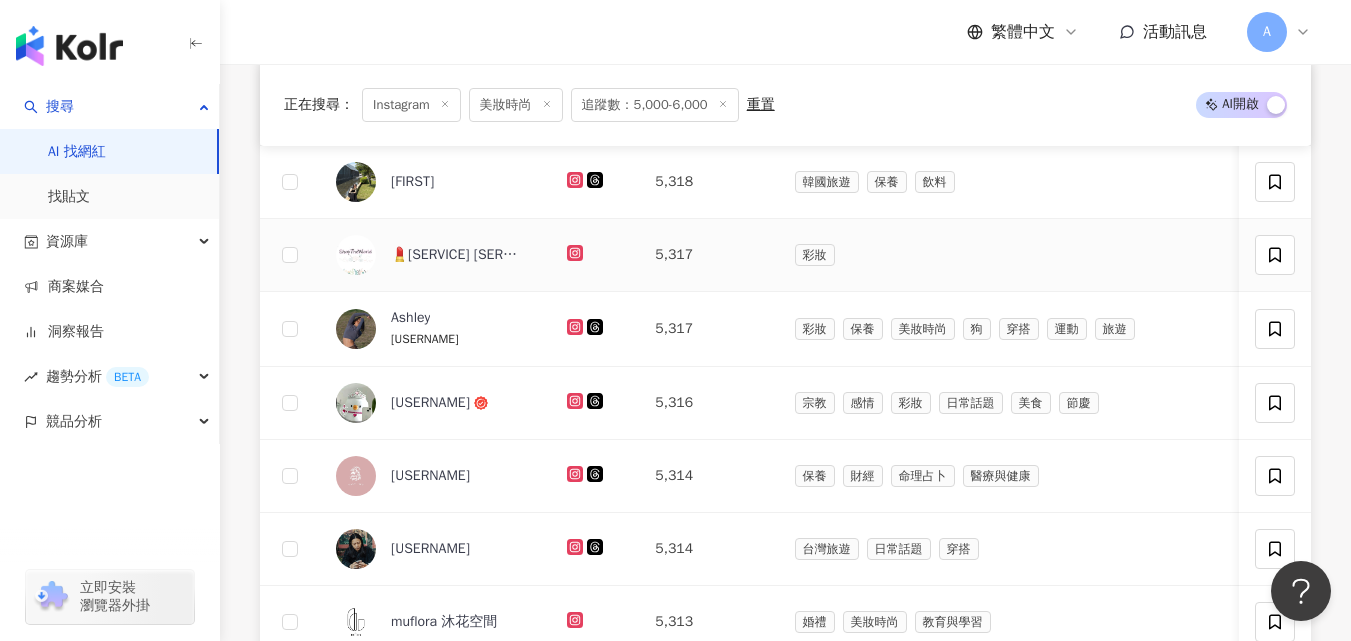 scroll, scrollTop: 947, scrollLeft: 0, axis: vertical 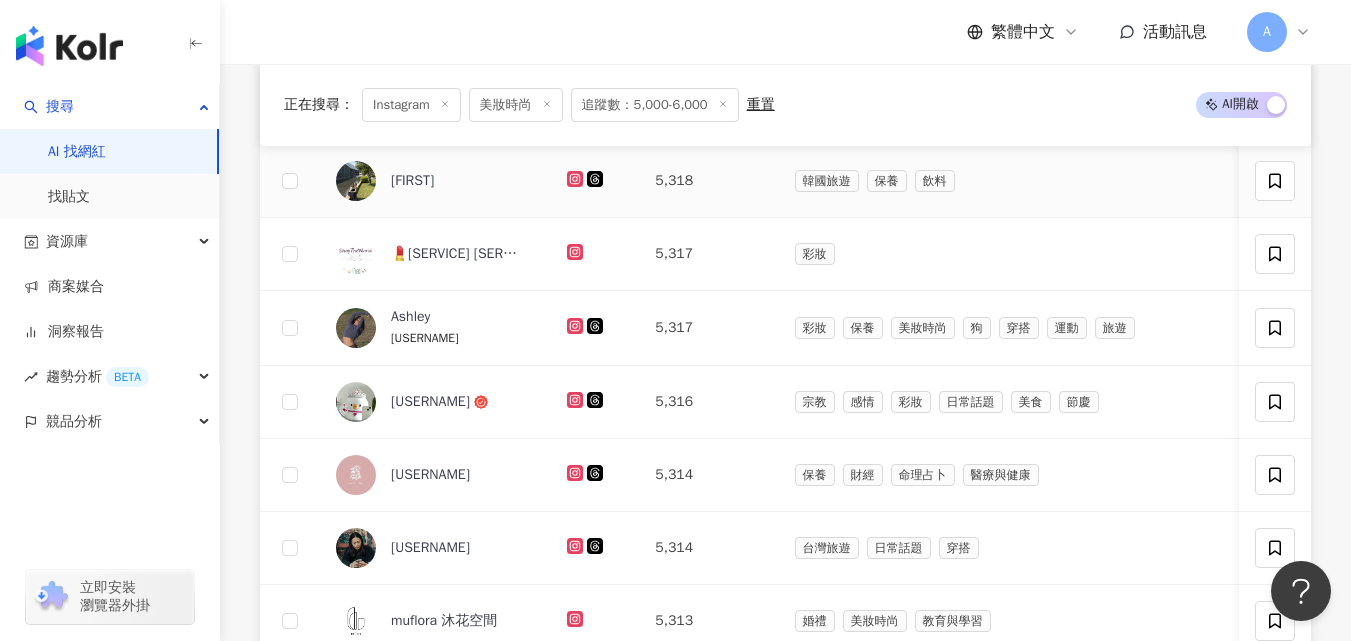 click 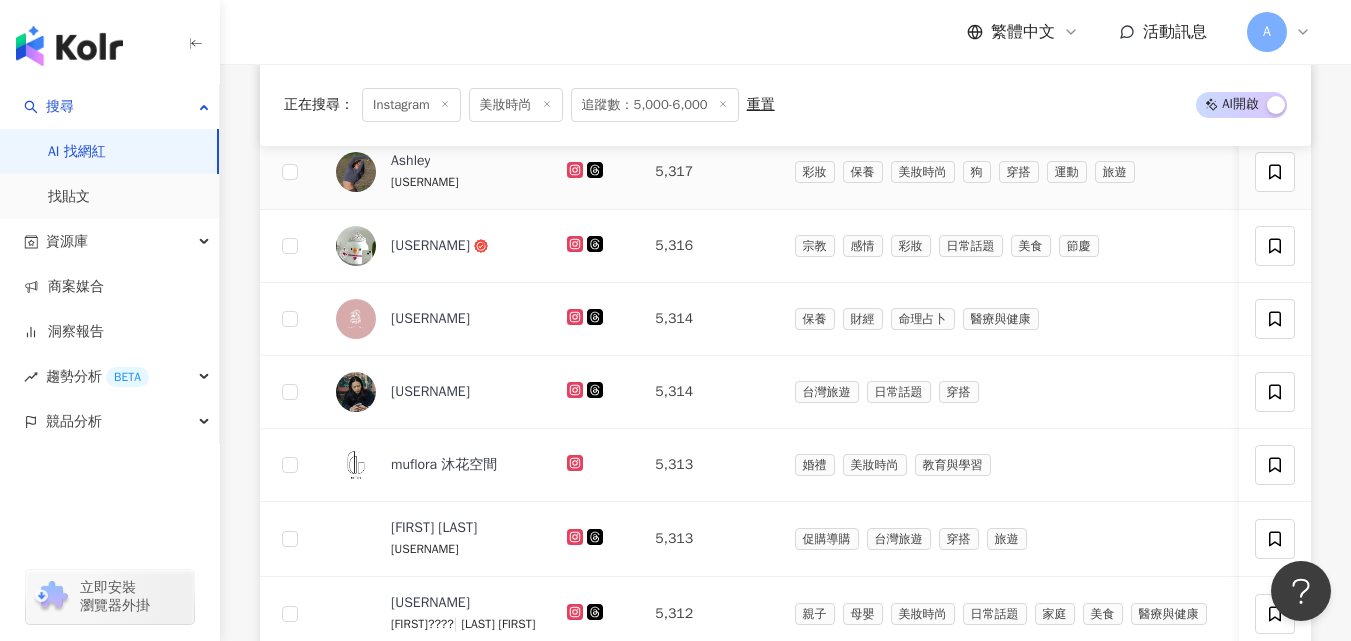 scroll, scrollTop: 1106, scrollLeft: 0, axis: vertical 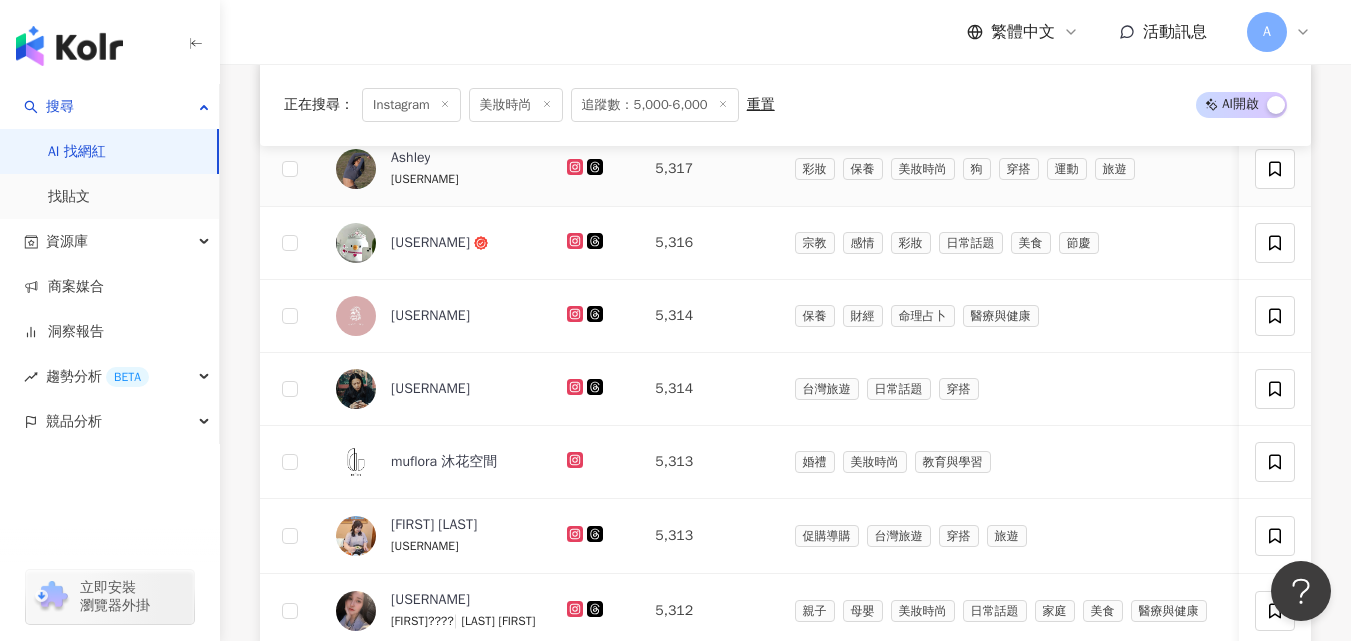 click 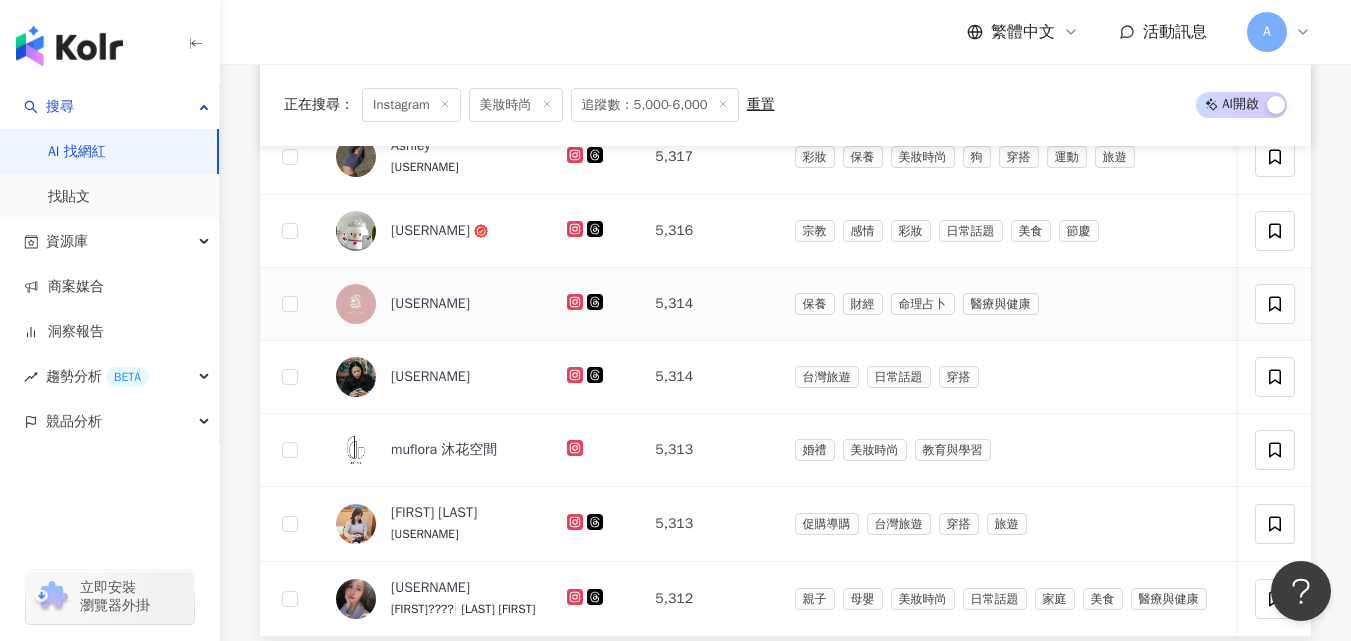 scroll, scrollTop: 1124, scrollLeft: 0, axis: vertical 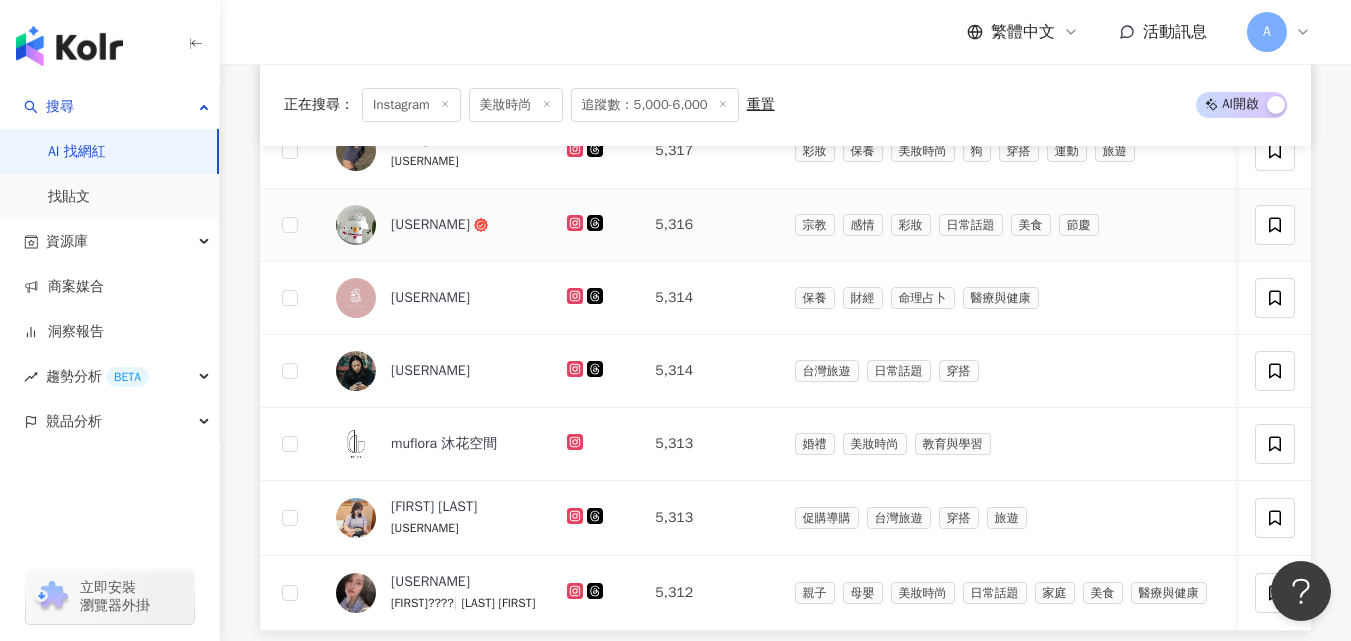 click 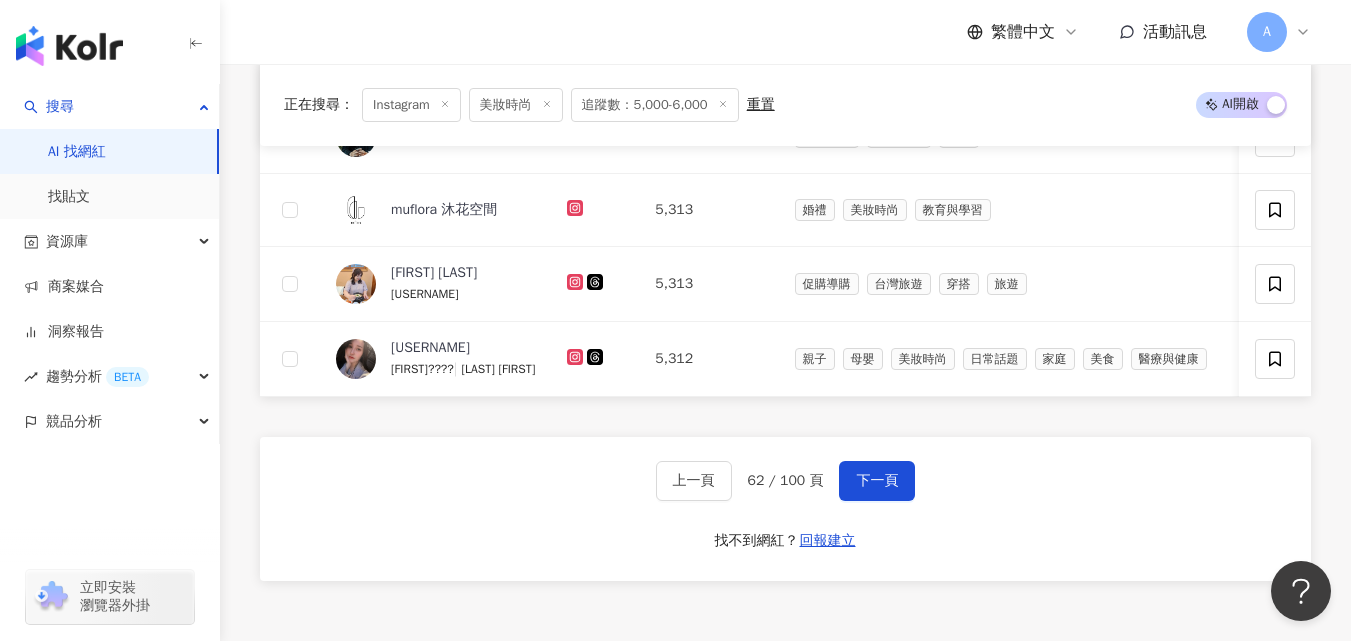 scroll, scrollTop: 1361, scrollLeft: 0, axis: vertical 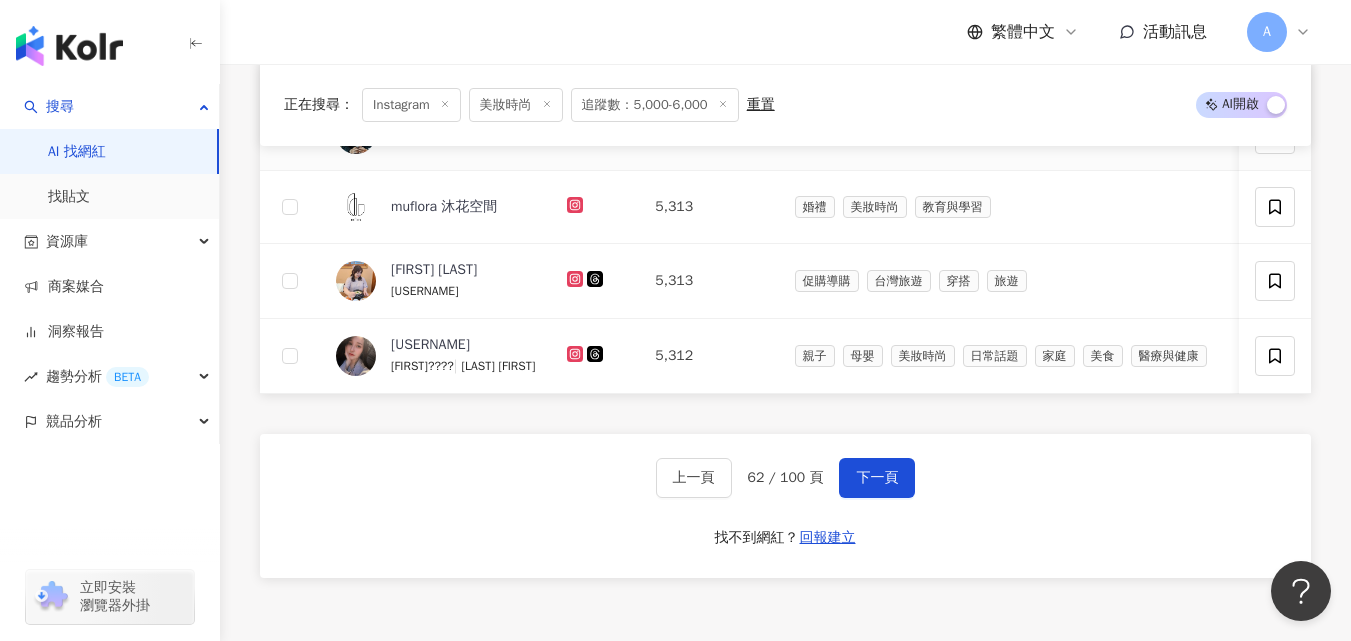 click at bounding box center (577, 133) 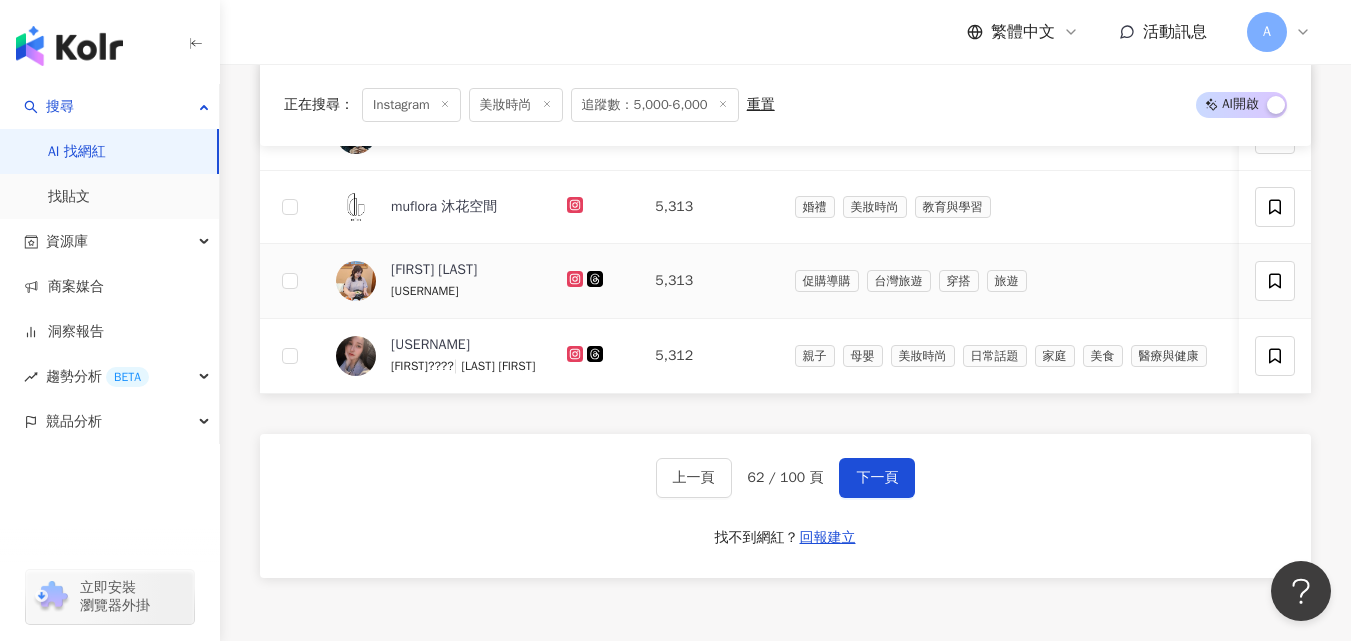 click 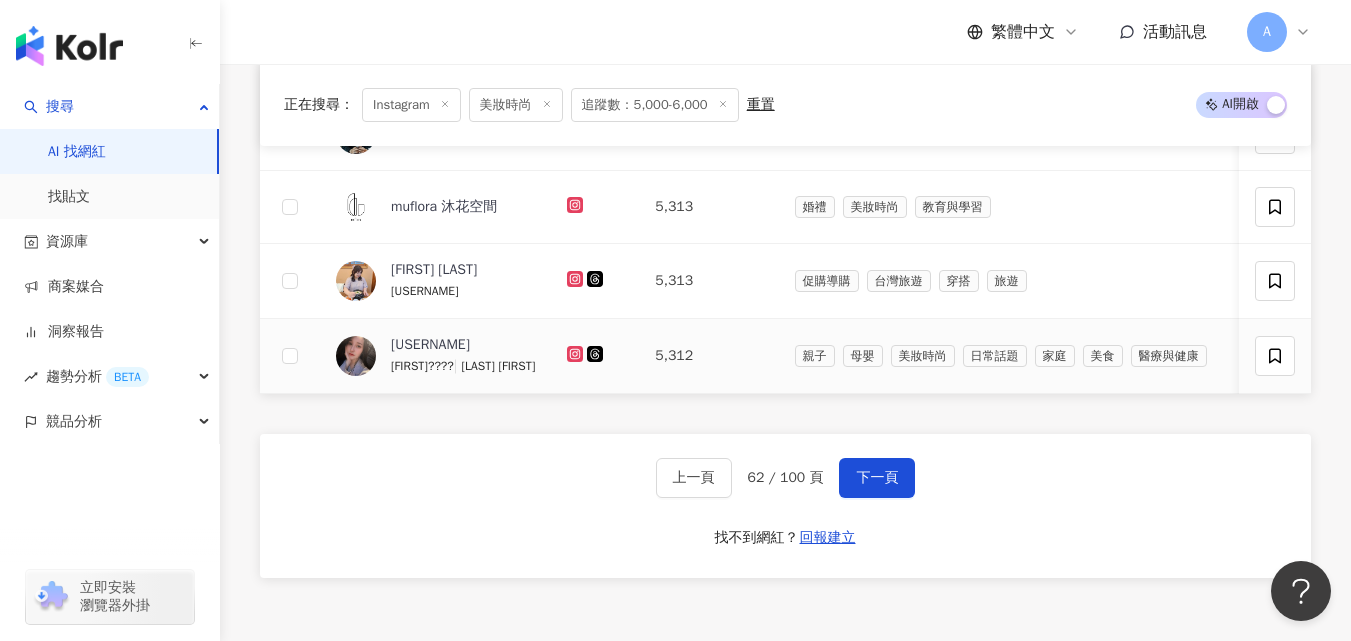 click 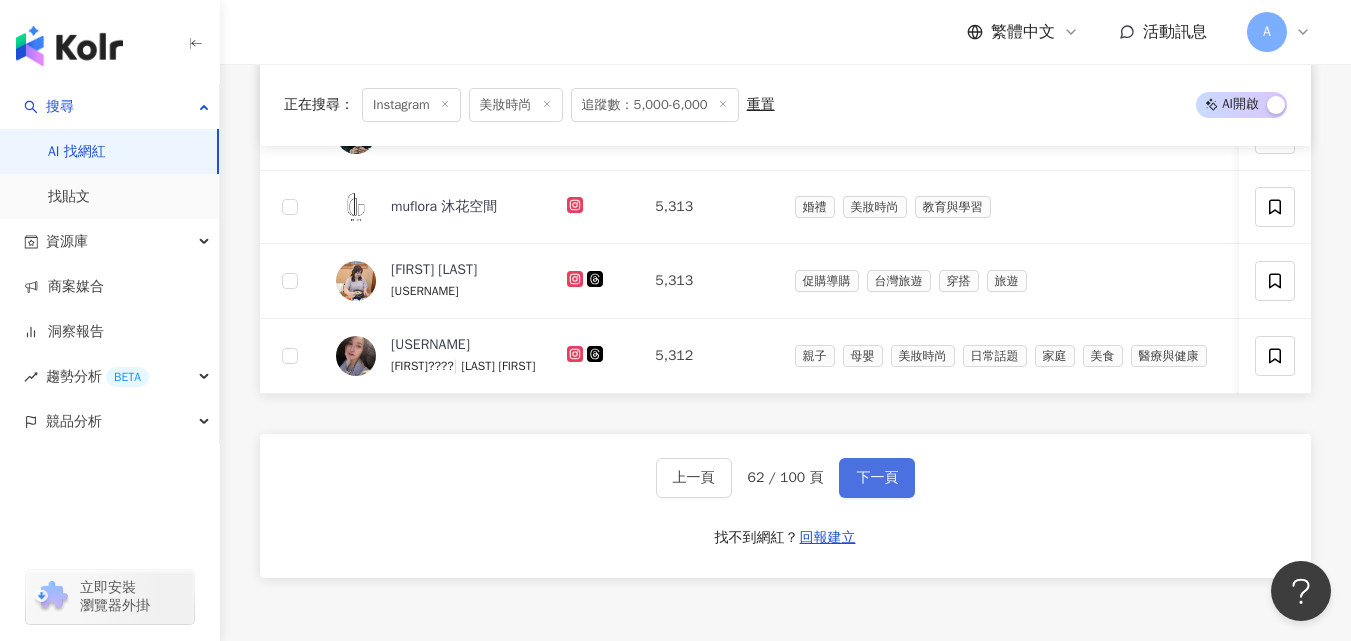 click on "下一頁" at bounding box center [877, 478] 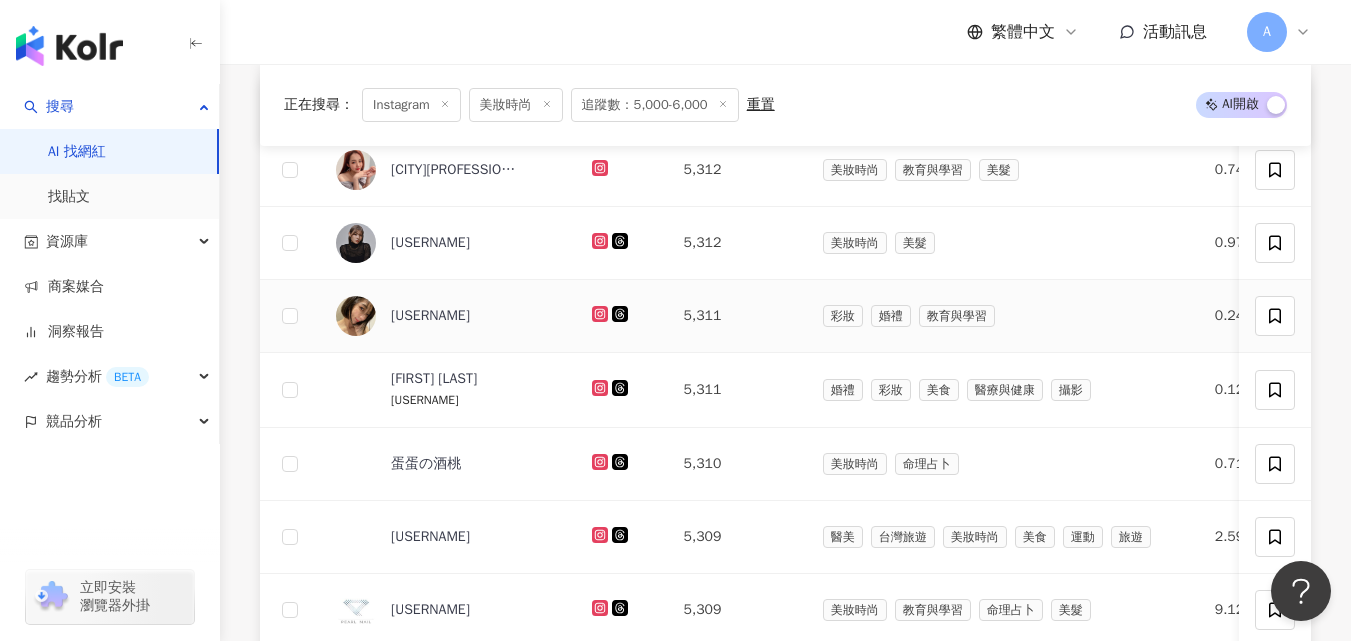 scroll, scrollTop: 738, scrollLeft: 0, axis: vertical 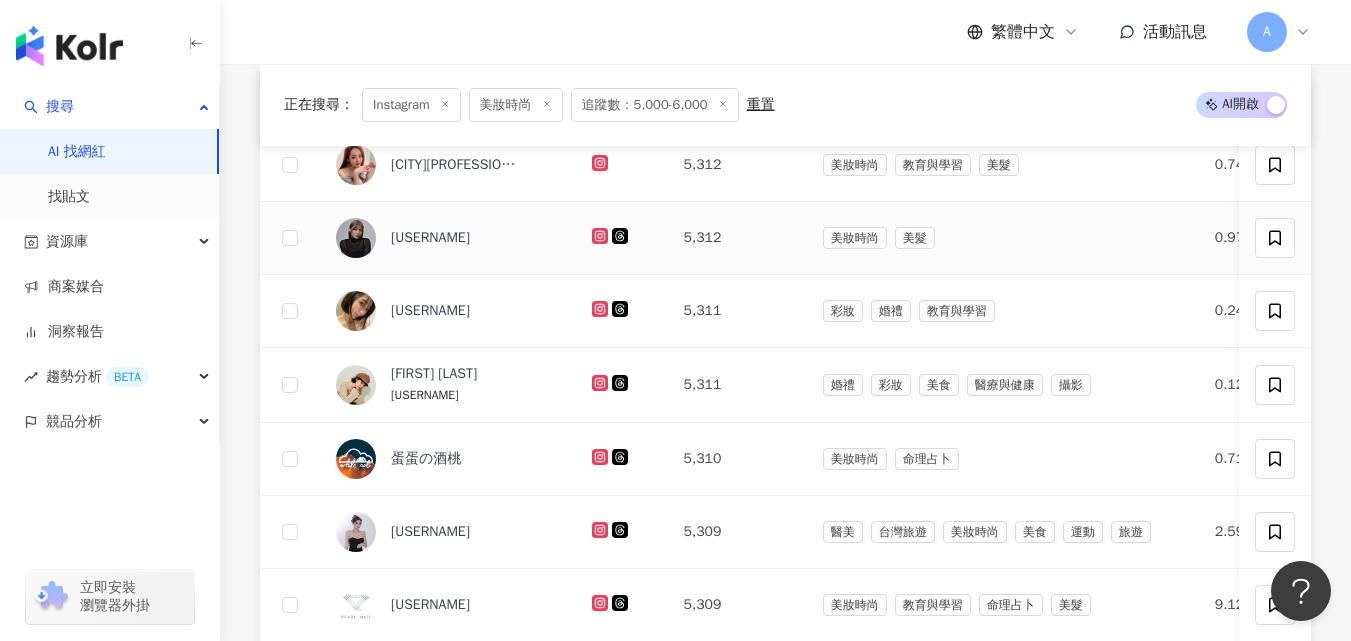 click 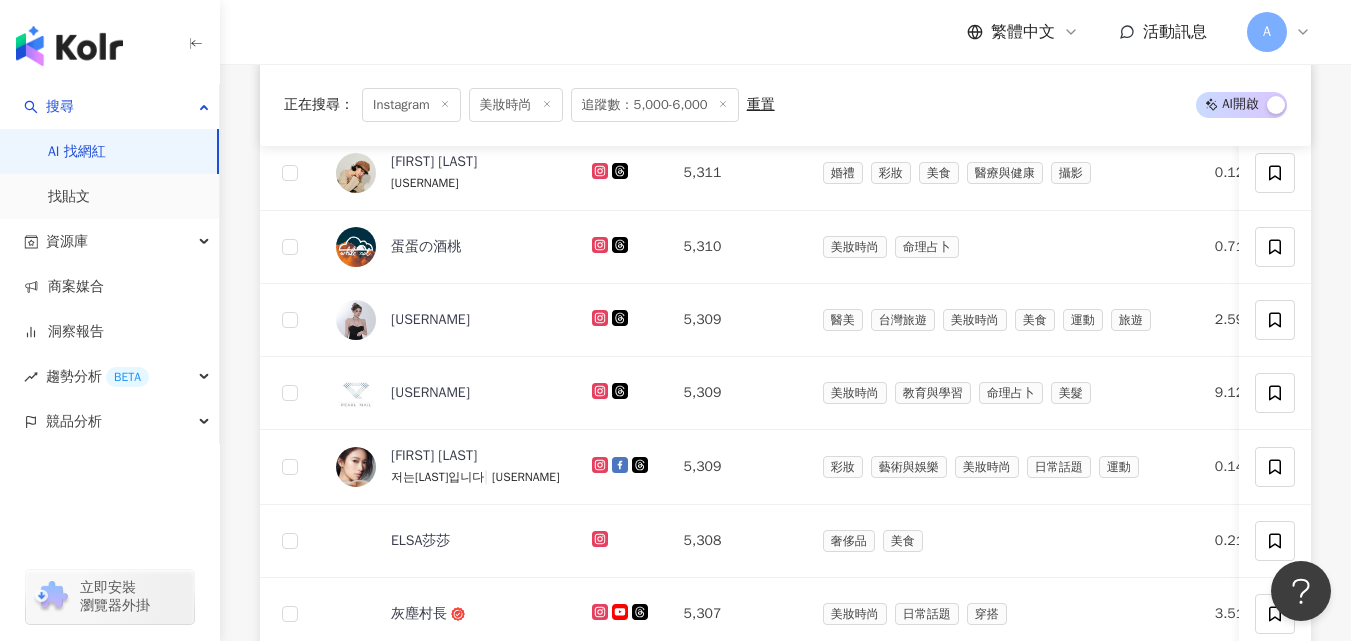 scroll, scrollTop: 952, scrollLeft: 0, axis: vertical 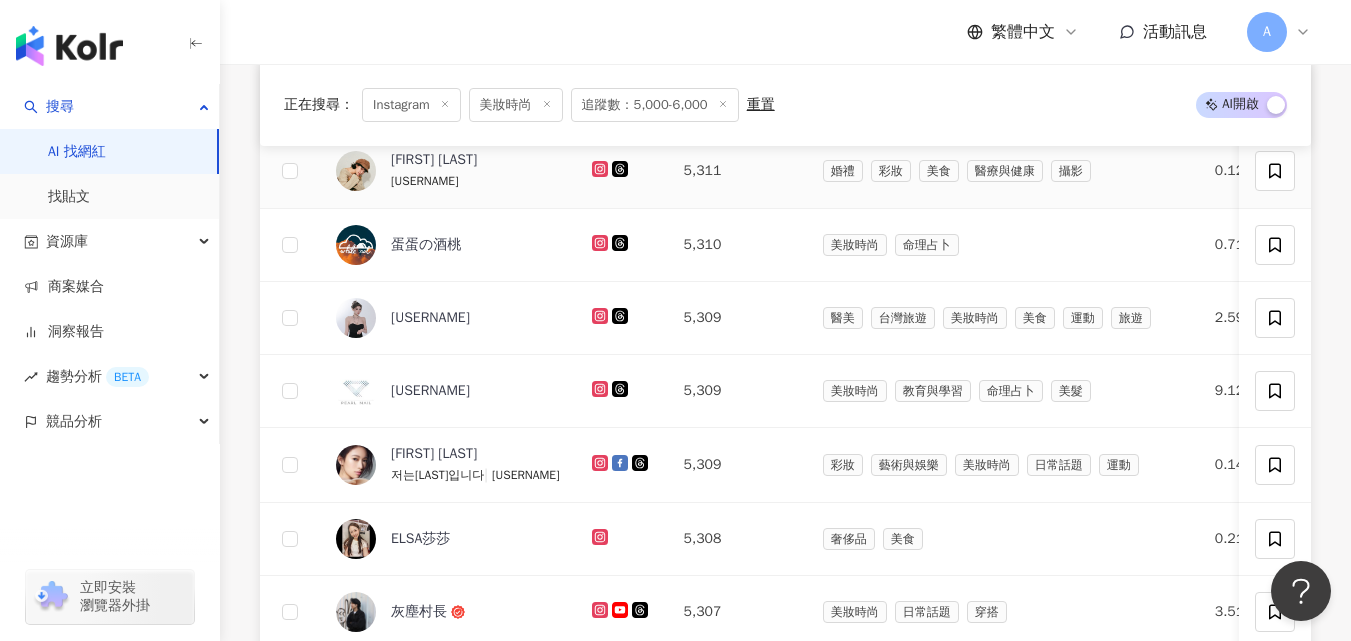 click 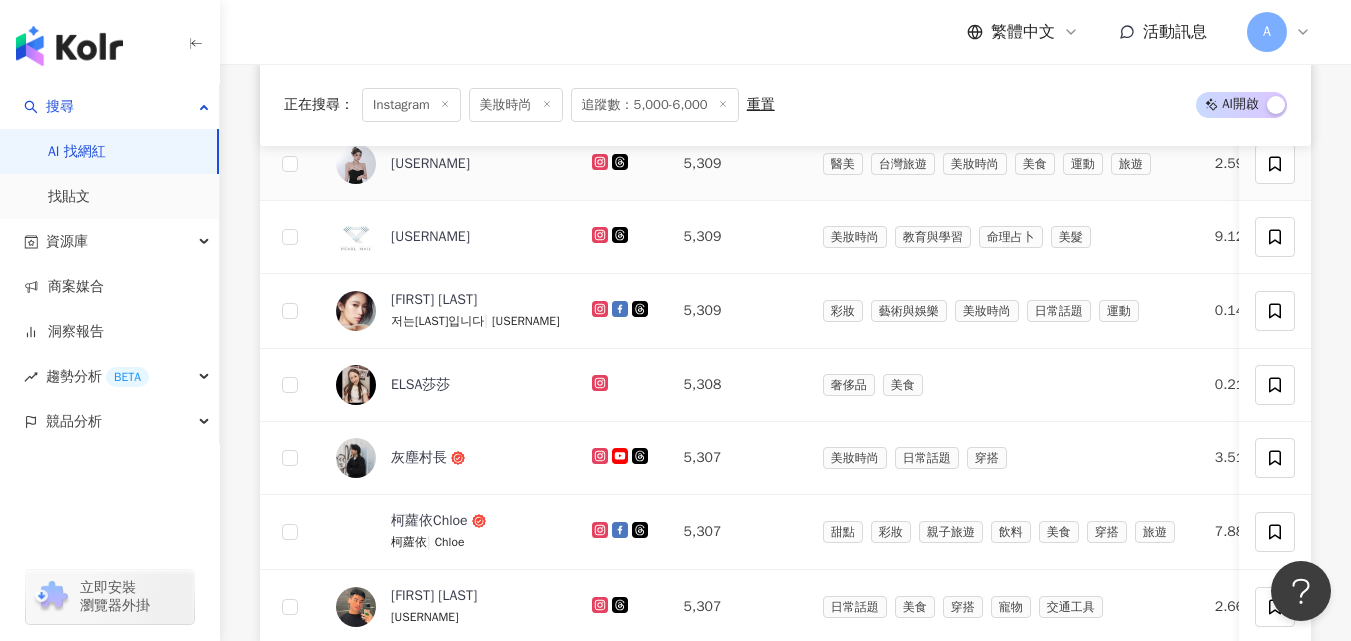 scroll, scrollTop: 1107, scrollLeft: 0, axis: vertical 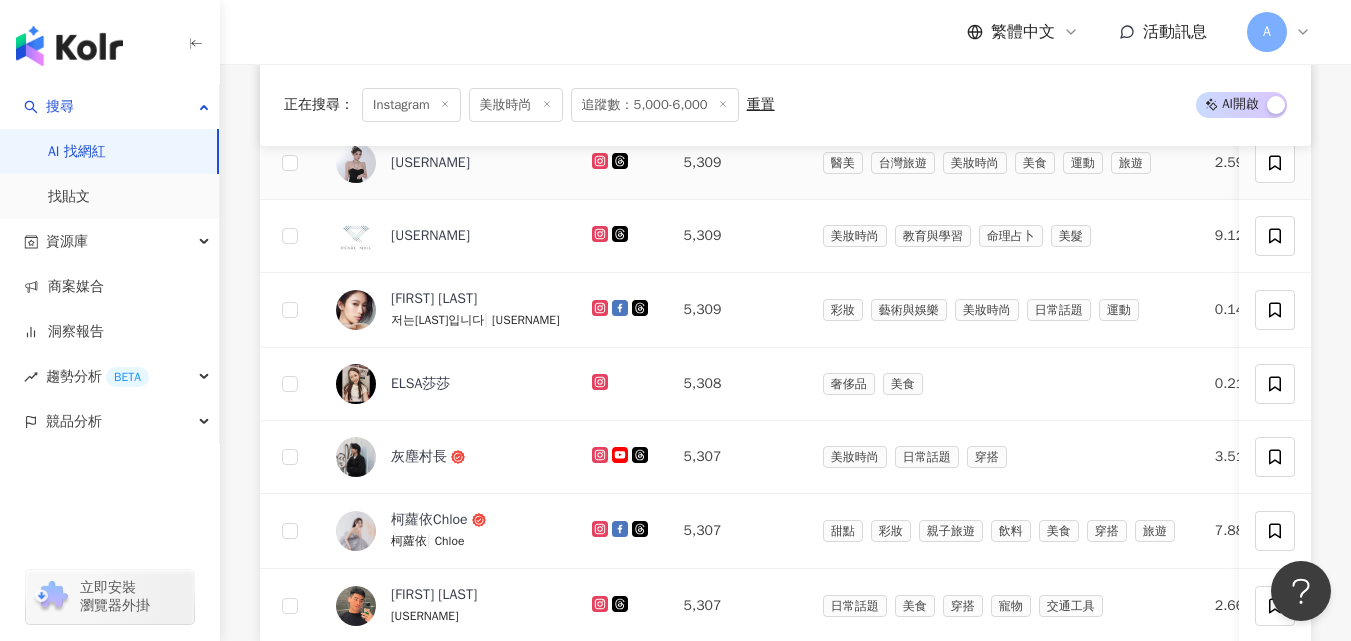 click 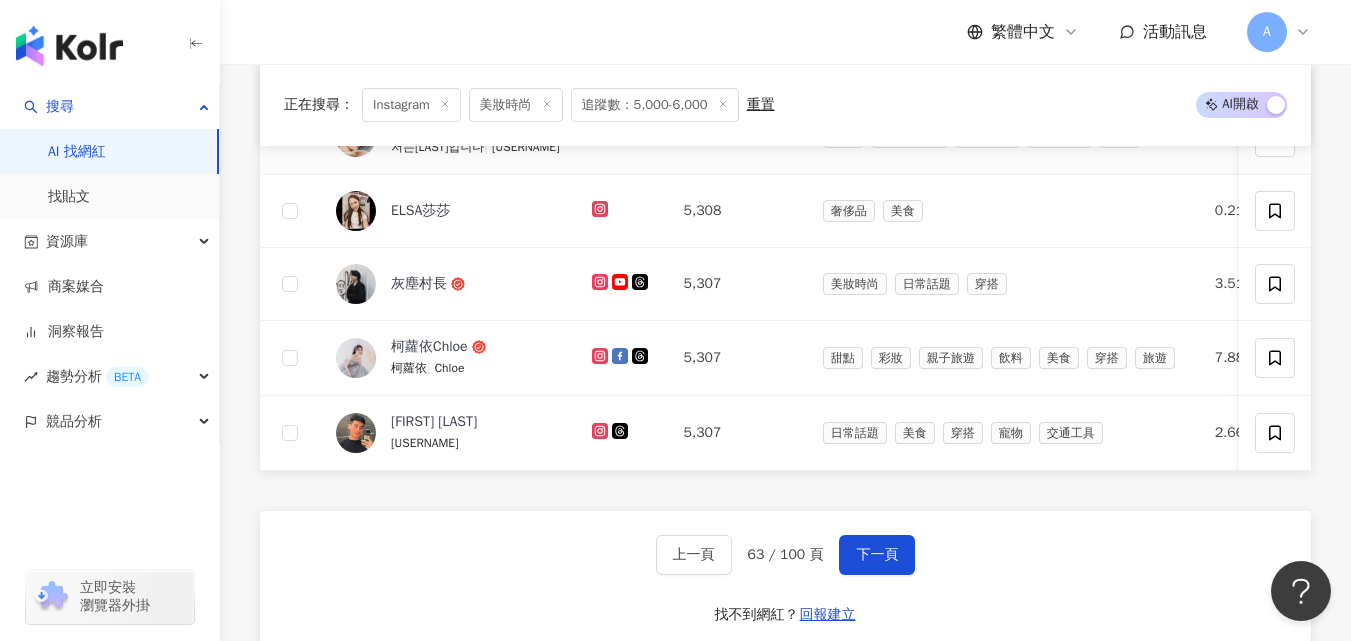 scroll, scrollTop: 1282, scrollLeft: 0, axis: vertical 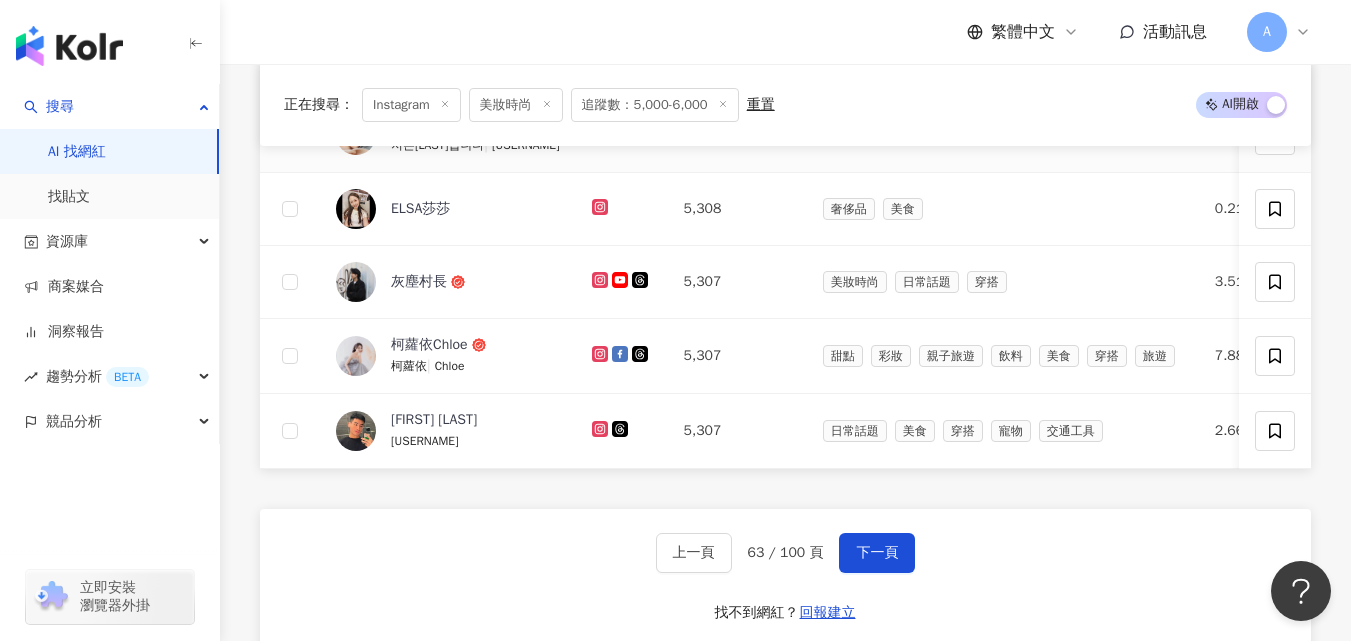 click 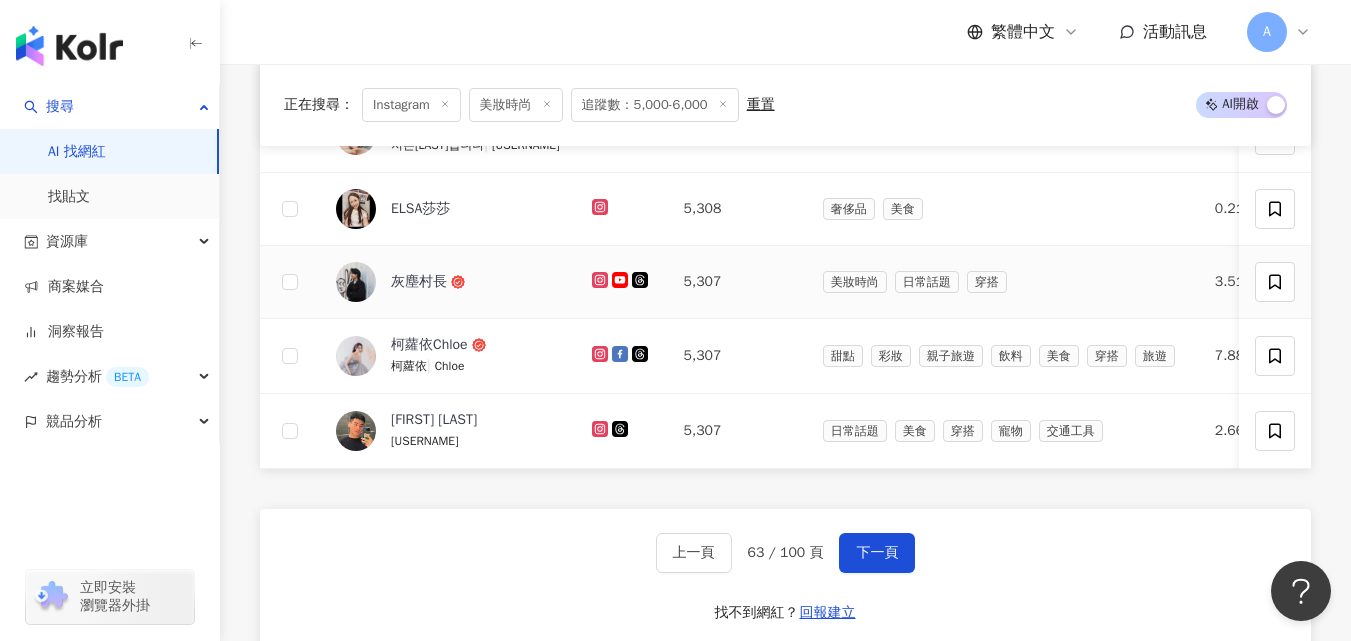 click 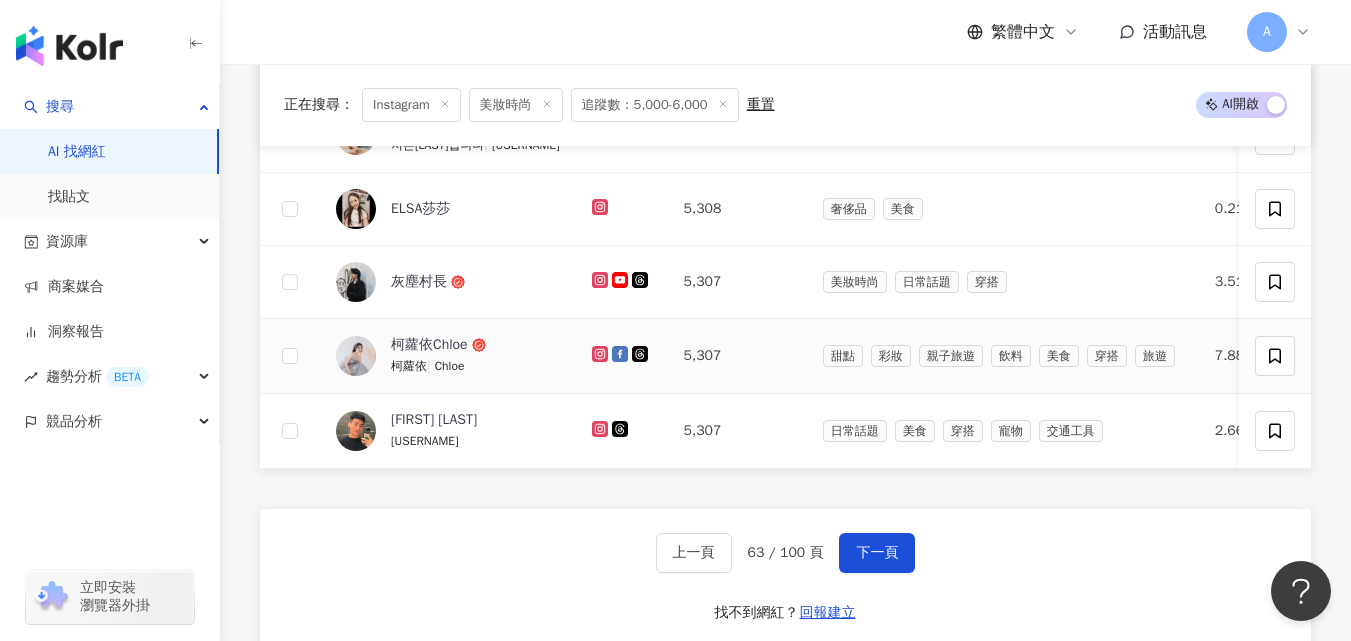 click 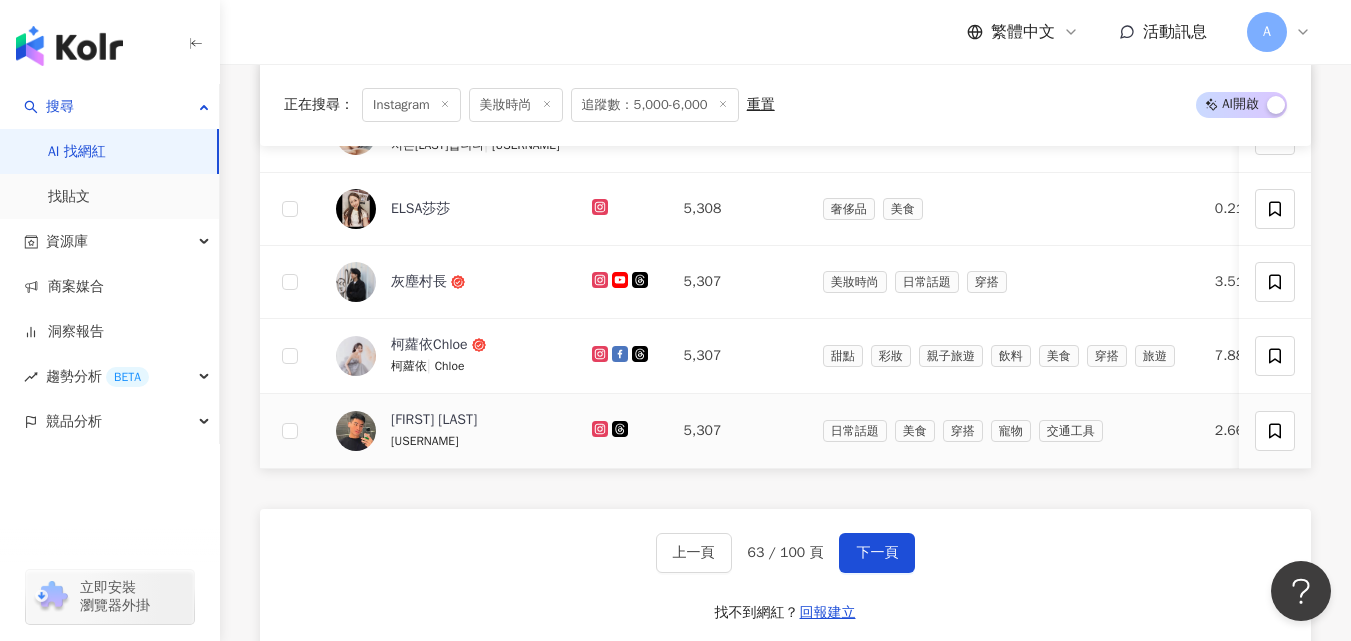 click 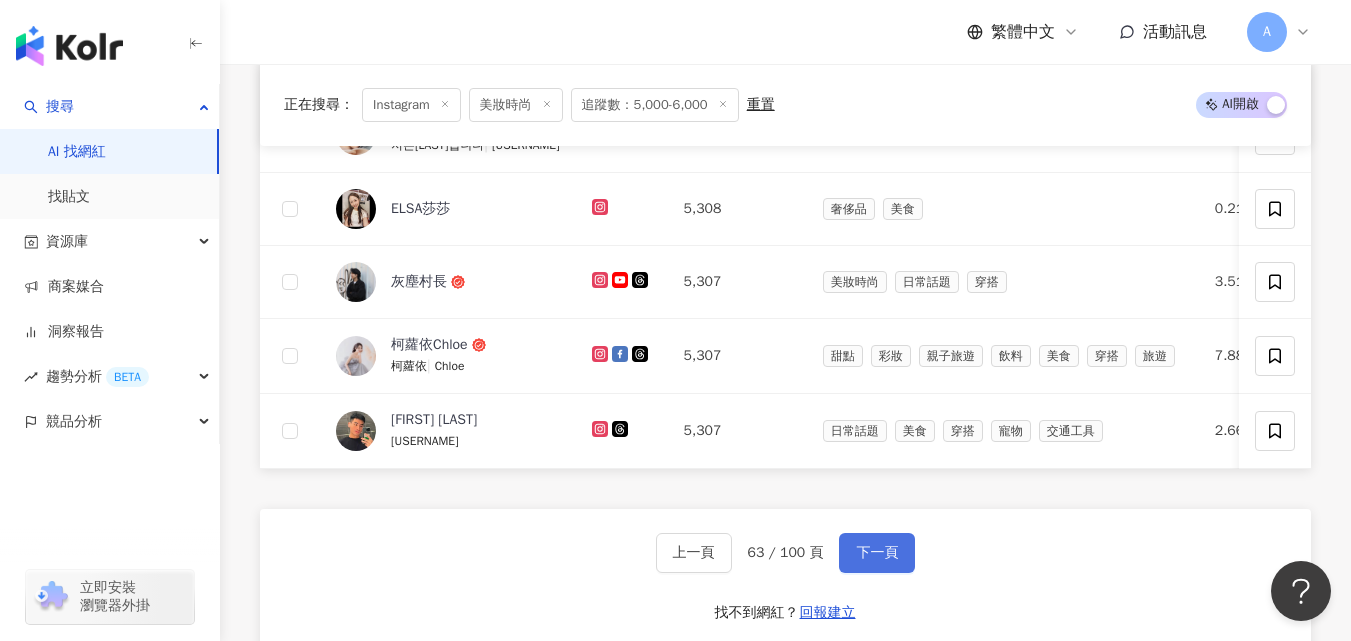 click on "下一頁" at bounding box center (877, 553) 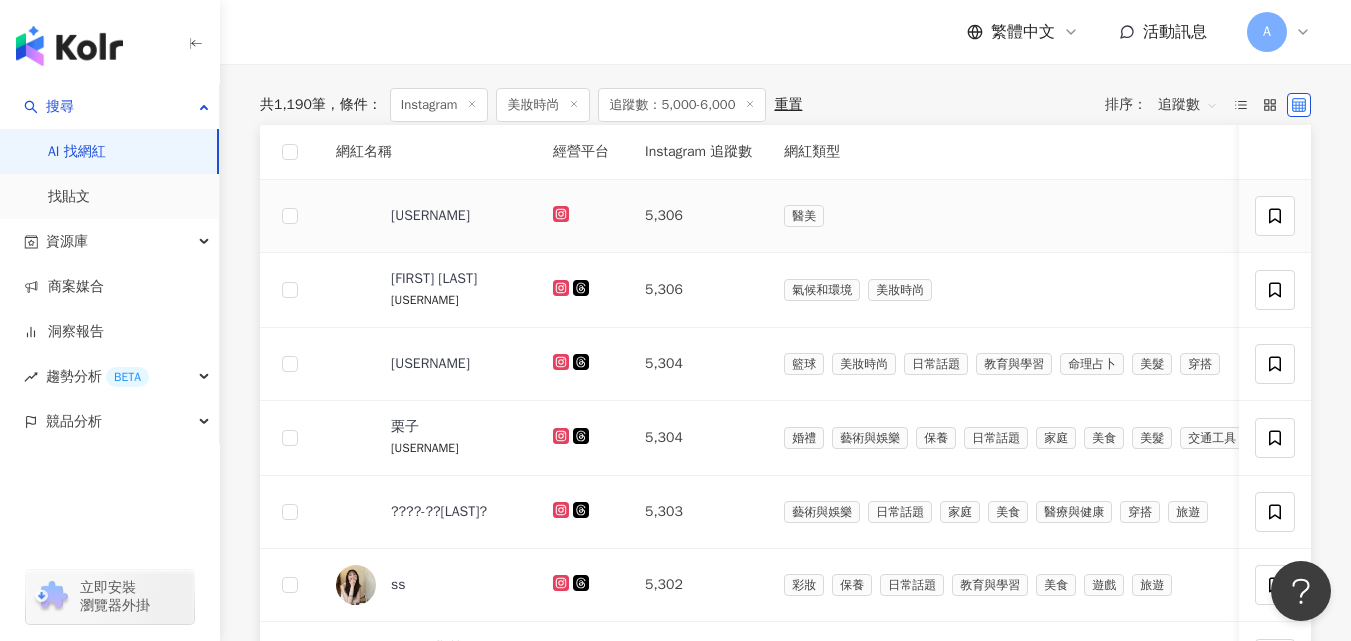 scroll, scrollTop: 697, scrollLeft: 0, axis: vertical 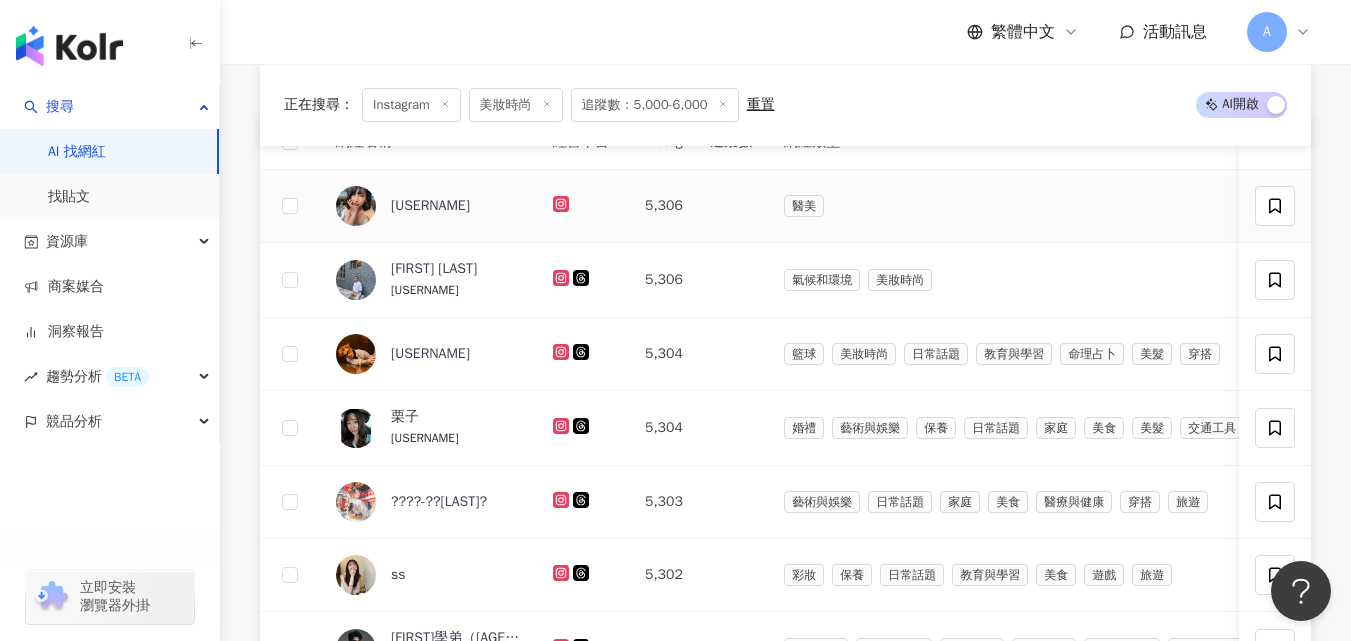 click 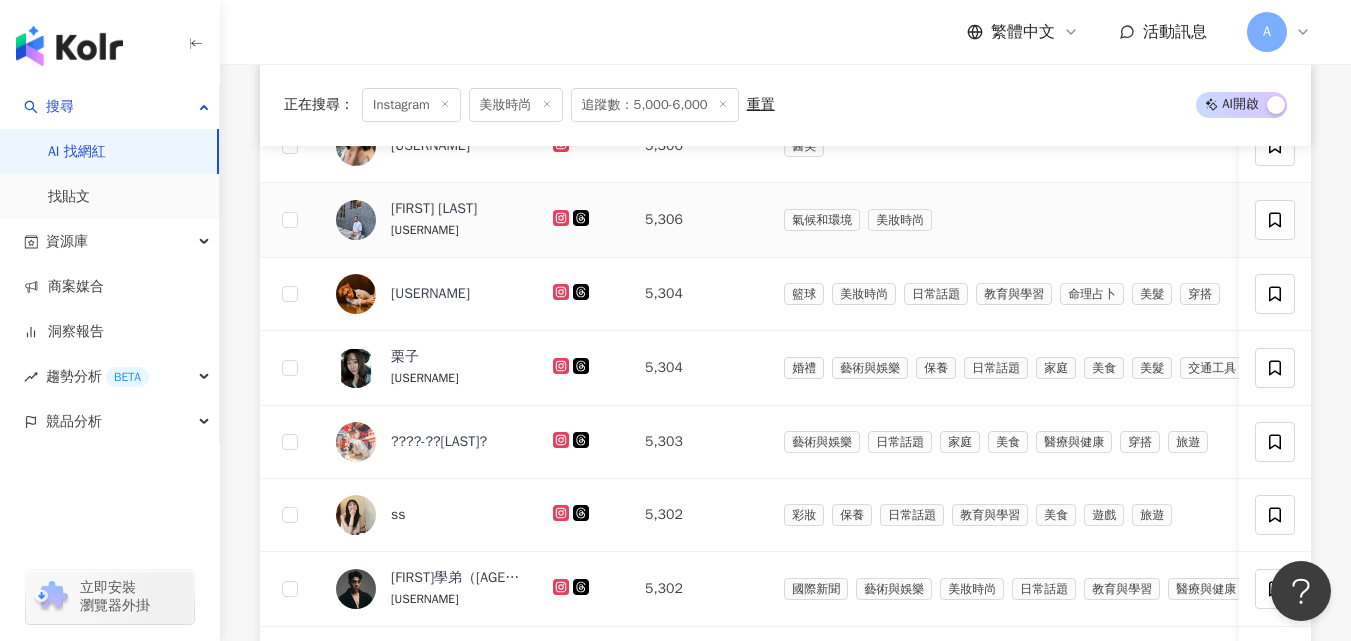 scroll, scrollTop: 775, scrollLeft: 0, axis: vertical 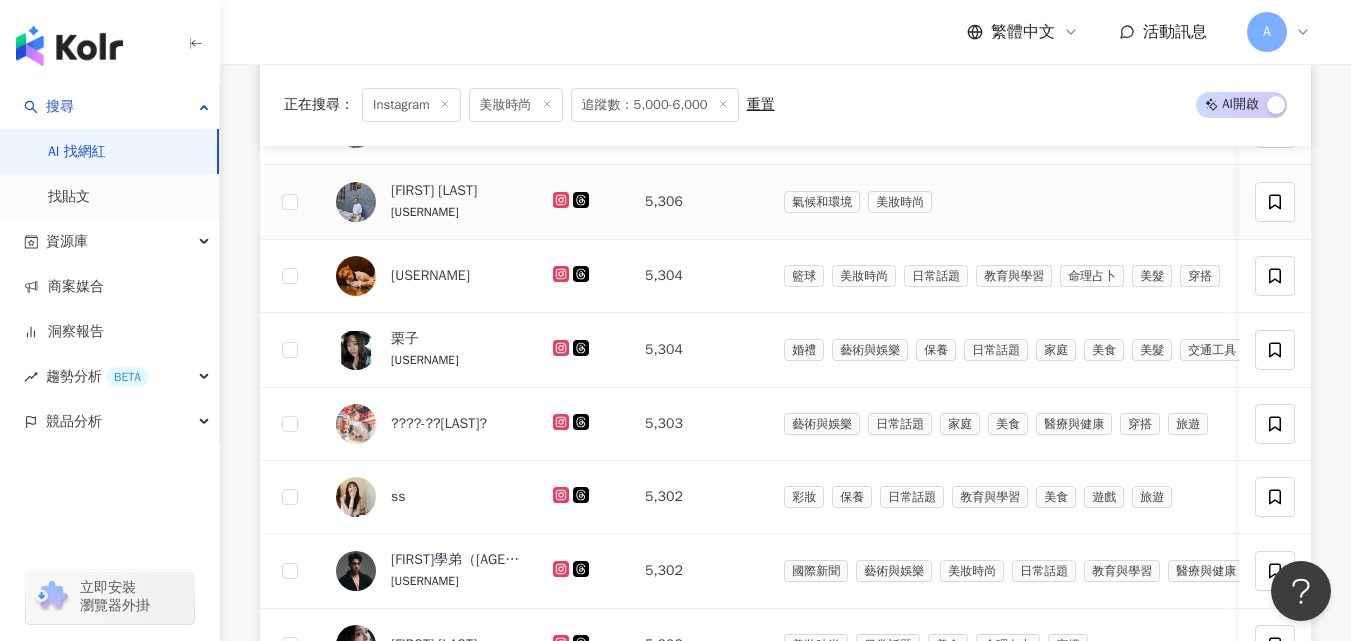 click 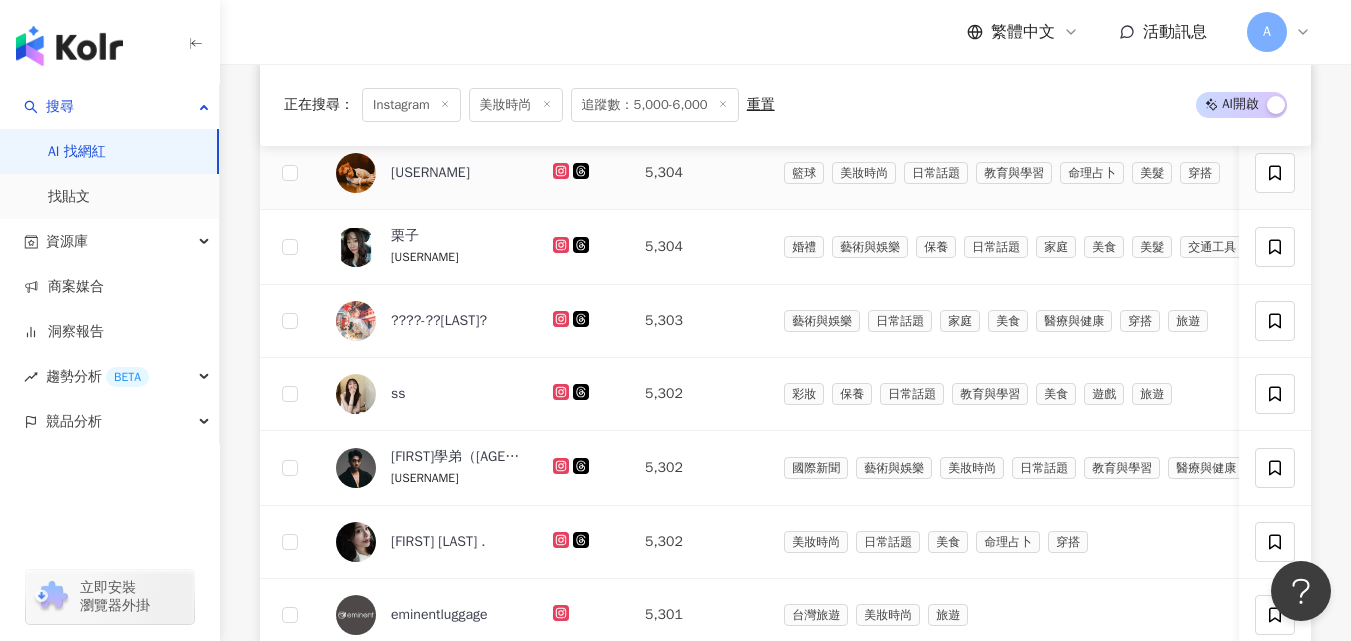scroll, scrollTop: 879, scrollLeft: 0, axis: vertical 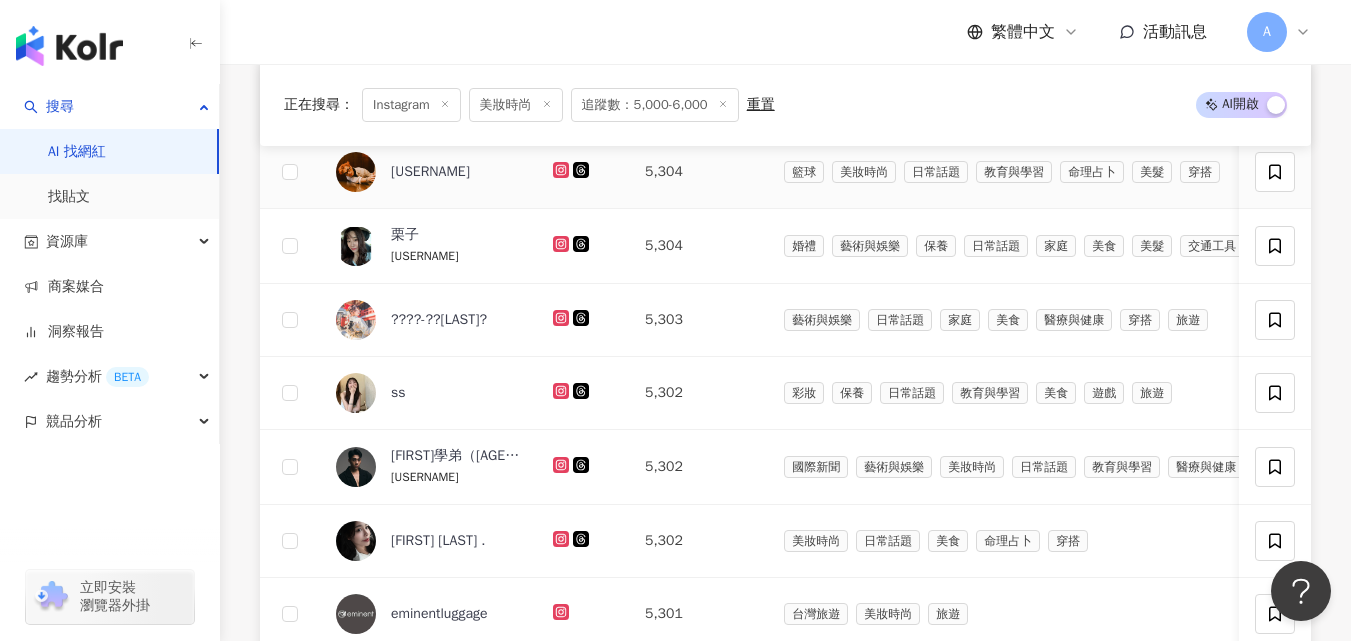 click 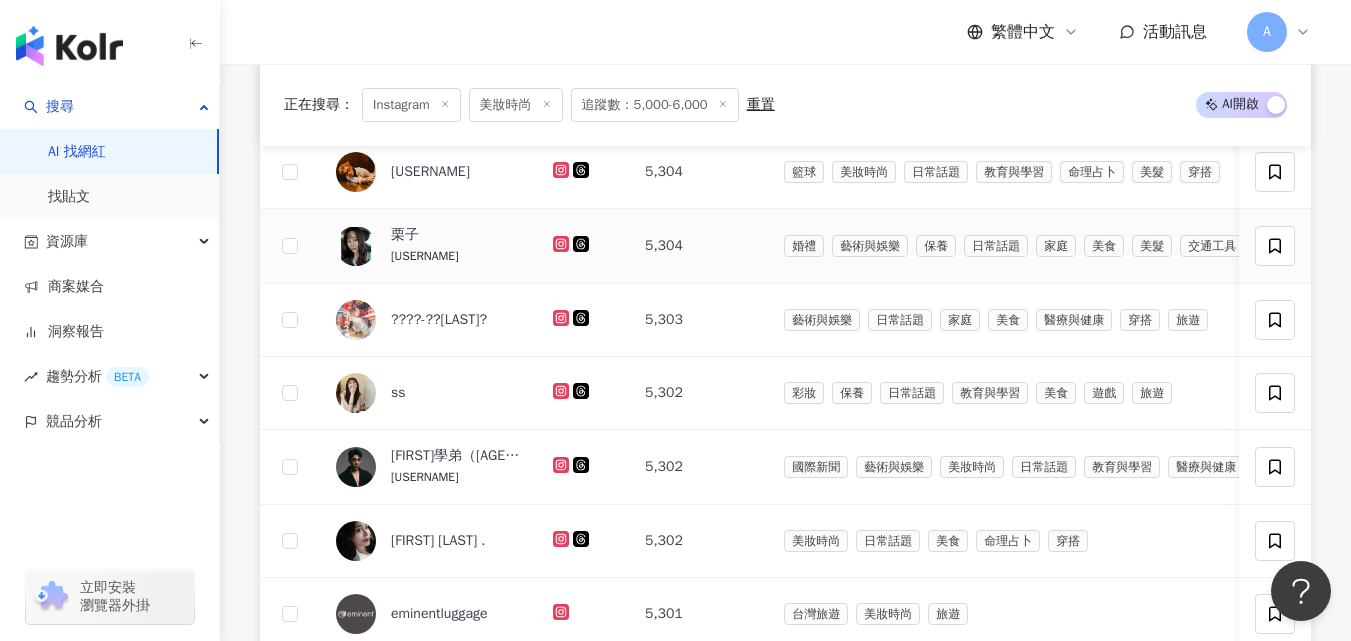 click 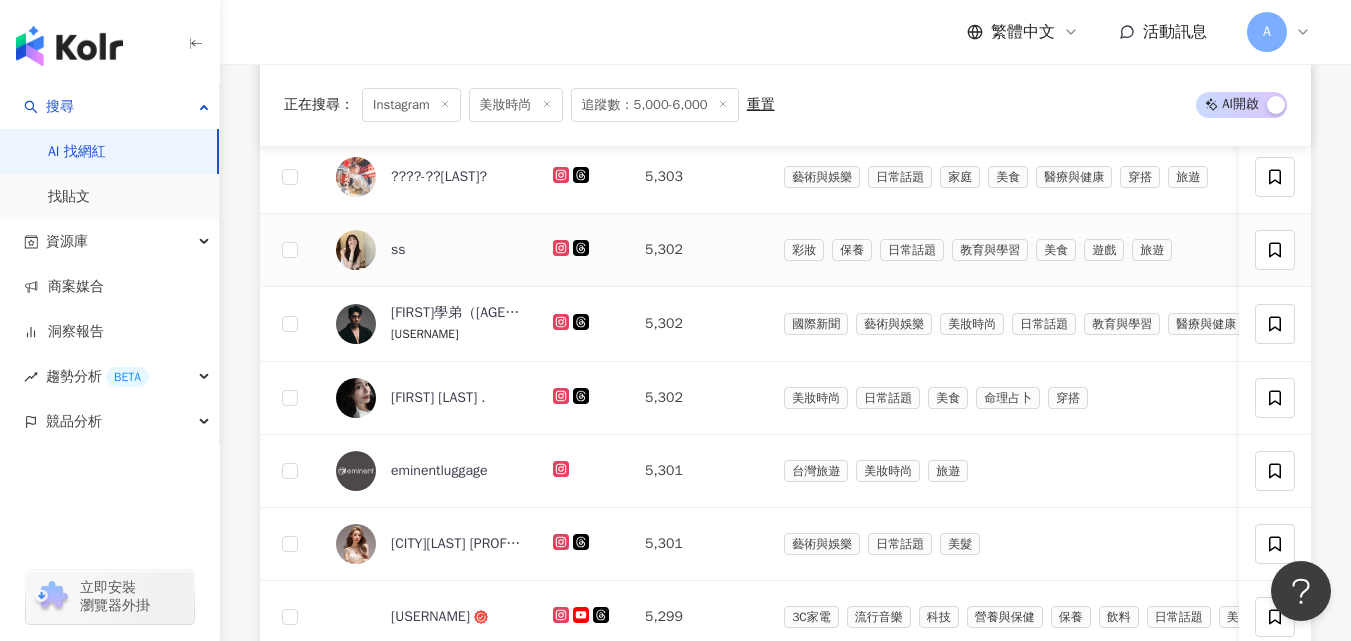 scroll, scrollTop: 1036, scrollLeft: 0, axis: vertical 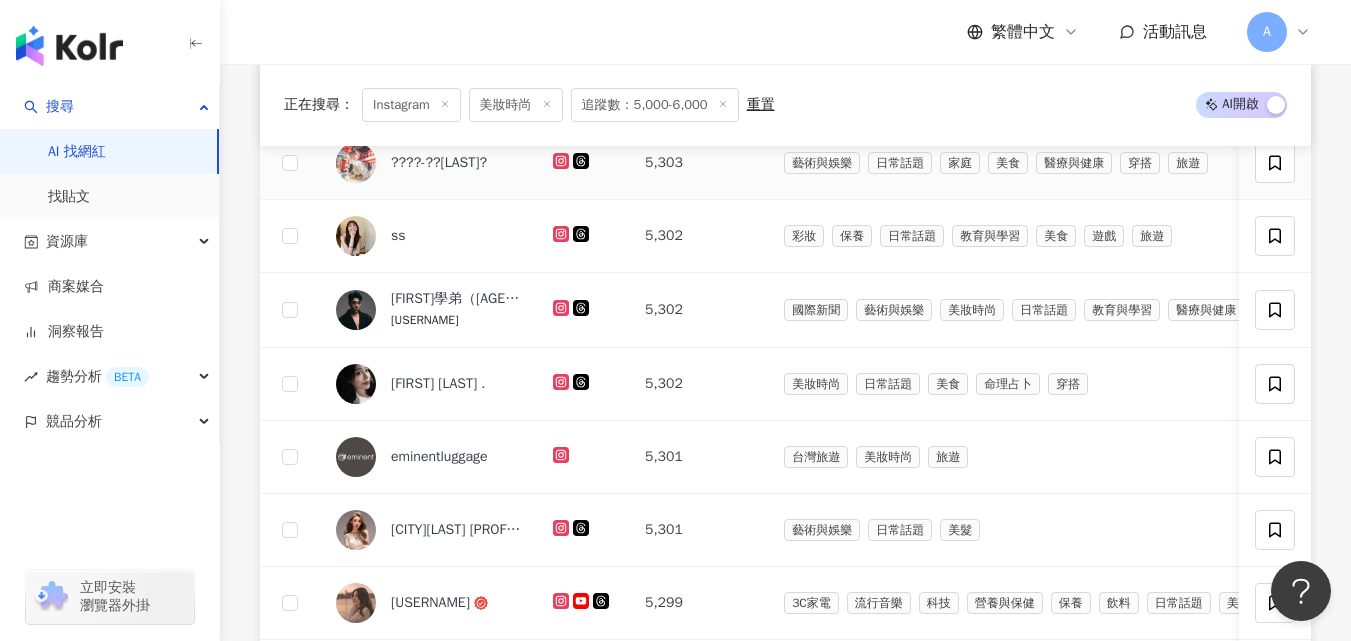 click 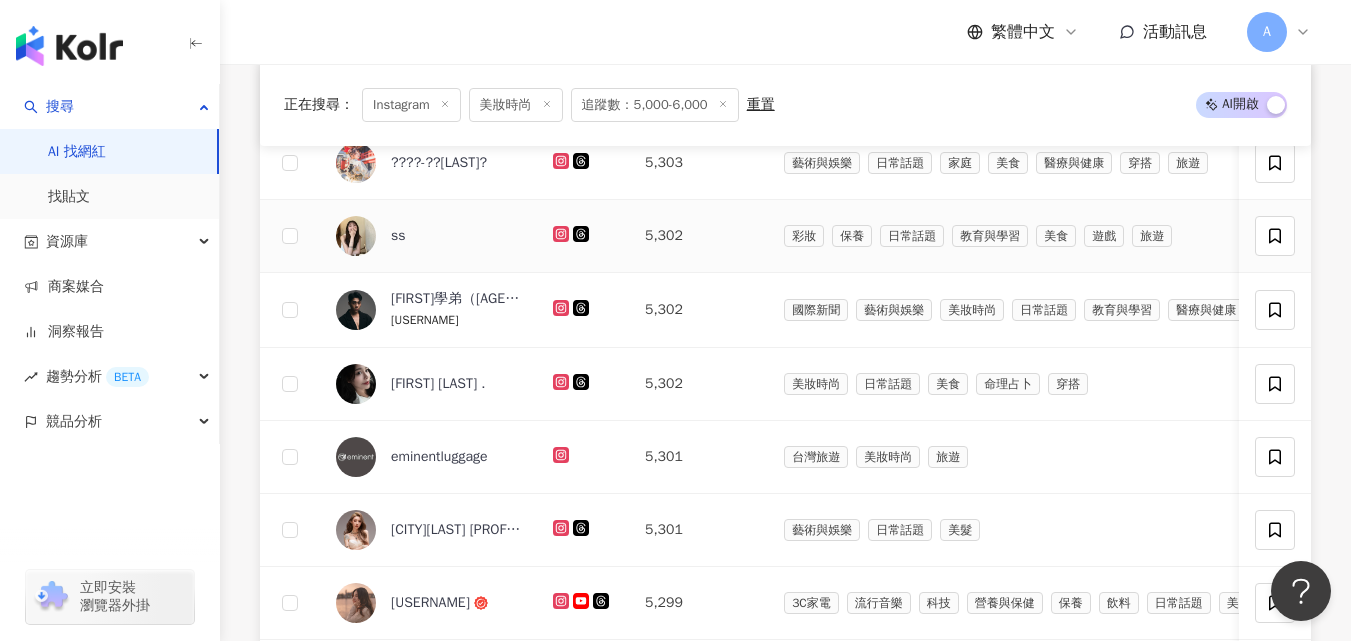 click 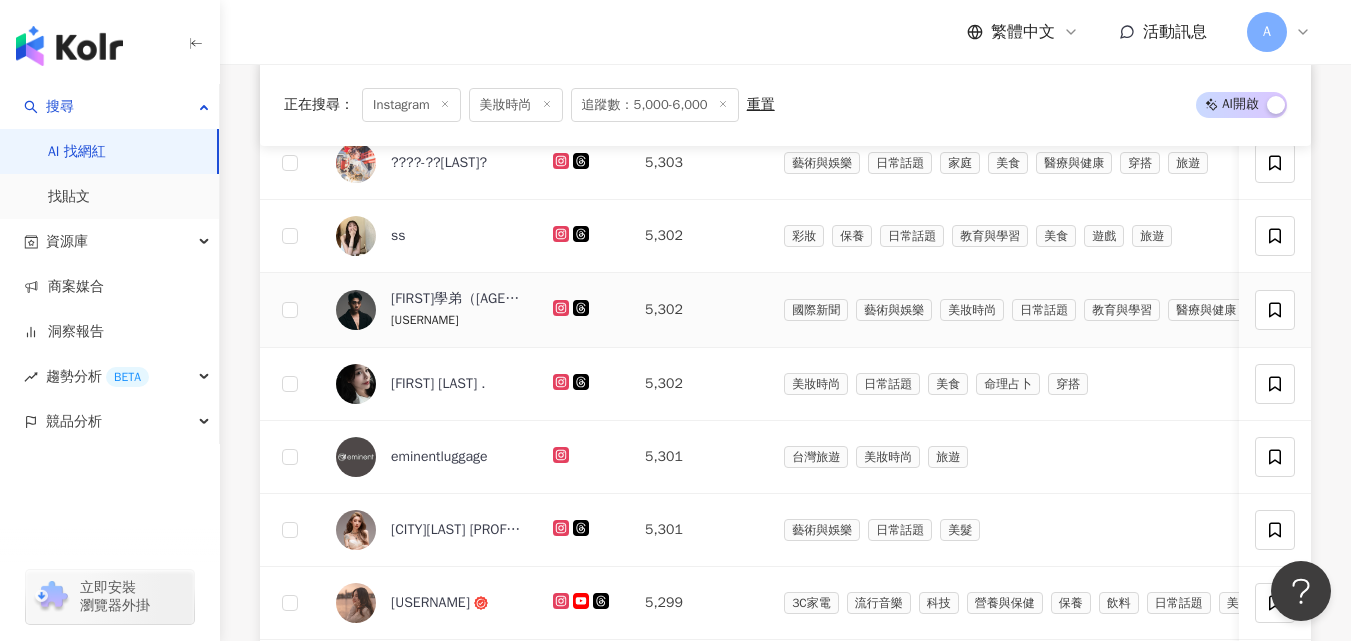 click 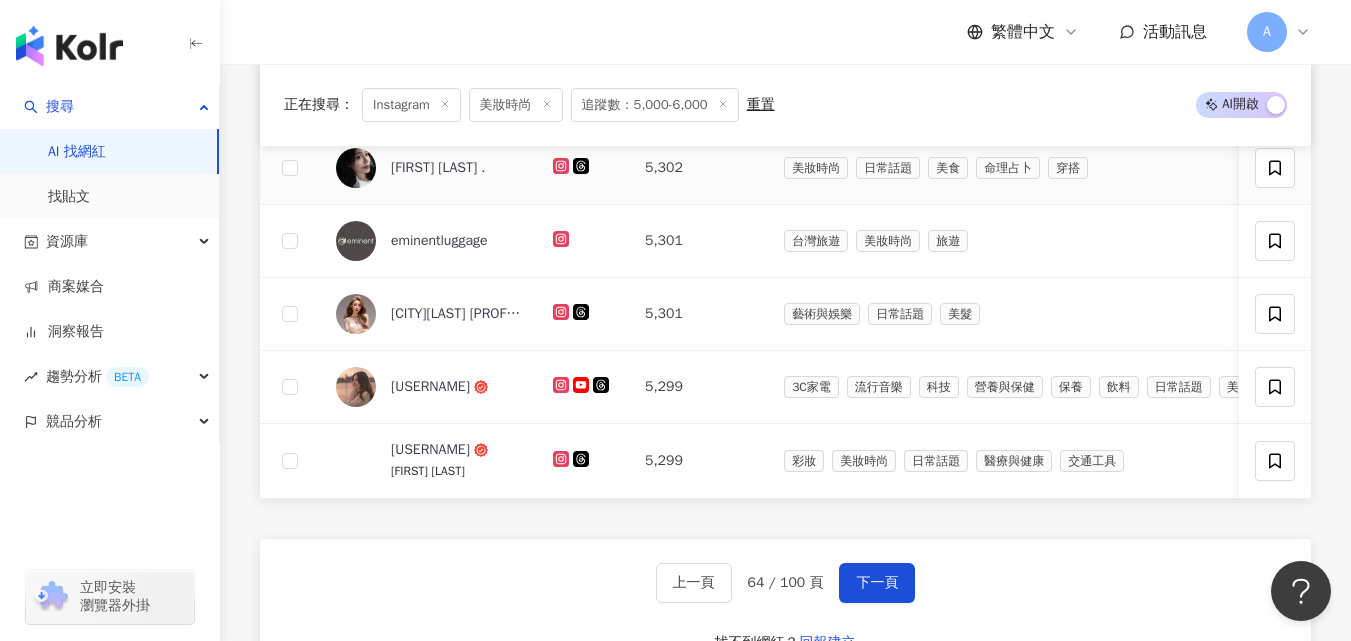 scroll, scrollTop: 1256, scrollLeft: 0, axis: vertical 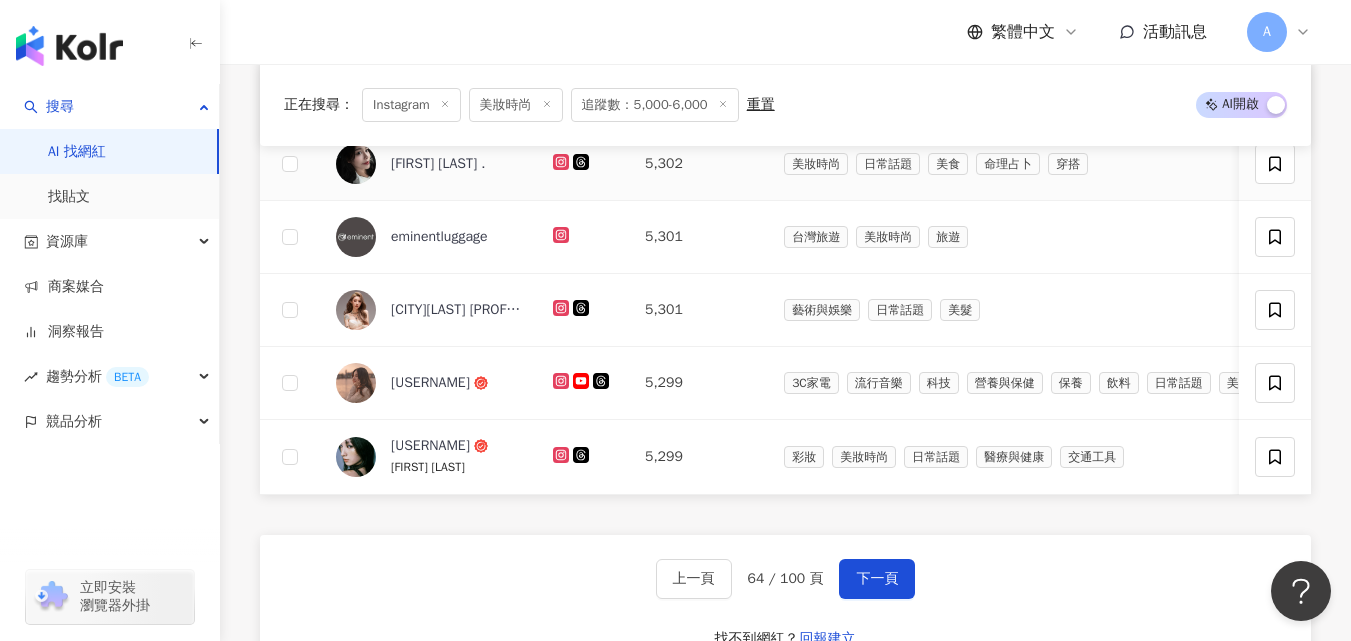 click 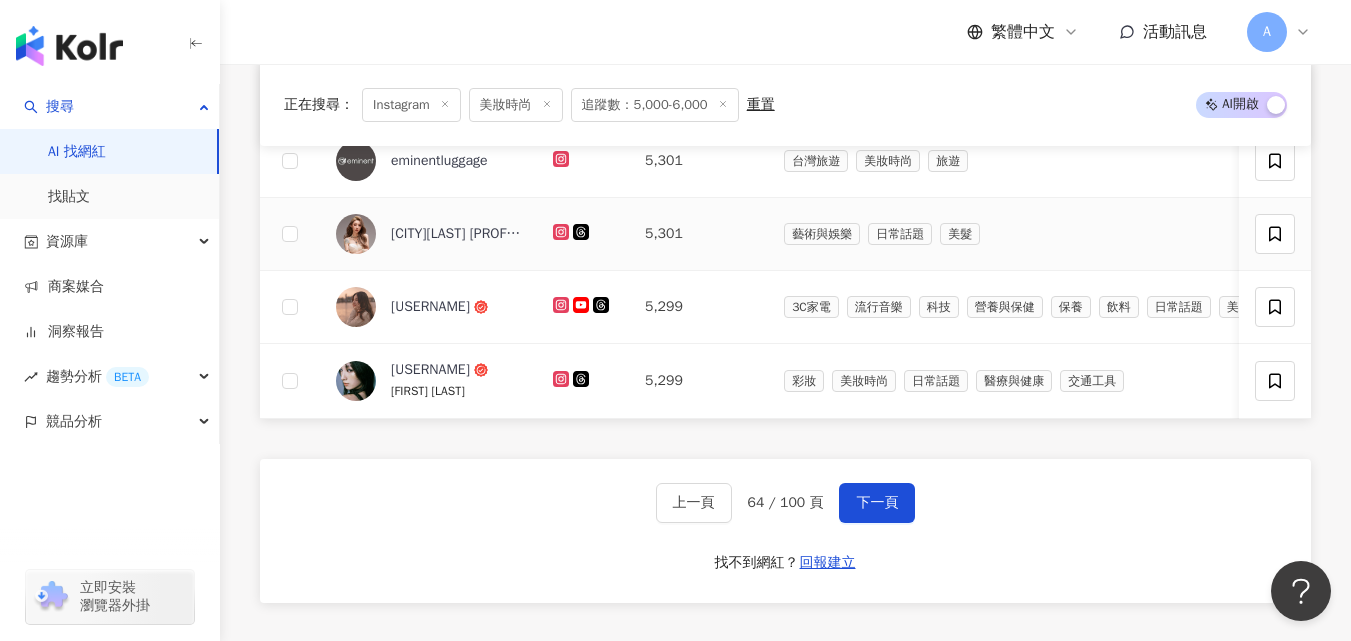 scroll, scrollTop: 1354, scrollLeft: 0, axis: vertical 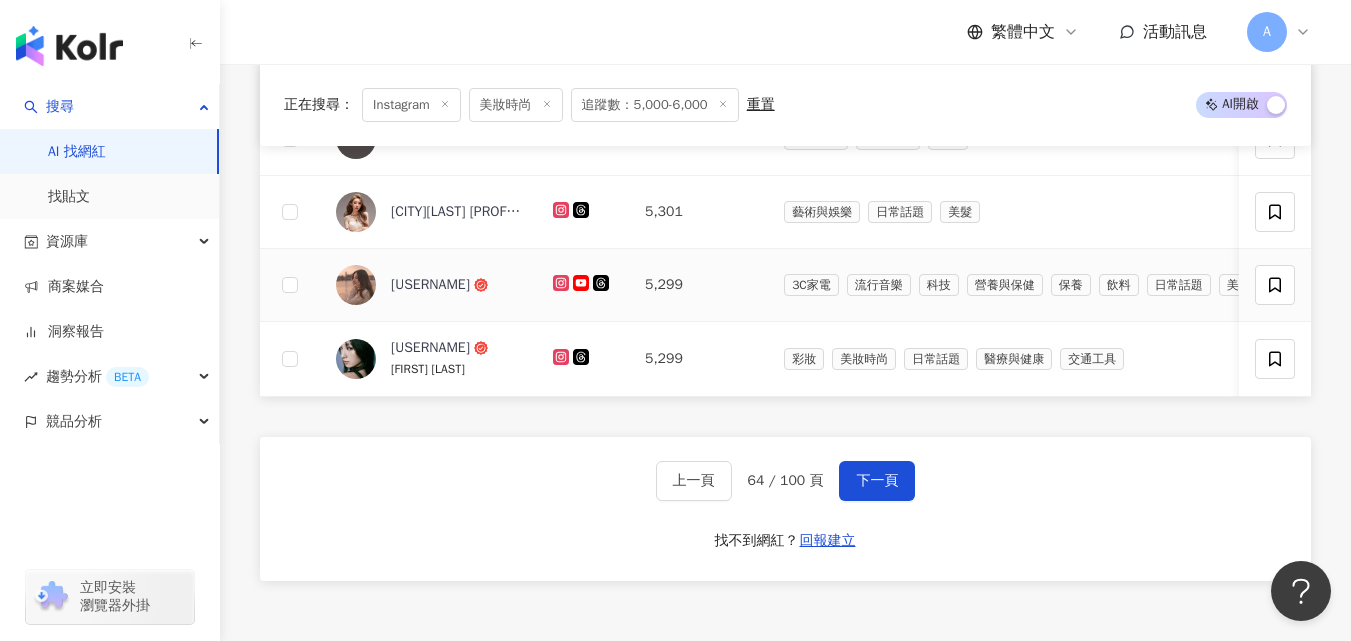 click 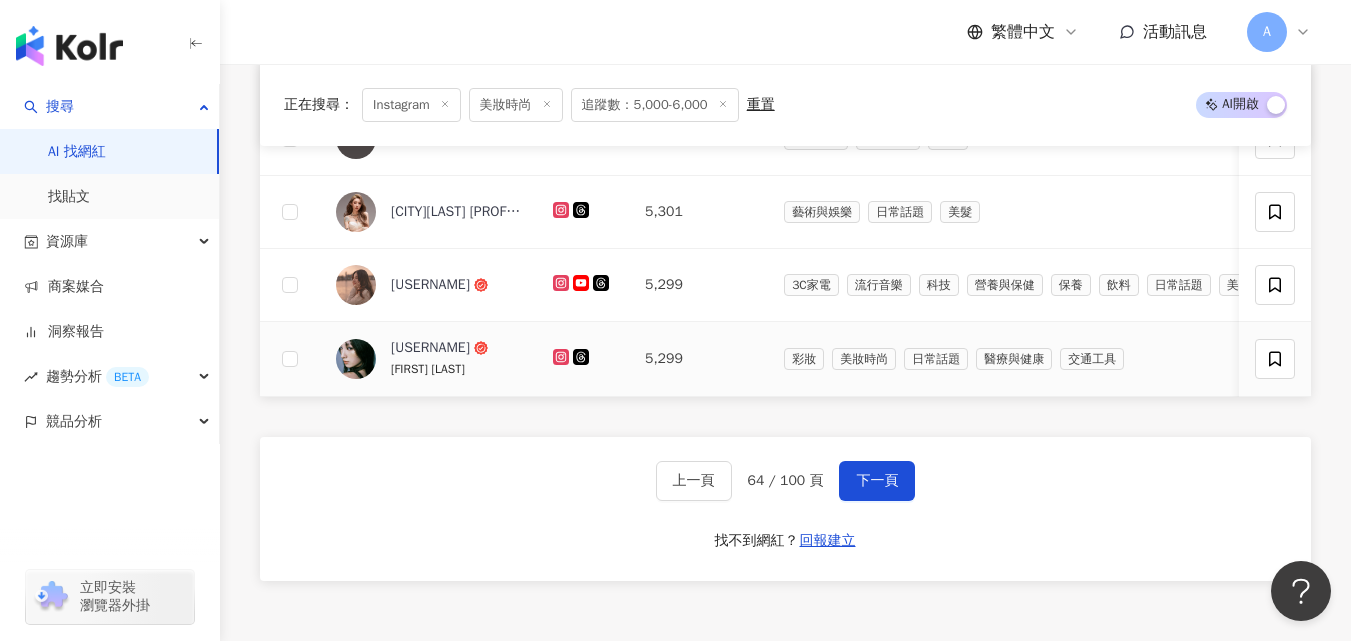 click 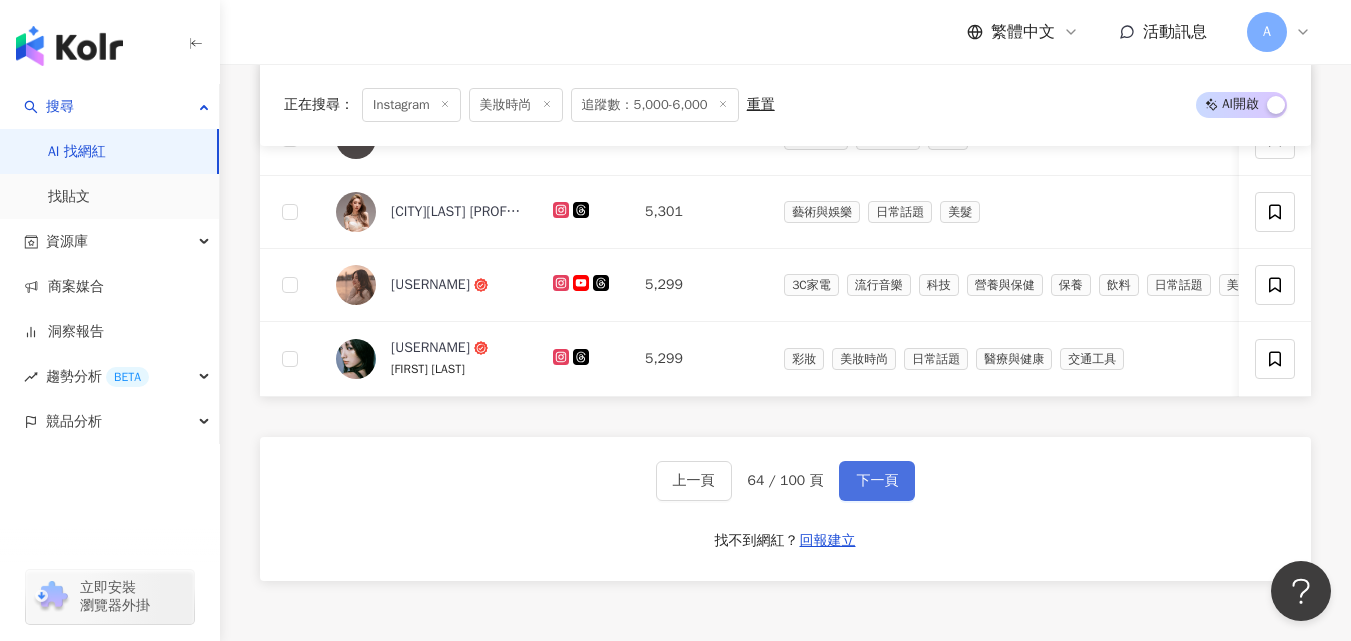 click on "下一頁" at bounding box center [877, 481] 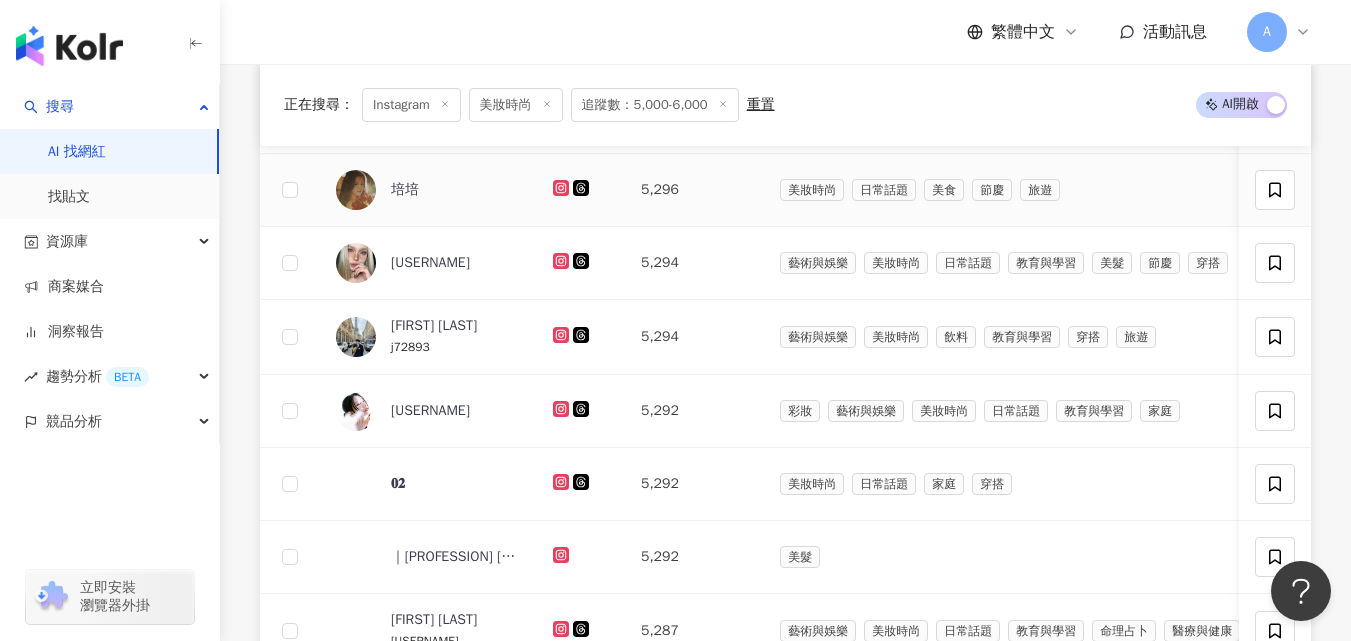 scroll, scrollTop: 933, scrollLeft: 0, axis: vertical 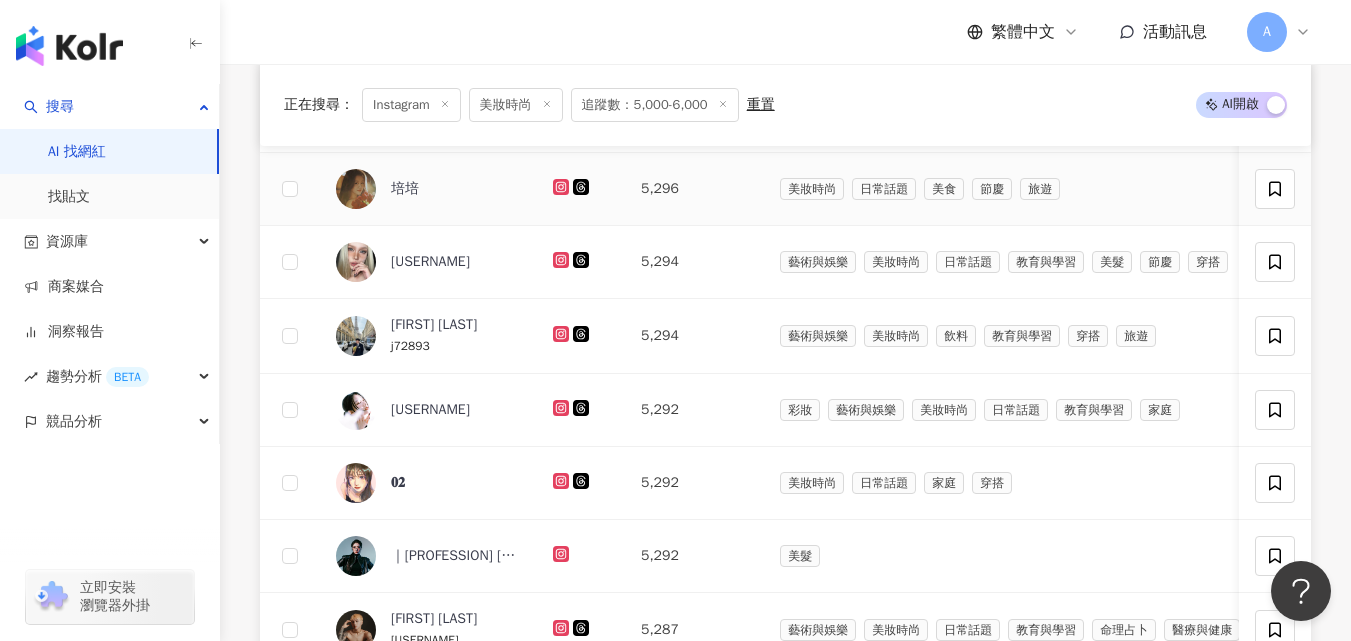 click 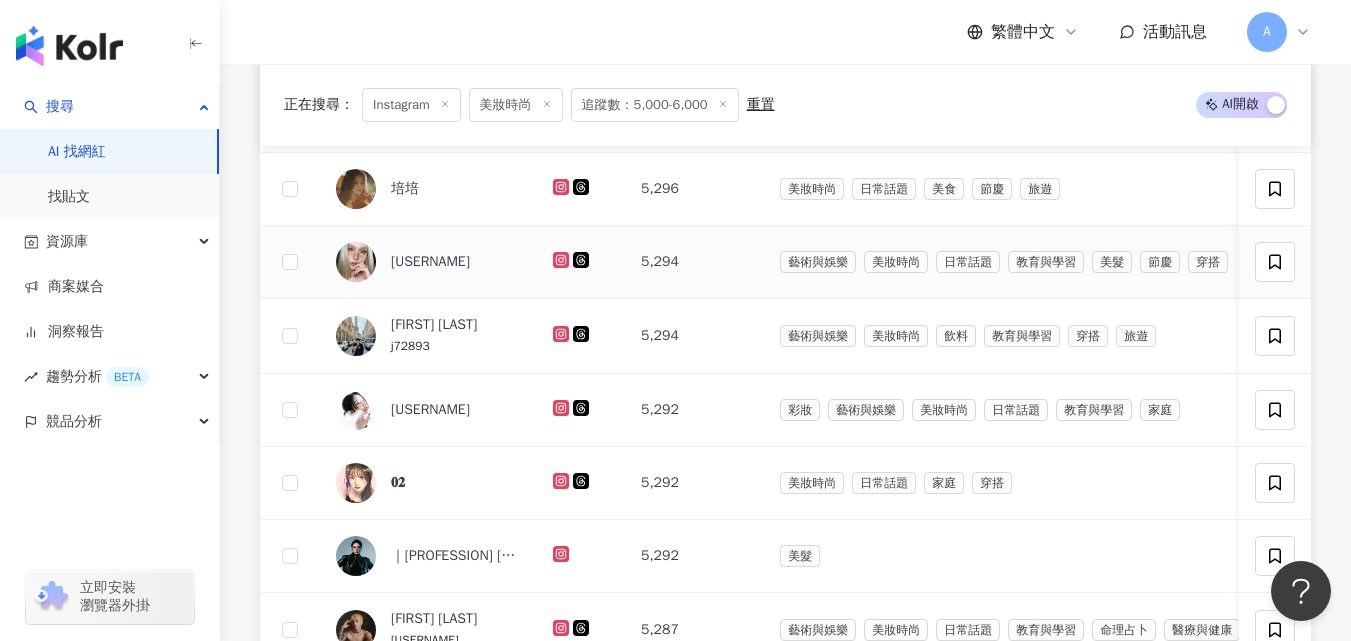 click 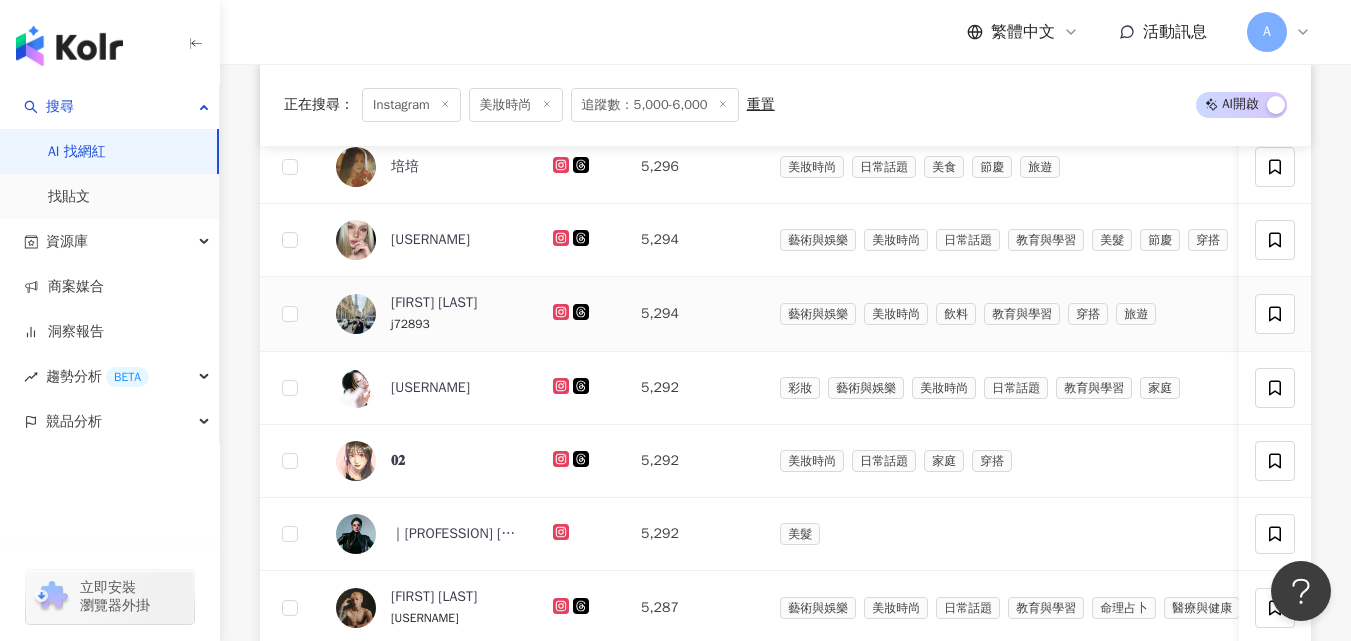 scroll, scrollTop: 956, scrollLeft: 0, axis: vertical 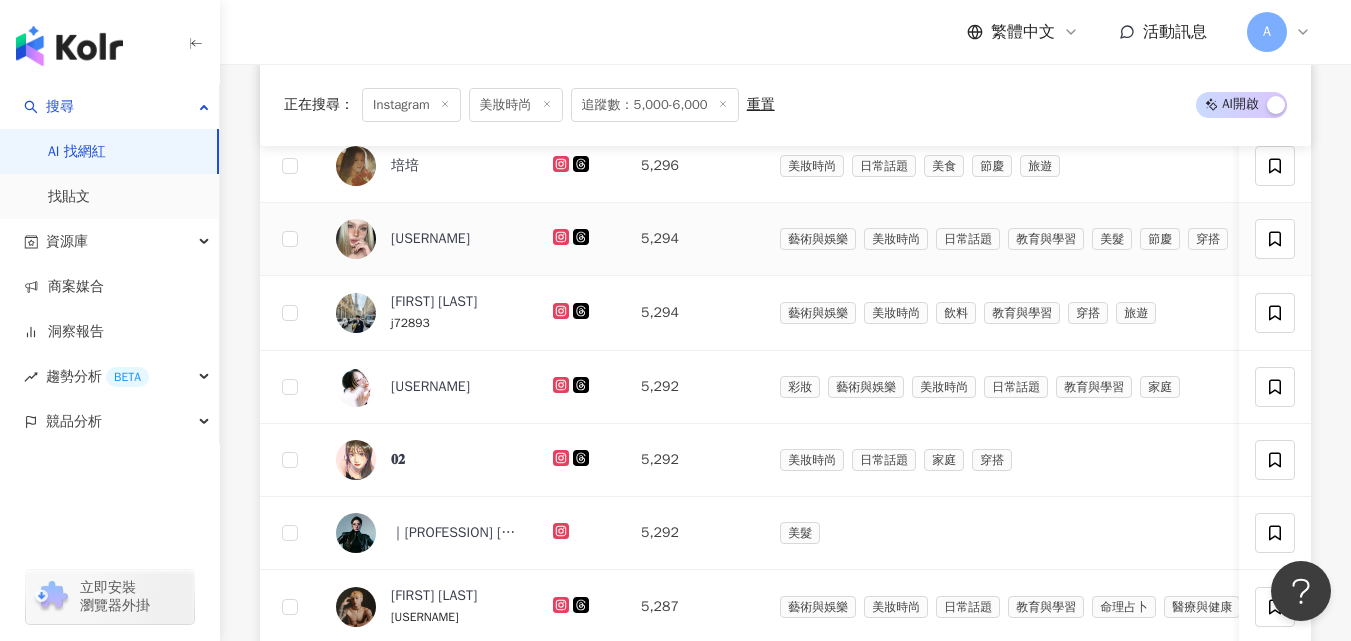 click 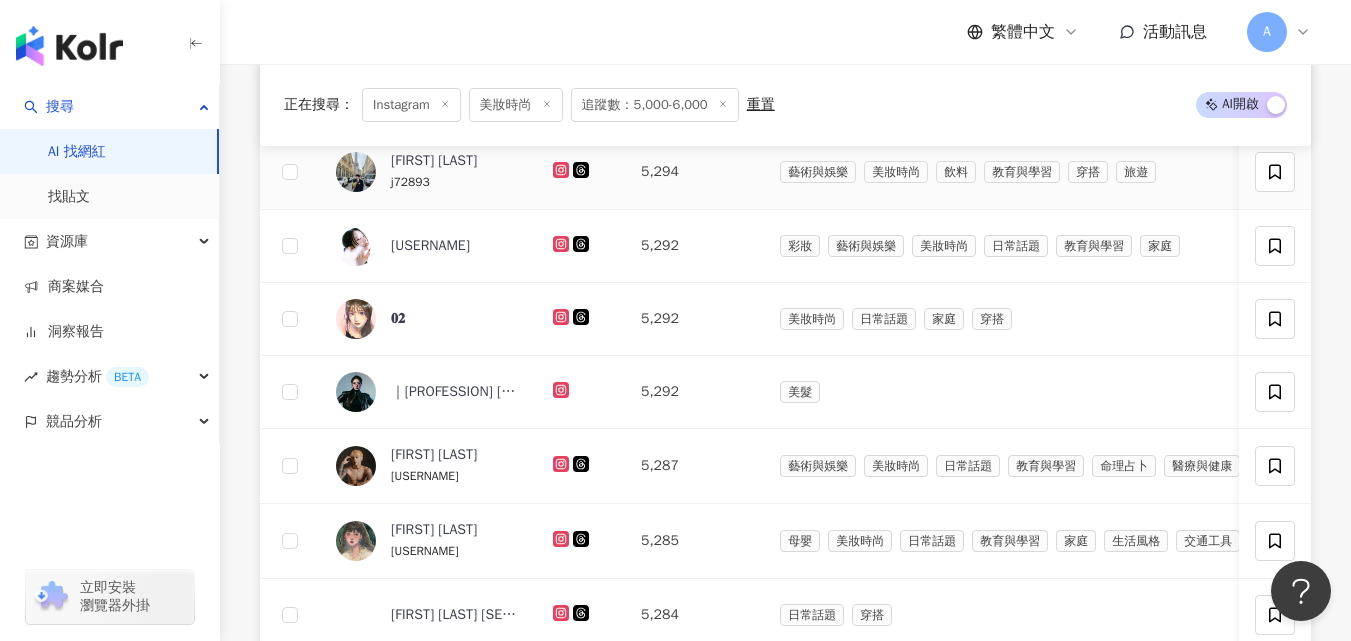 scroll, scrollTop: 1099, scrollLeft: 0, axis: vertical 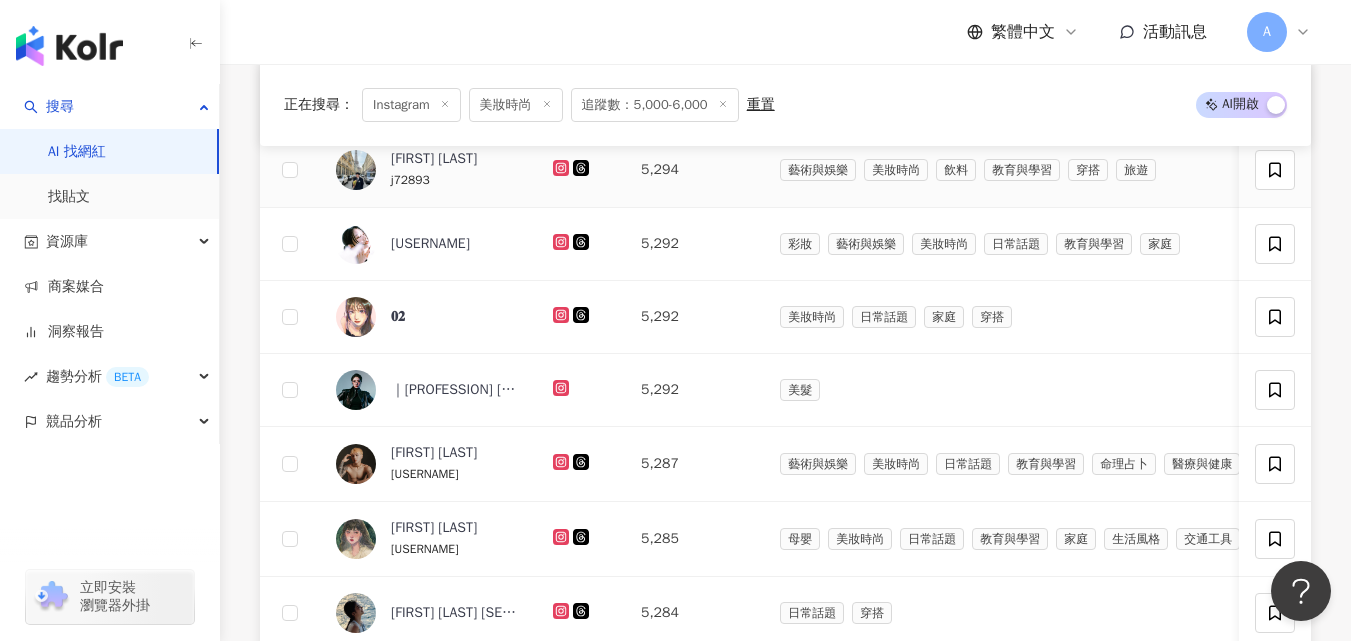 click 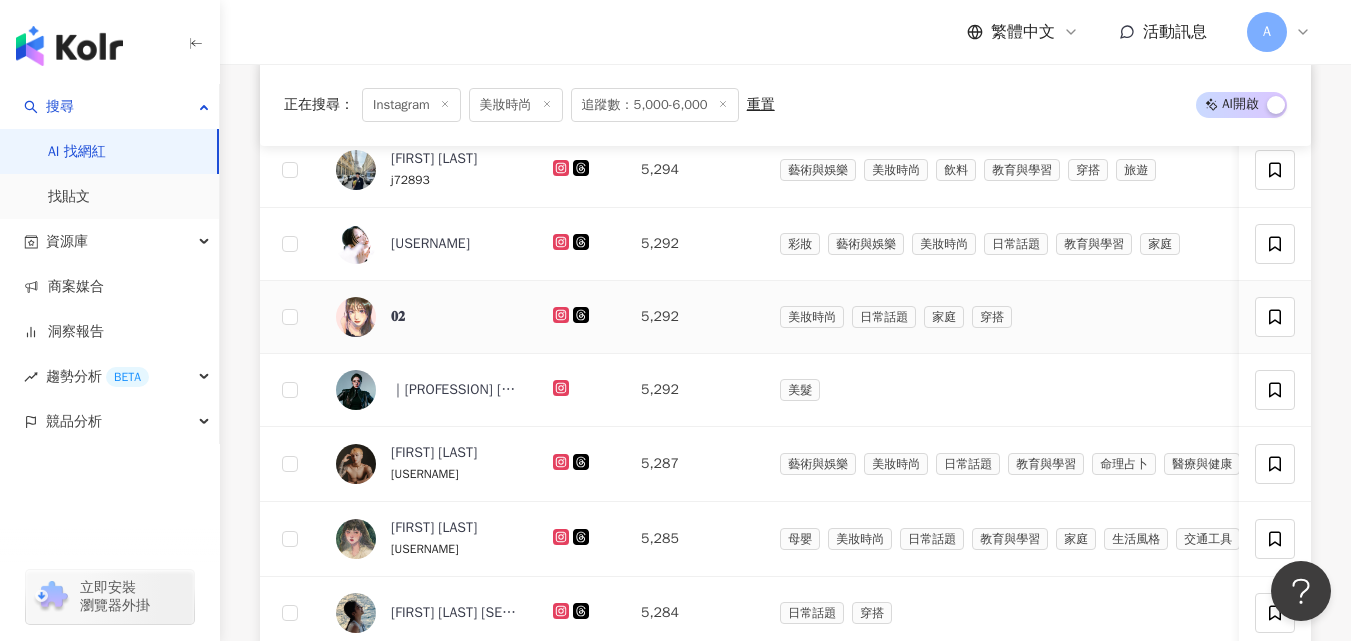 click 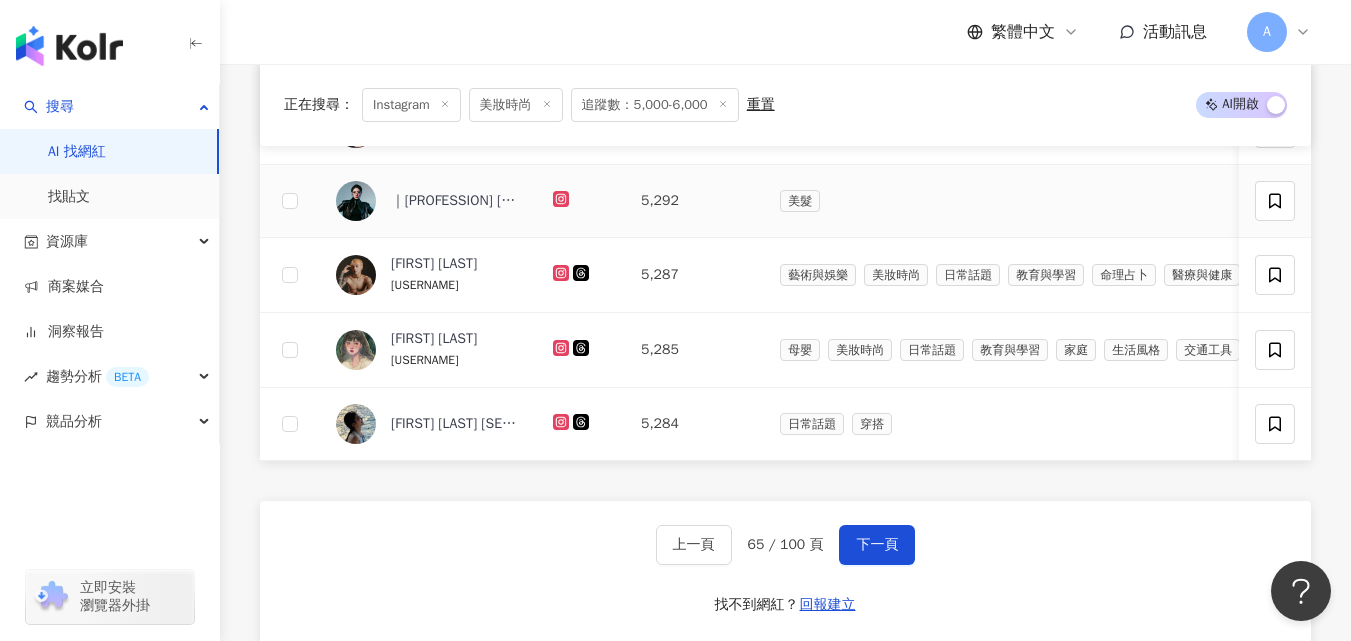 scroll, scrollTop: 1309, scrollLeft: 0, axis: vertical 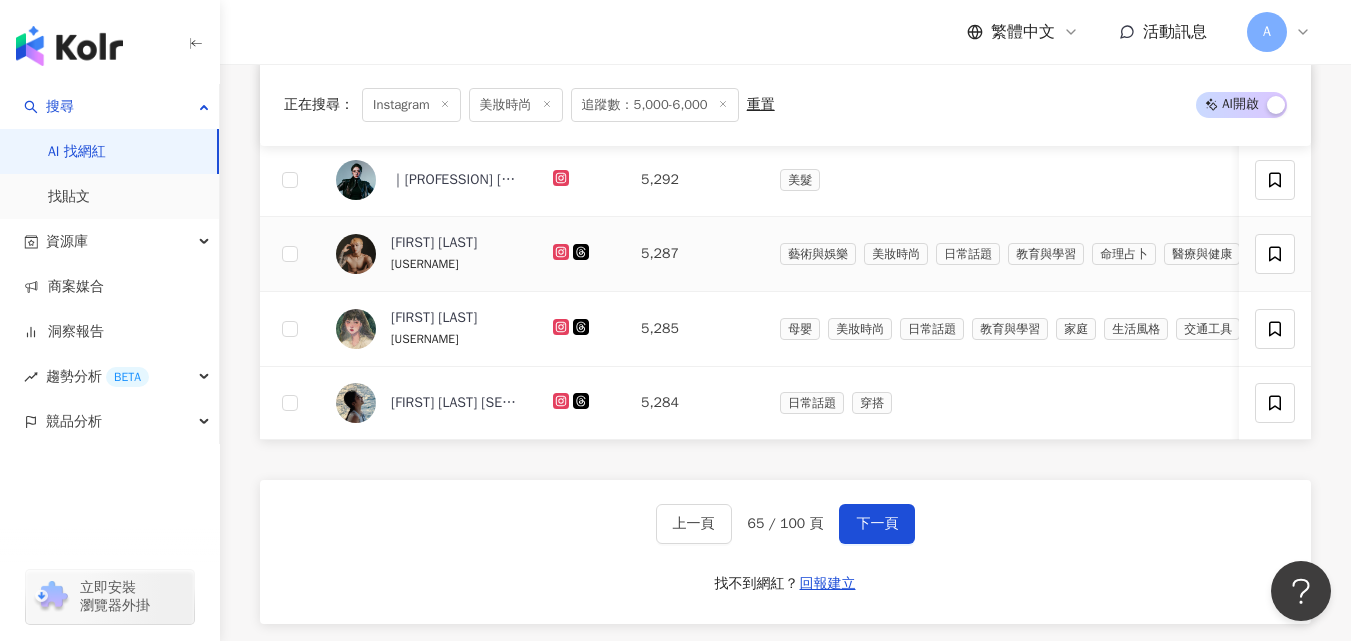 click 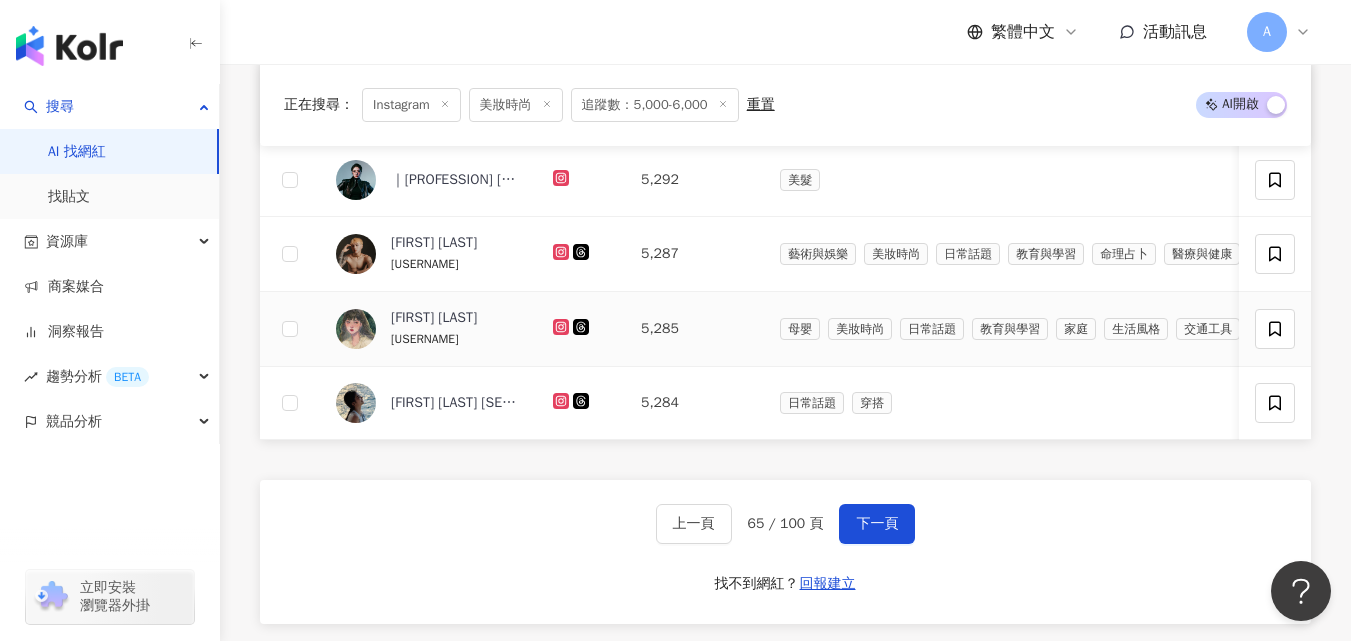click 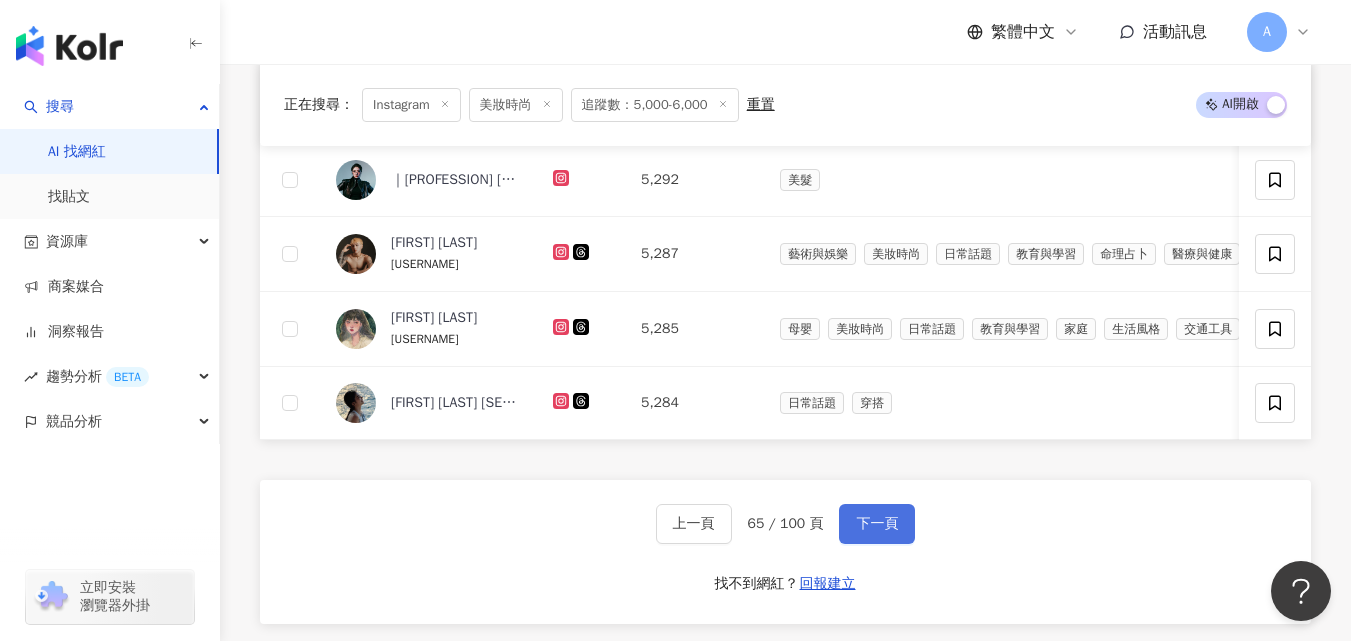 click on "下一頁" at bounding box center (877, 524) 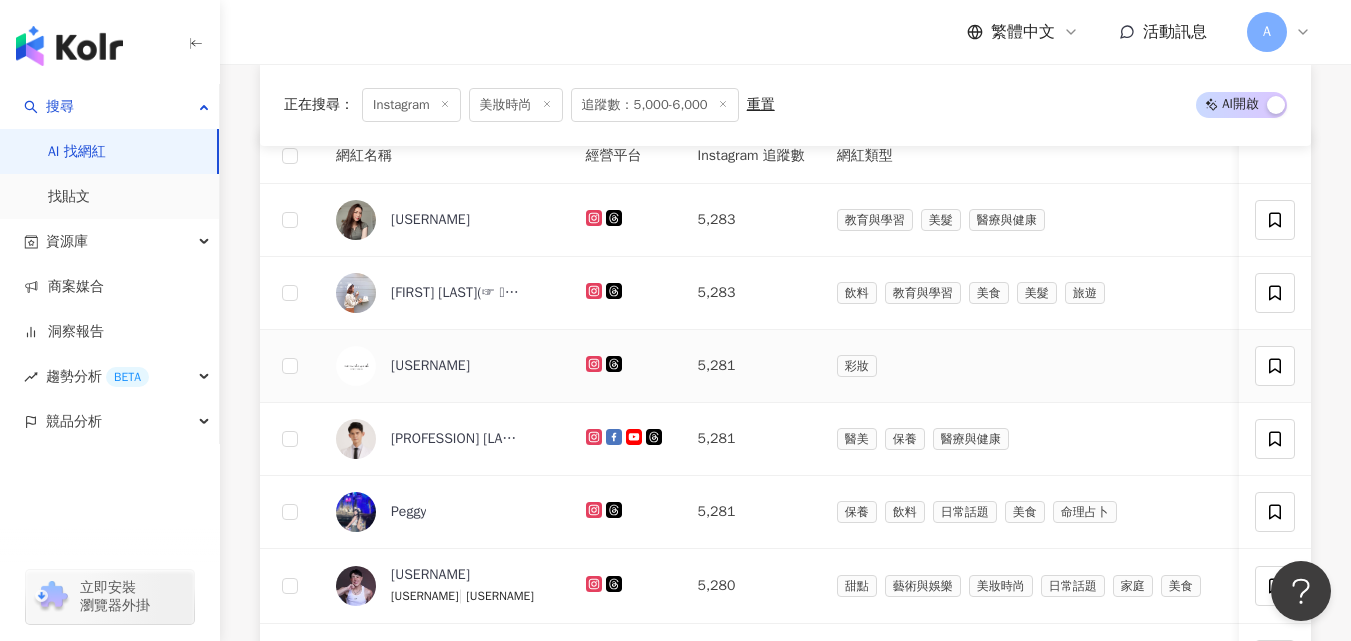 scroll, scrollTop: 684, scrollLeft: 0, axis: vertical 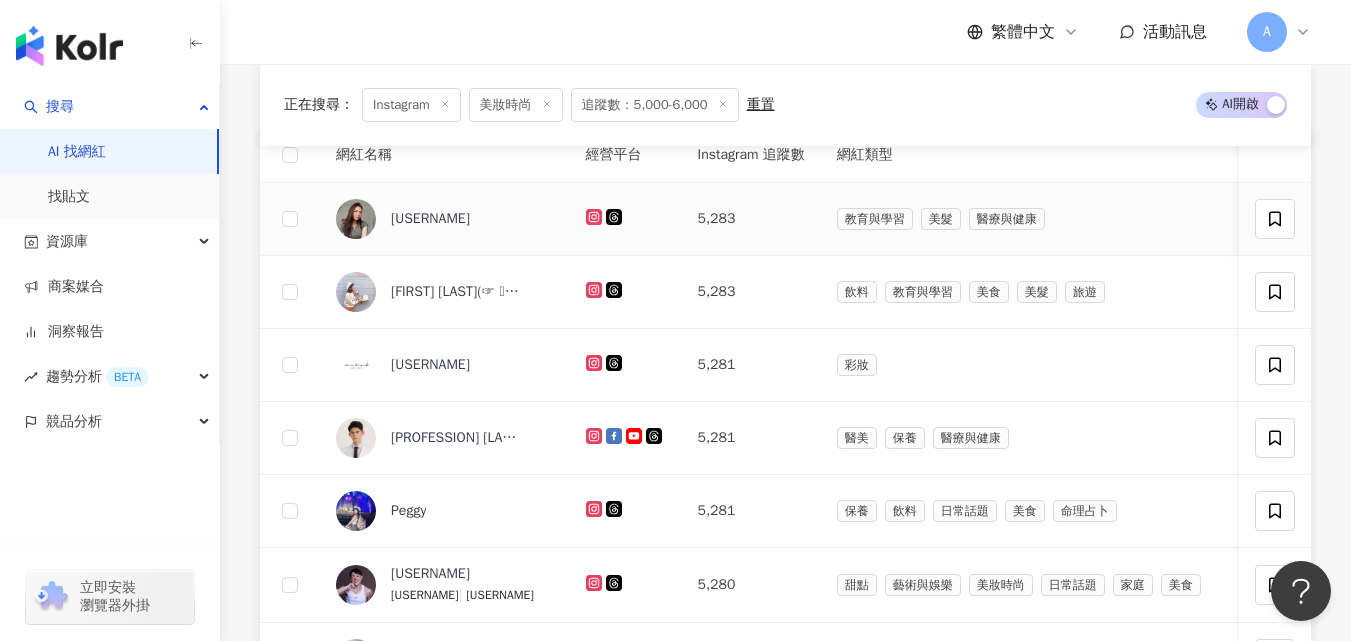 click 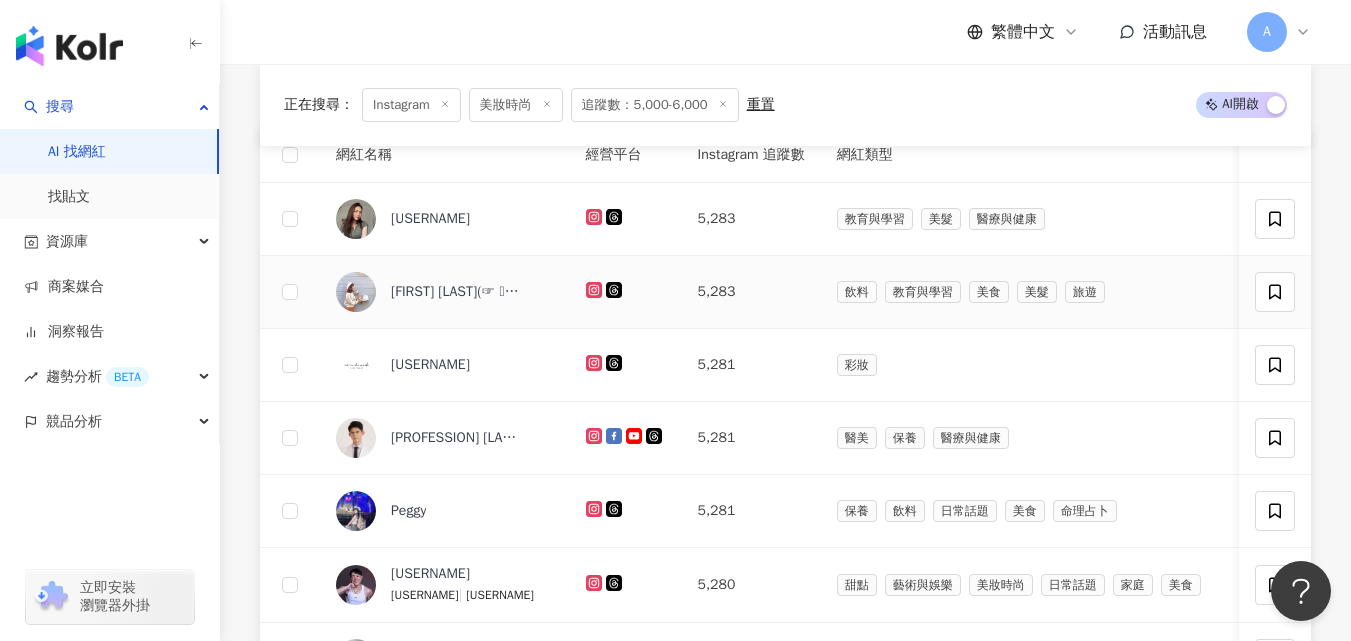 click at bounding box center (596, 291) 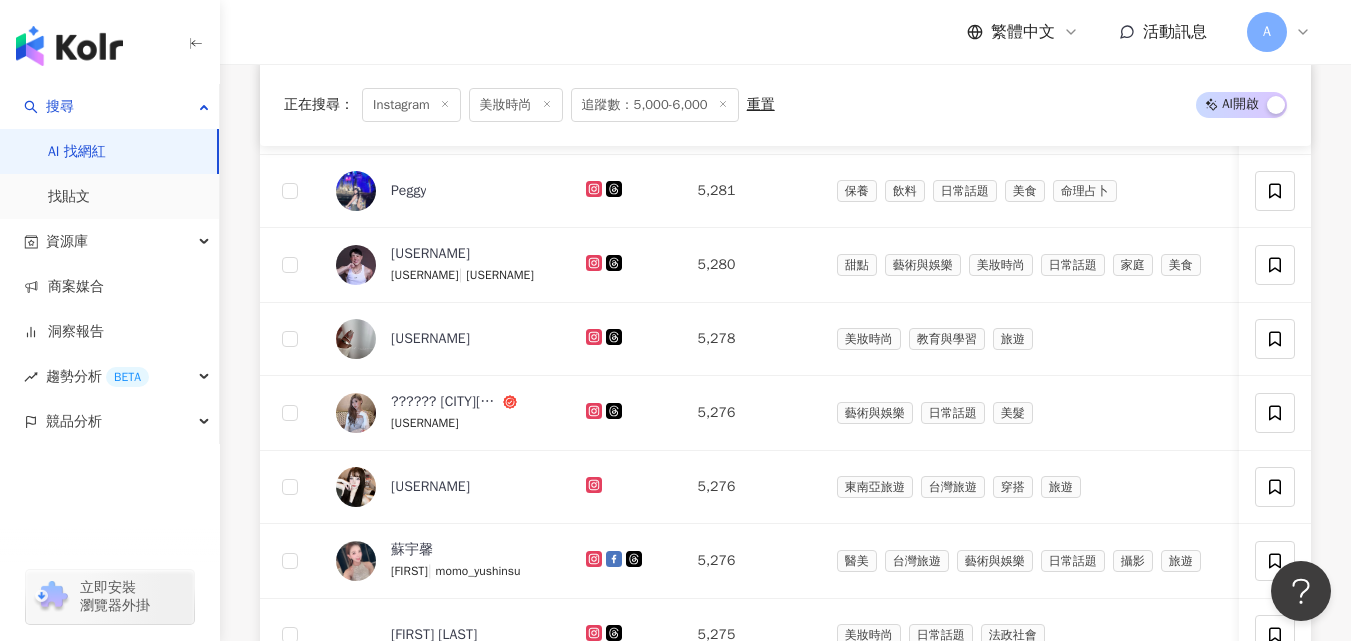 scroll, scrollTop: 1012, scrollLeft: 0, axis: vertical 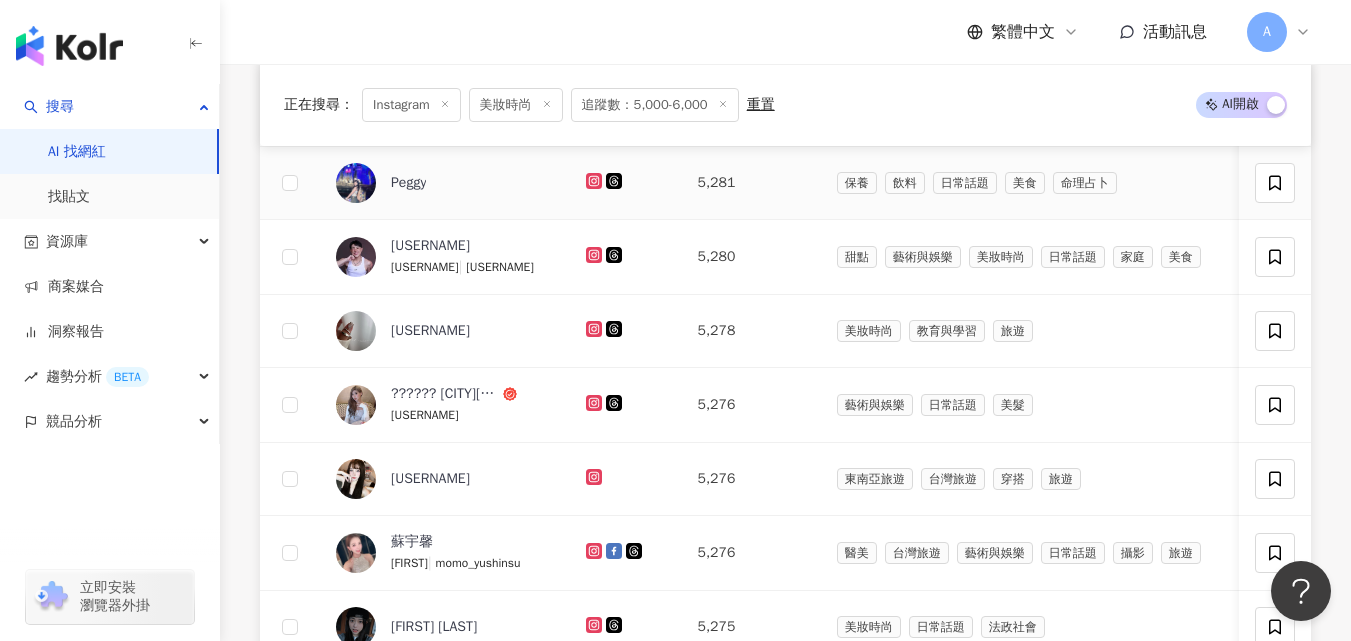 click 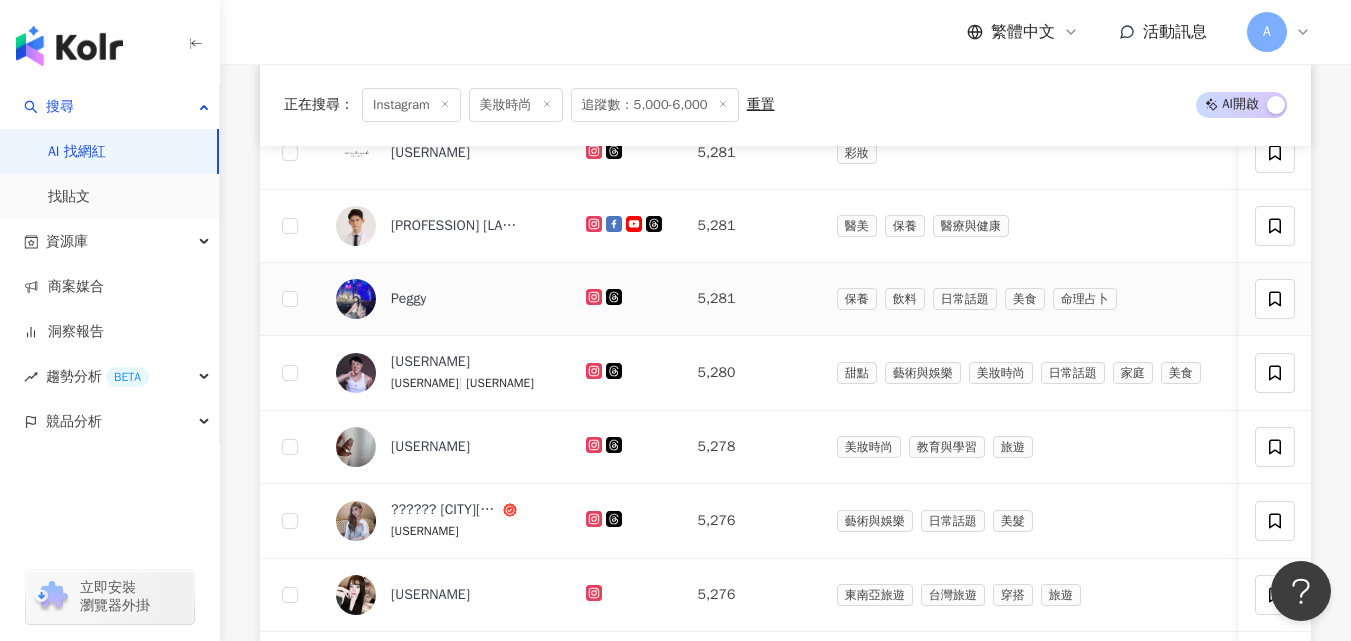 scroll, scrollTop: 886, scrollLeft: 0, axis: vertical 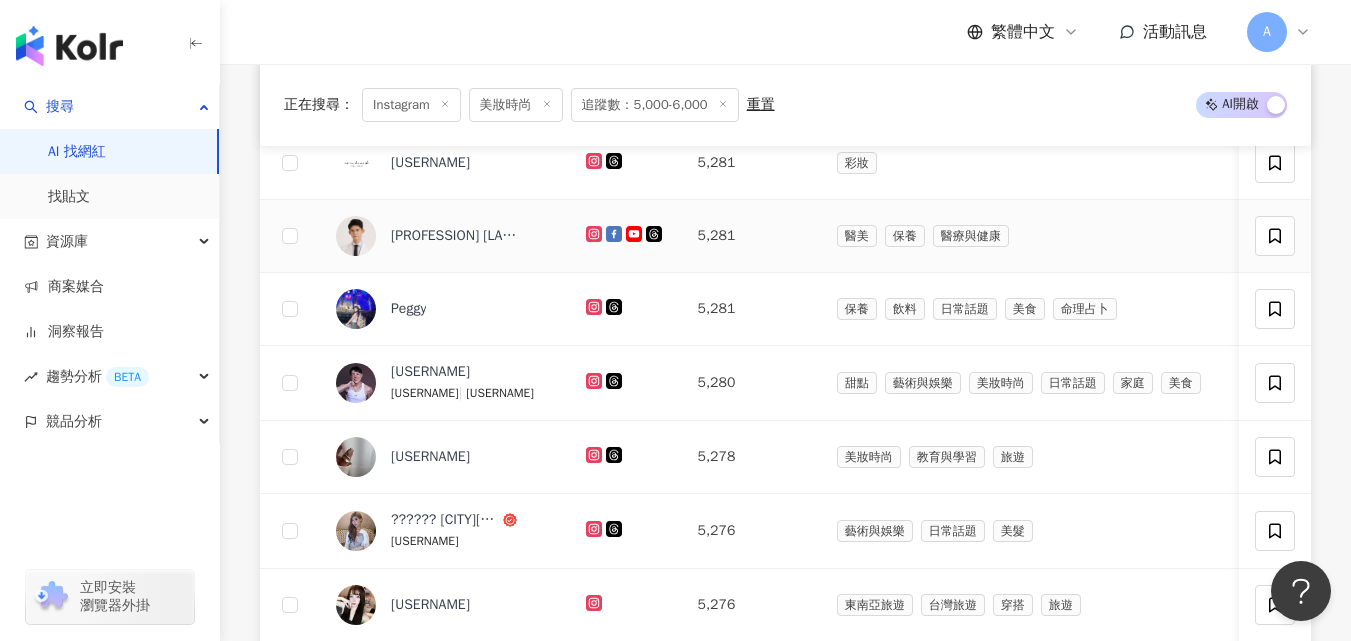click 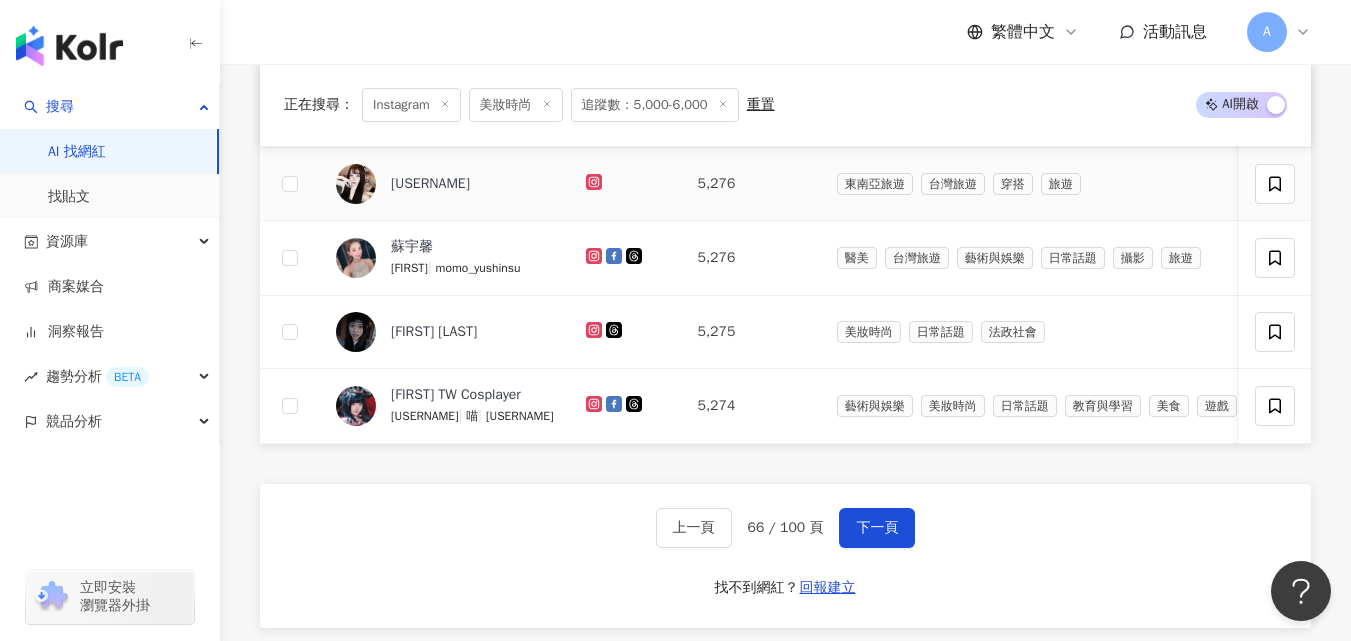 scroll, scrollTop: 1322, scrollLeft: 0, axis: vertical 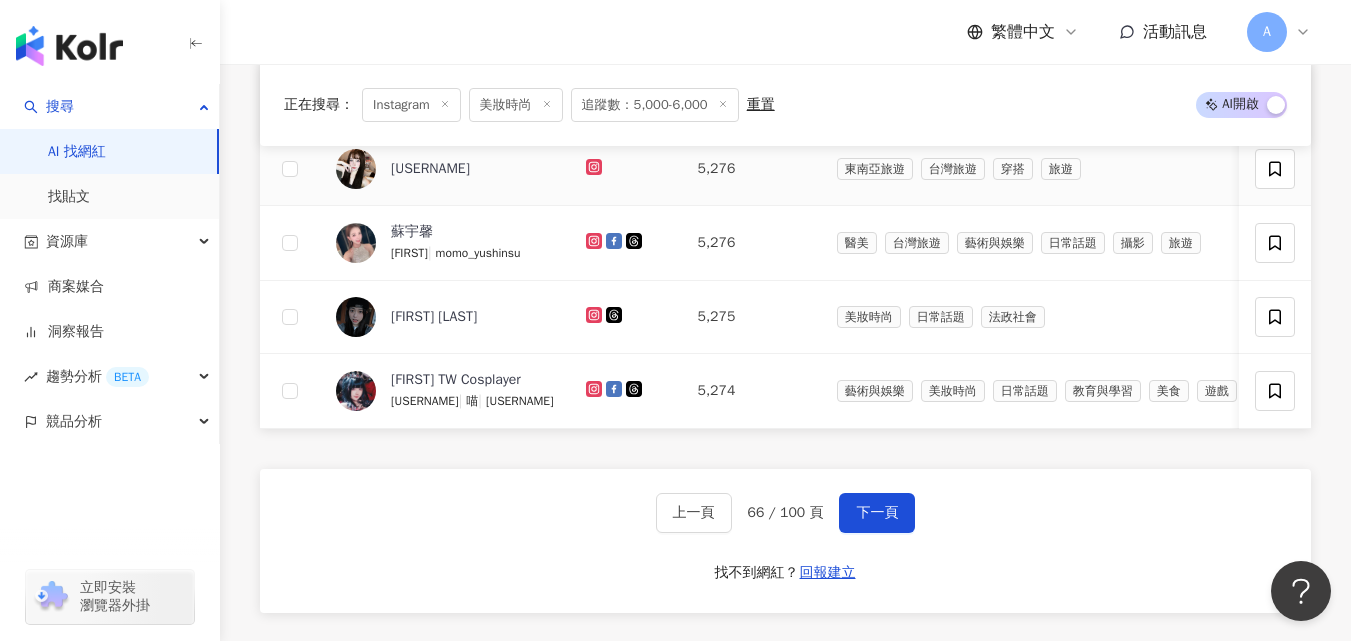 click 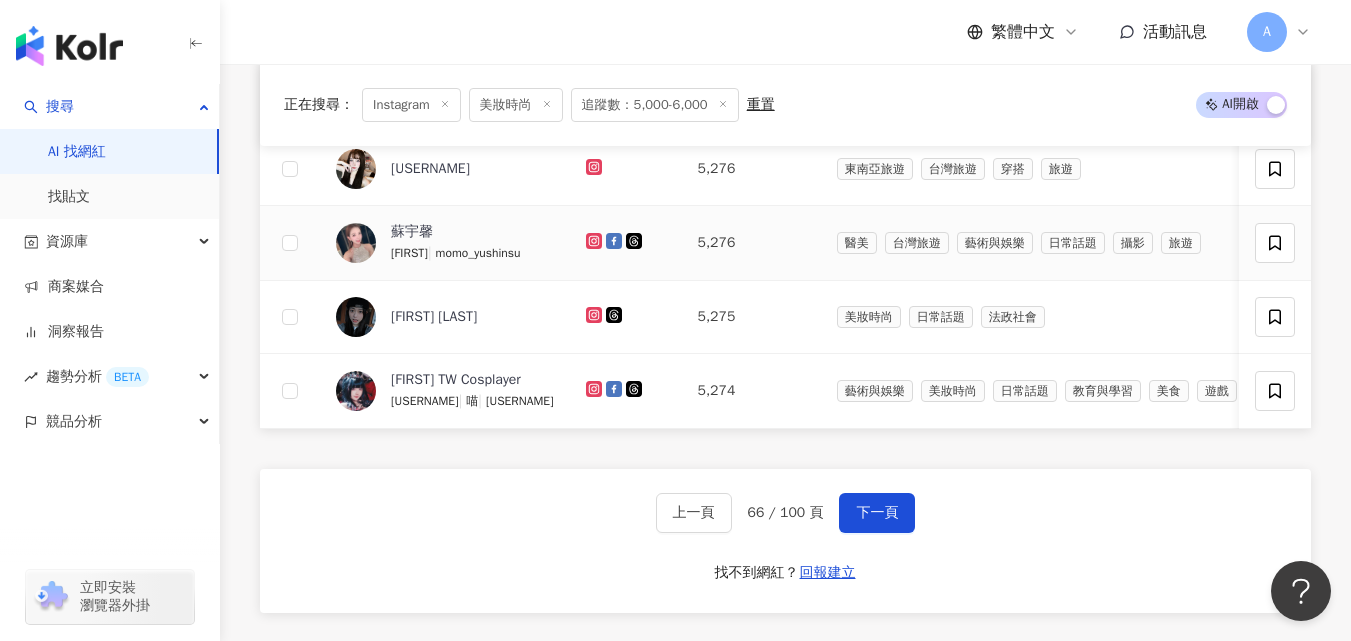click 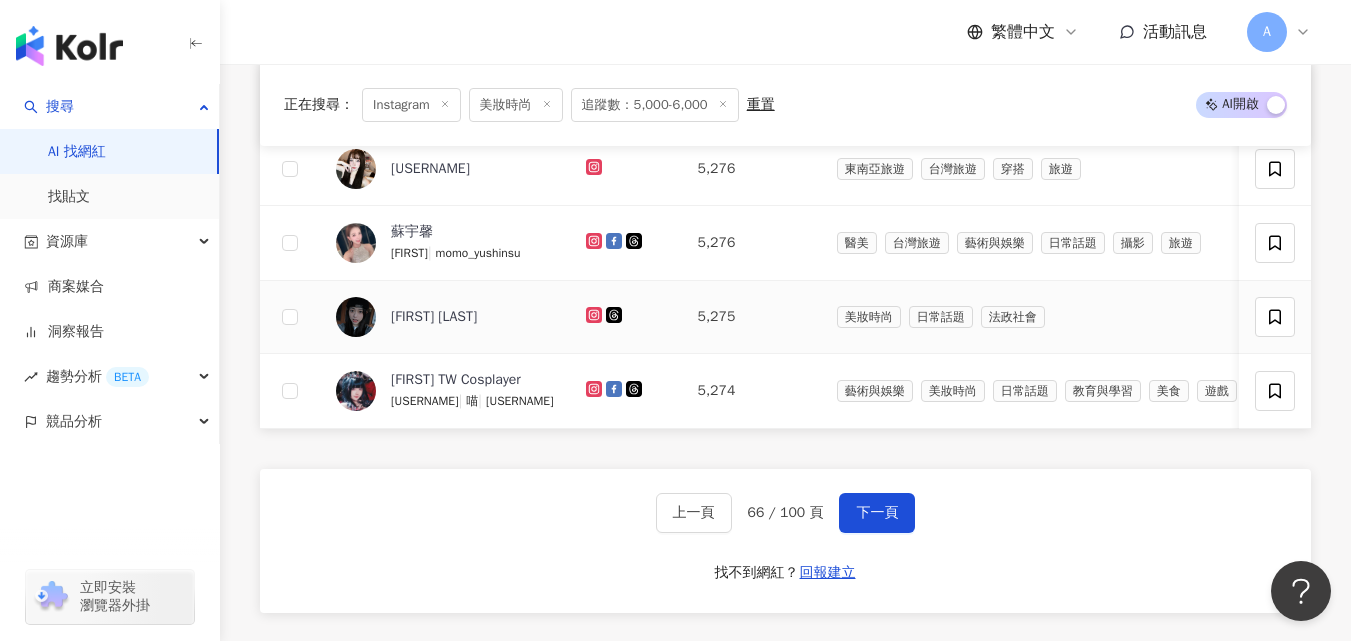 click 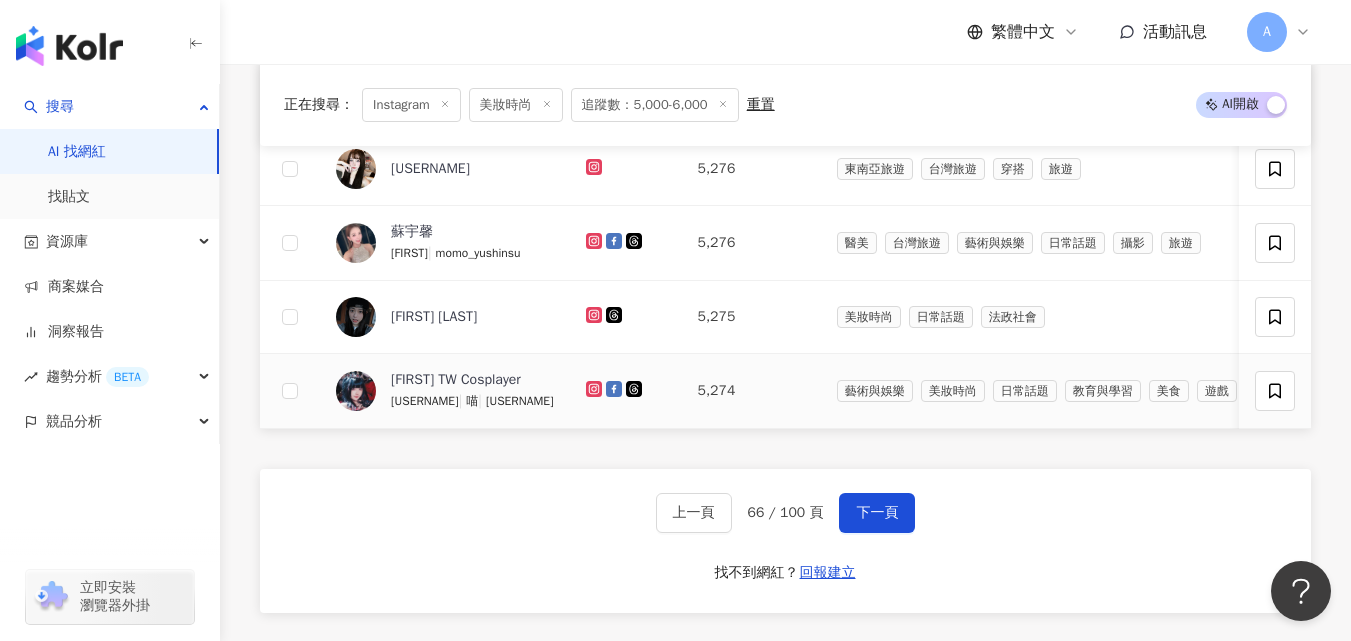click 